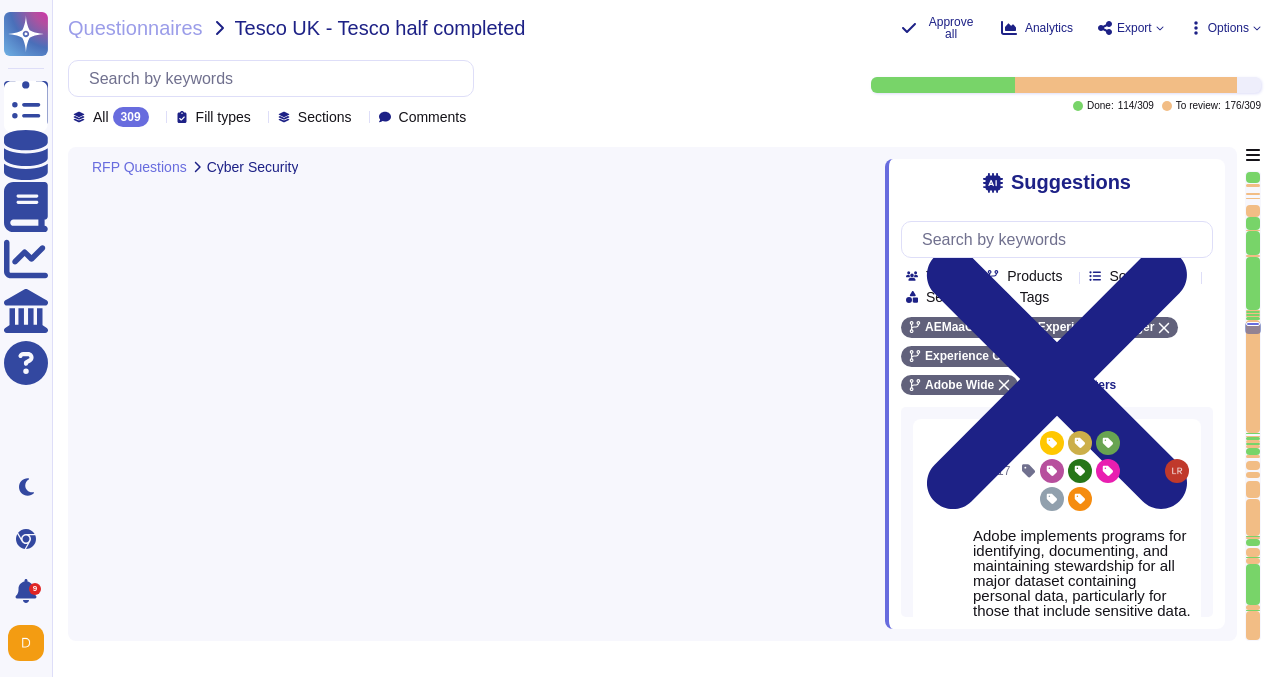 scroll, scrollTop: 0, scrollLeft: 0, axis: both 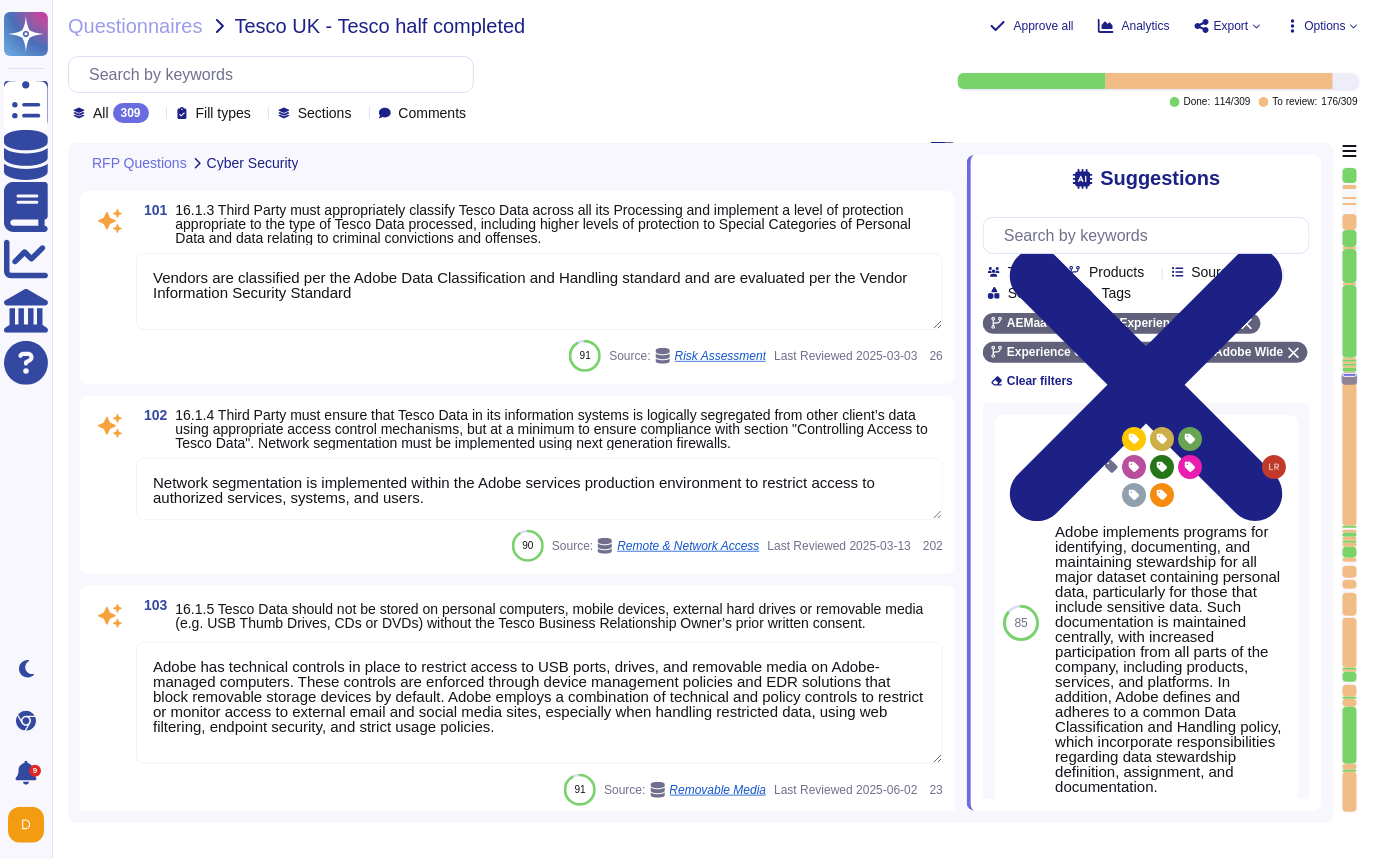 type on "Adobe services are expected to comply with the key management standard. Adobe key management standard mandates the rotation of cryptographic key considering information disclosure risks and legal and regulatory requirements." 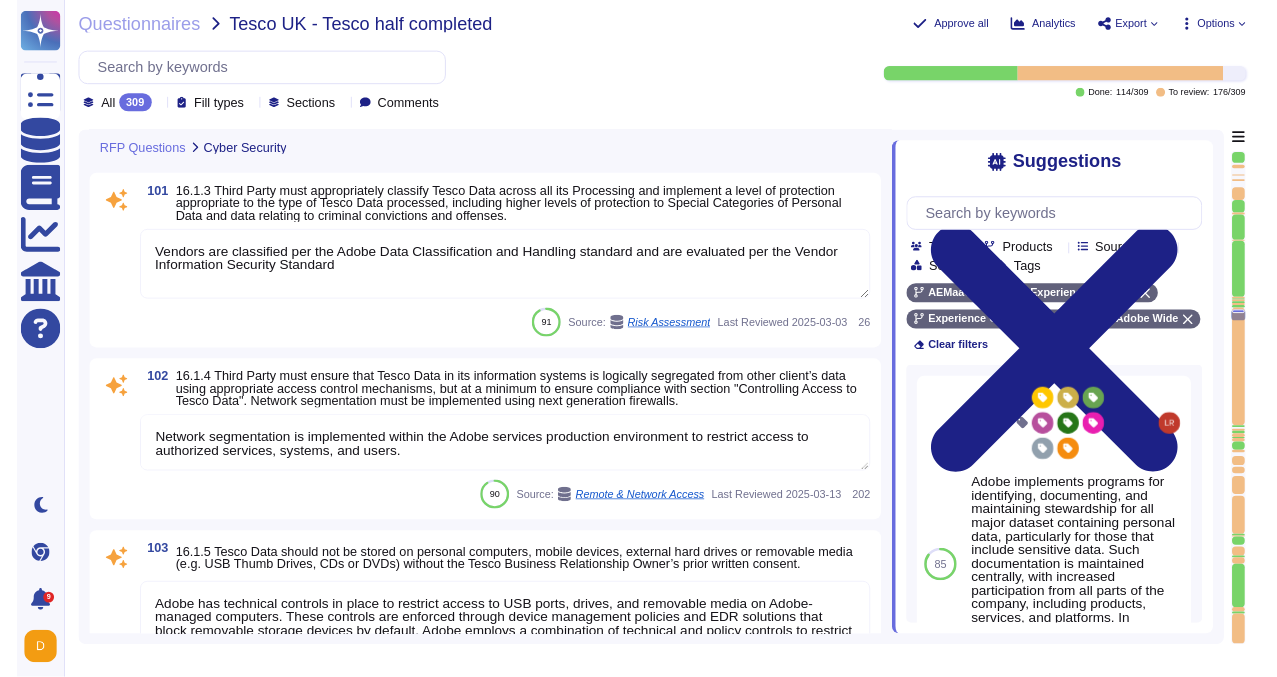 scroll, scrollTop: 0, scrollLeft: 0, axis: both 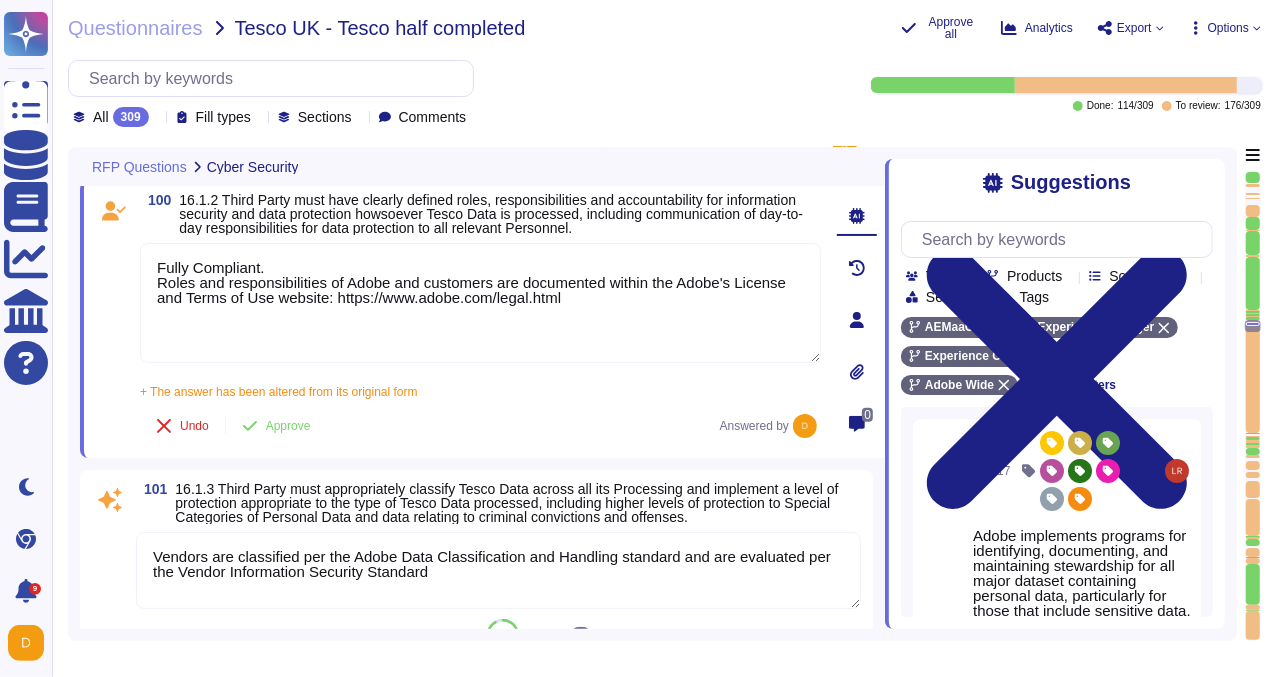 type on "Document Cloud provides AES-256 encryption of data at rest and in transit.
Creative Cloud encrypts data in-transit with AES 128-bit and at rest with AES 256-bit encryption.
All Experience Cloud solutions encrypt data in transit using TLS v1.2 over HTTPS.
The following solutions encrypt data at rest with AES 256-bit:
• Adobe Experience Manager (AEM) – Managed Services & Cloud hosted
• Adobe Experience Platform (AEP)
• Campaign
• Connect Managed Services
• Magento
• Marketo
• Workfront
The following Experience Cloud solutions do not encrypt data at rest:
• Analytics
• Advertising Cloud
• Audience Manager
Primetime
• Target" 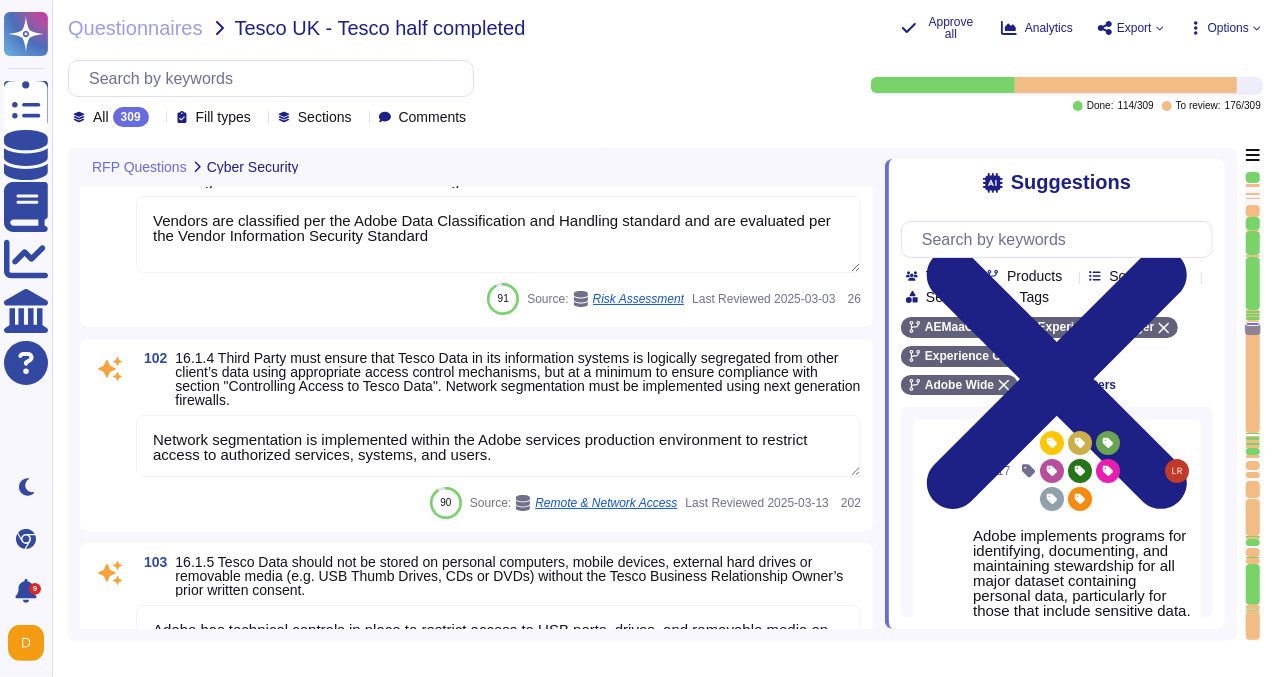 scroll, scrollTop: 19611, scrollLeft: 0, axis: vertical 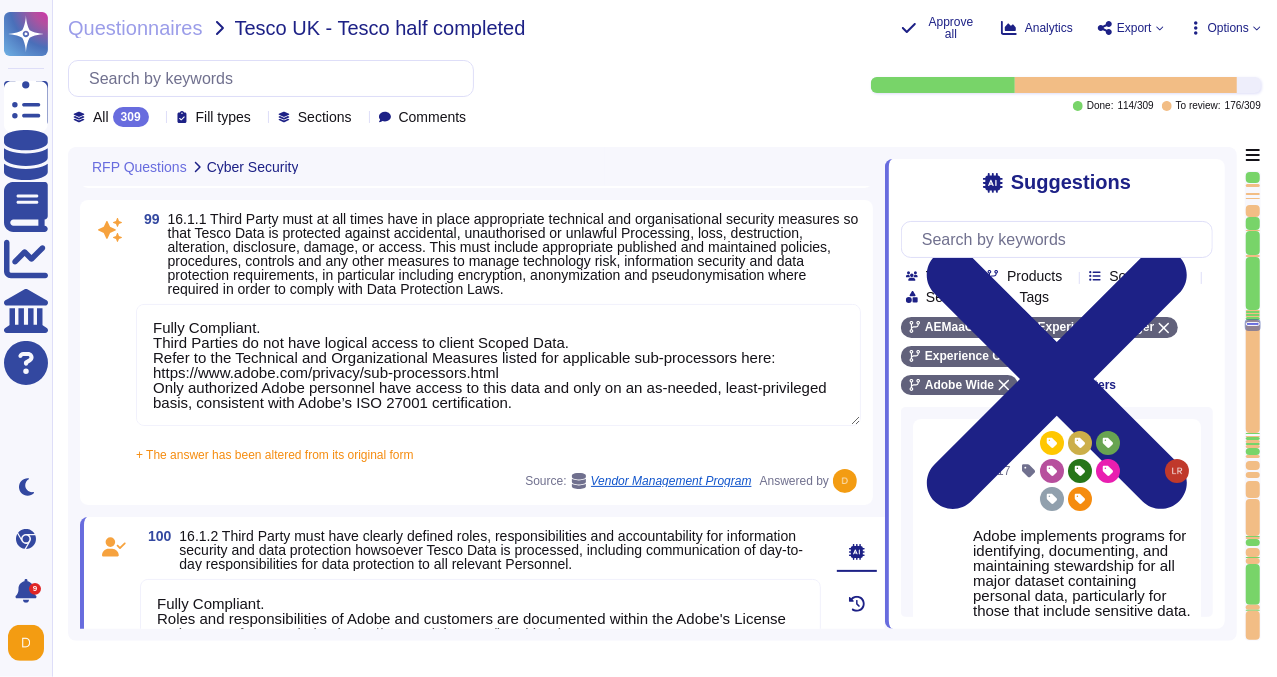 click on "Fully Compliant.
Third Parties do not have logical access to client Scoped Data.
Refer to the Technical and Organizational Measures listed for applicable sub-processors here: https://www.adobe.com/privacy/sub-processors.html
Only authorized Adobe personnel have access to this data and only on an as-needed, least-privileged basis, consistent with Adobe’s ISO [NUMBER] certification." at bounding box center (498, 365) 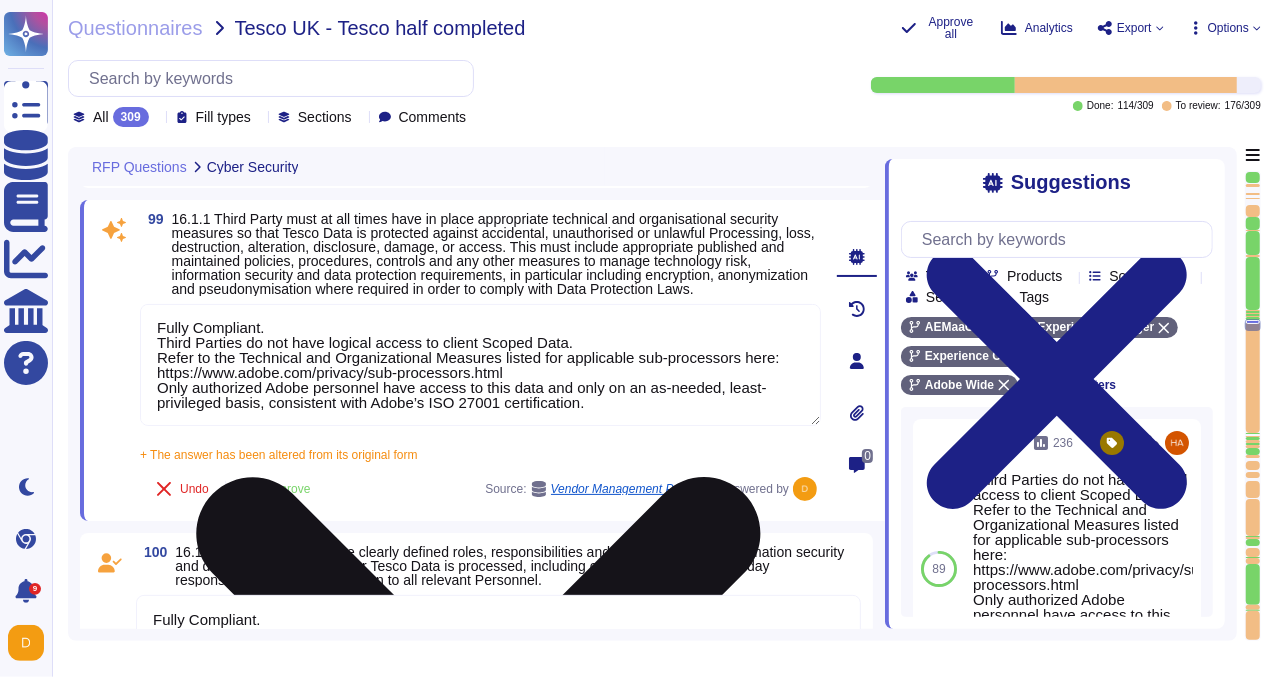 type on "Fully Compliant.
Third Parties do not have logical access to client Scoped Data.
Refer to the Technical and Organizational Measures listed for applicable sub-processors here: https://www.adobe.com/privacy/sub-processors.html
Only authorized Adobe personnel have access to this data and only on an as-needed, least-privileged basis, consistent with Adobe’s ISO 27001 certification." 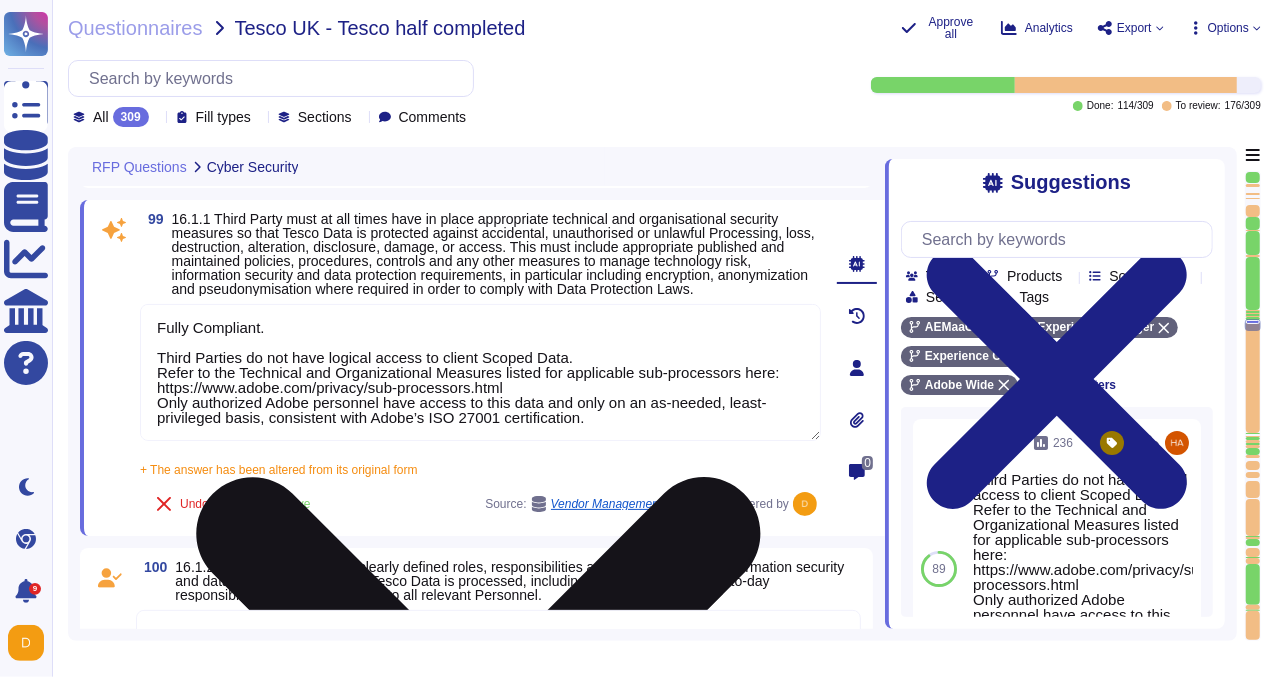 scroll, scrollTop: 1, scrollLeft: 0, axis: vertical 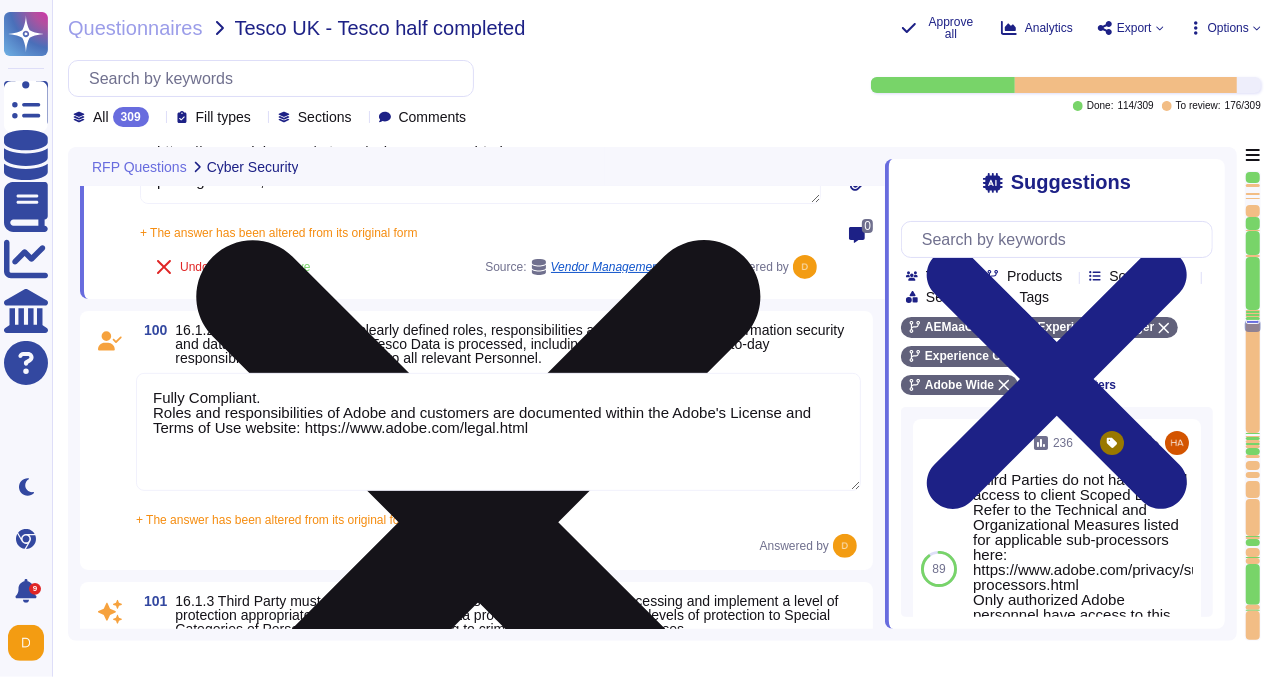 type on "Adobe has technical controls in place to restrict access to USB ports, drives, and removable media on Adobe-managed computers. These controls are enforced through device management policies and EDR solutions that block removable storage devices by default. Adobe employs a combination of technical and policy controls to restrict or monitor access to external email and social media sites, especially when handling restricted data, using web filtering, endpoint security, and strict usage policies." 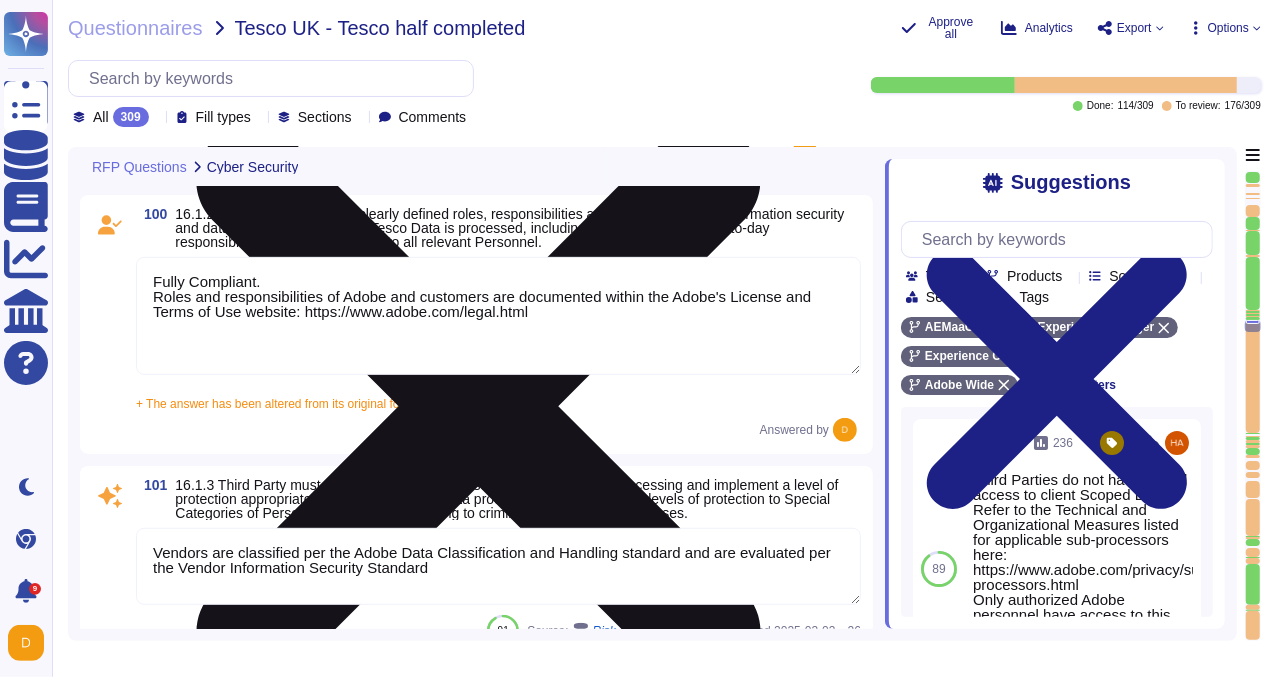 type on "Fully Compliant.
Third Parties do not have logical access to client Scoped Data.
Refer to the Technical and Organizational Measures listed for applicable sub-processors here: https://www.adobe.com/privacy/sub-processors.html
Only authorized Adobe personnel have access to this data and only on an as-needed, least-privileged basis, consistent with Adobe’s ISO 27001 certification." 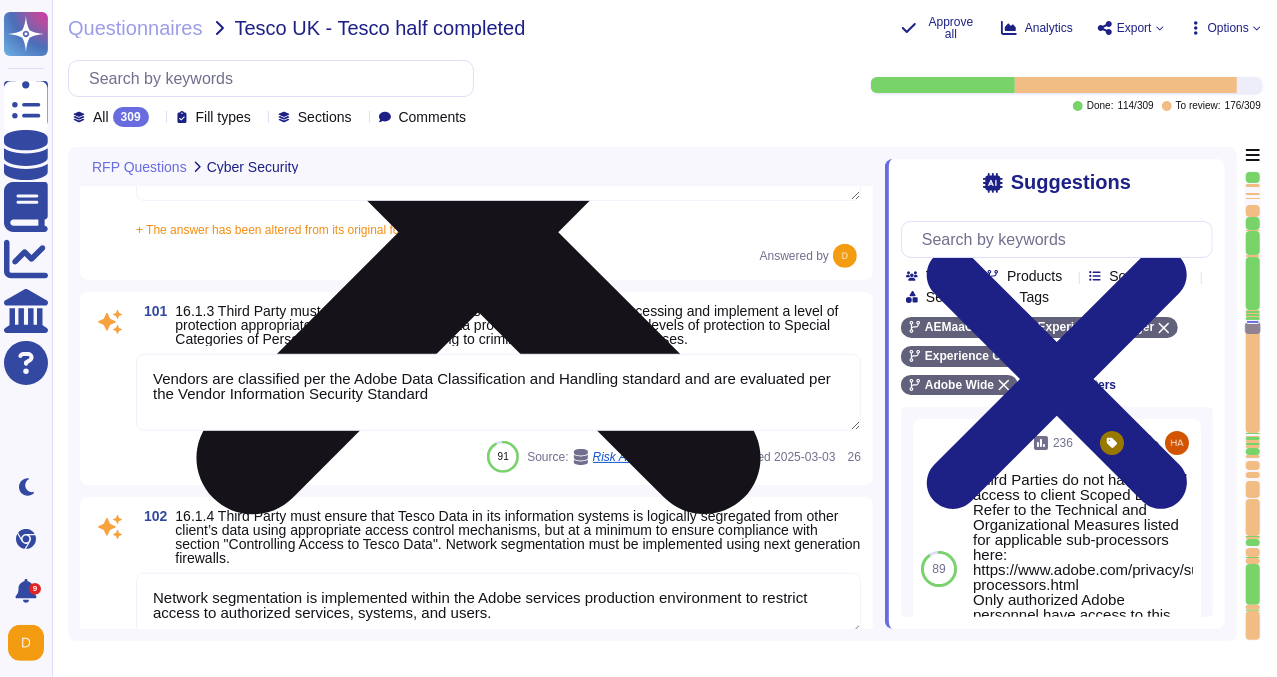 type on "Document Cloud provides AES-256 encryption of data at rest and in transit.
Creative Cloud encrypts data in-transit with AES 128-bit and at rest with AES 256-bit encryption.
All Experience Cloud solutions encrypt data in transit using TLS v1.2 over HTTPS.
The following solutions encrypt data at rest with AES 256-bit:
• Adobe Experience Manager (AEM) – Managed Services & Cloud hosted
• Adobe Experience Platform (AEP)
• Campaign
• Connect Managed Services
• Magento
• Marketo
• Workfront
The following Experience Cloud solutions do not encrypt data at rest:
• Analytics
• Advertising Cloud
• Audience Manager
Primetime
• Target" 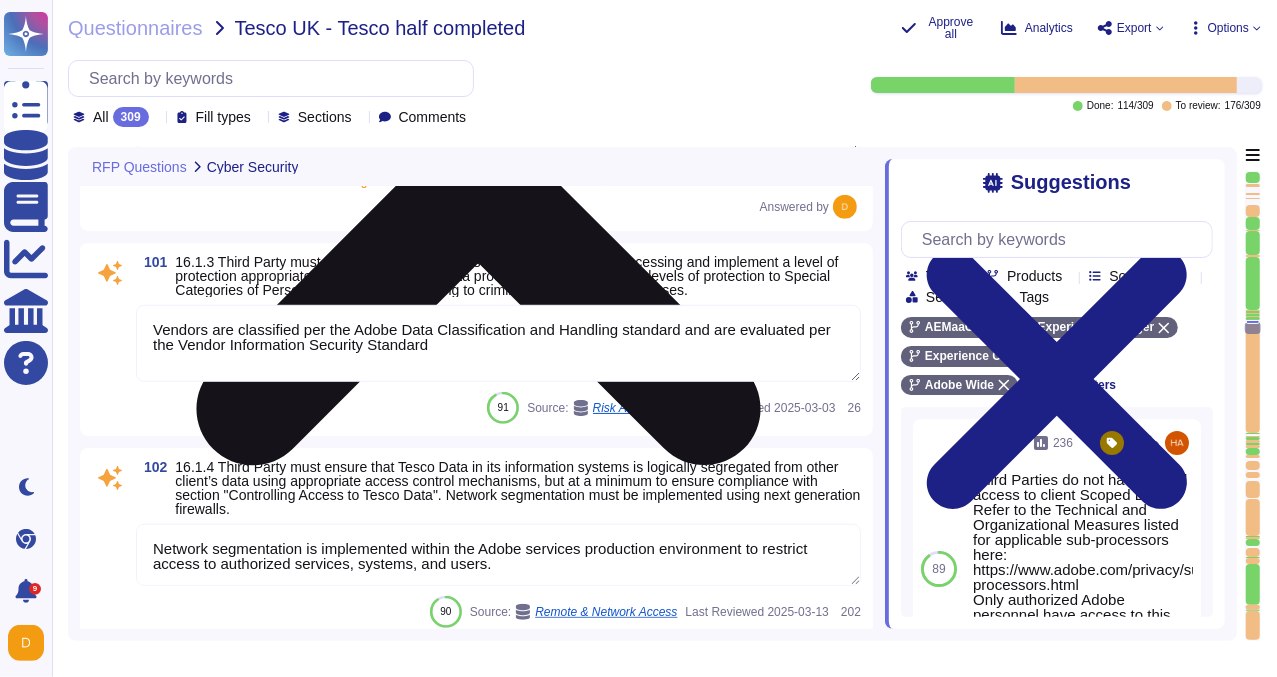 scroll, scrollTop: 19540, scrollLeft: 0, axis: vertical 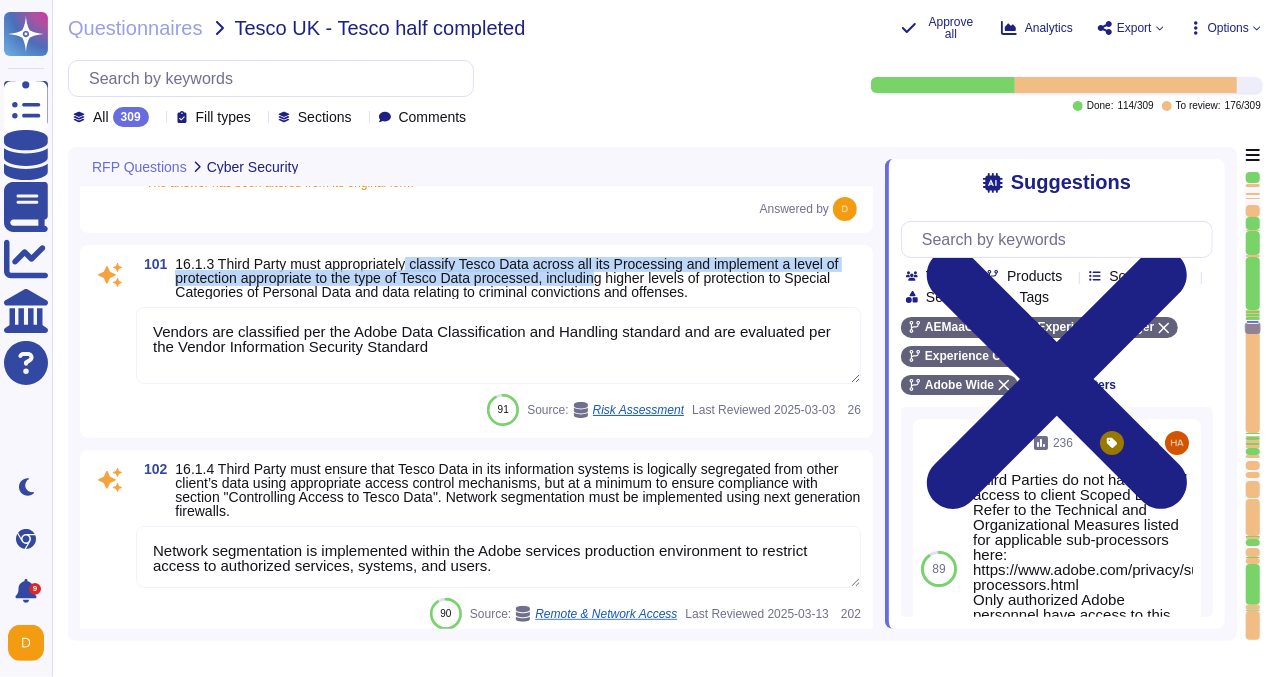 drag, startPoint x: 417, startPoint y: 257, endPoint x: 640, endPoint y: 271, distance: 223.43903 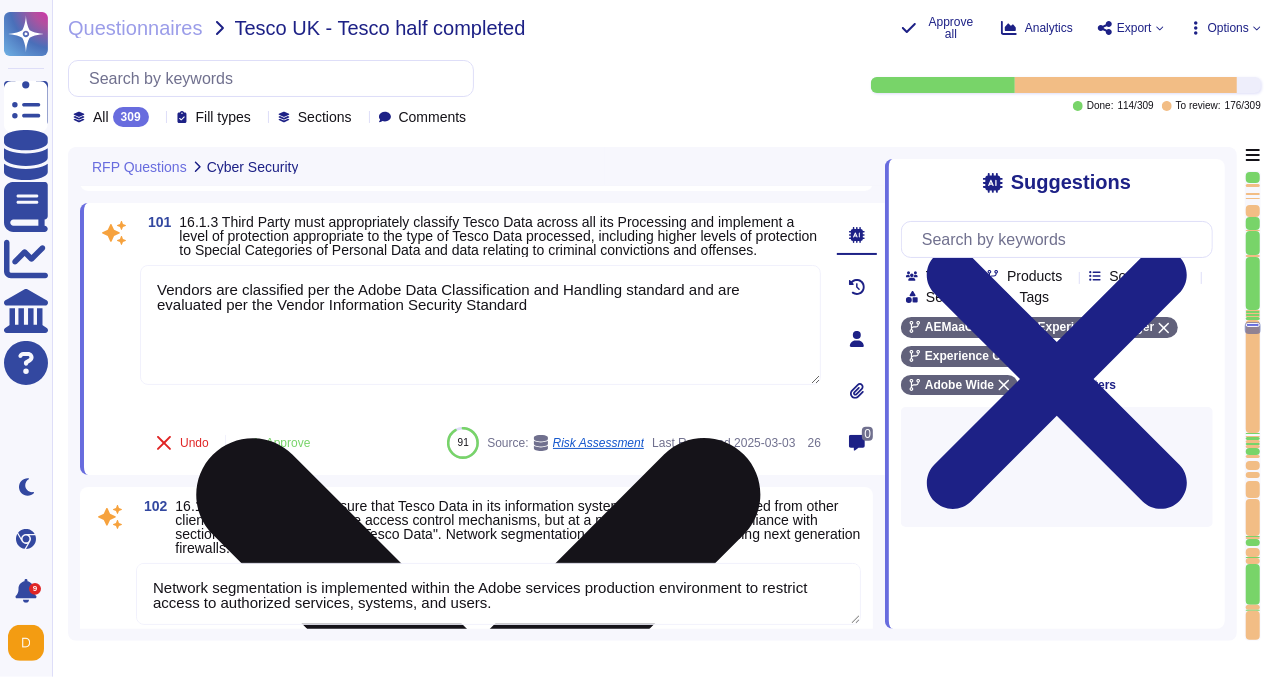 click on "Vendors are classified per the Adobe Data Classification and Handling standard and are evaluated per the Vendor Information Security Standard" at bounding box center (480, 325) 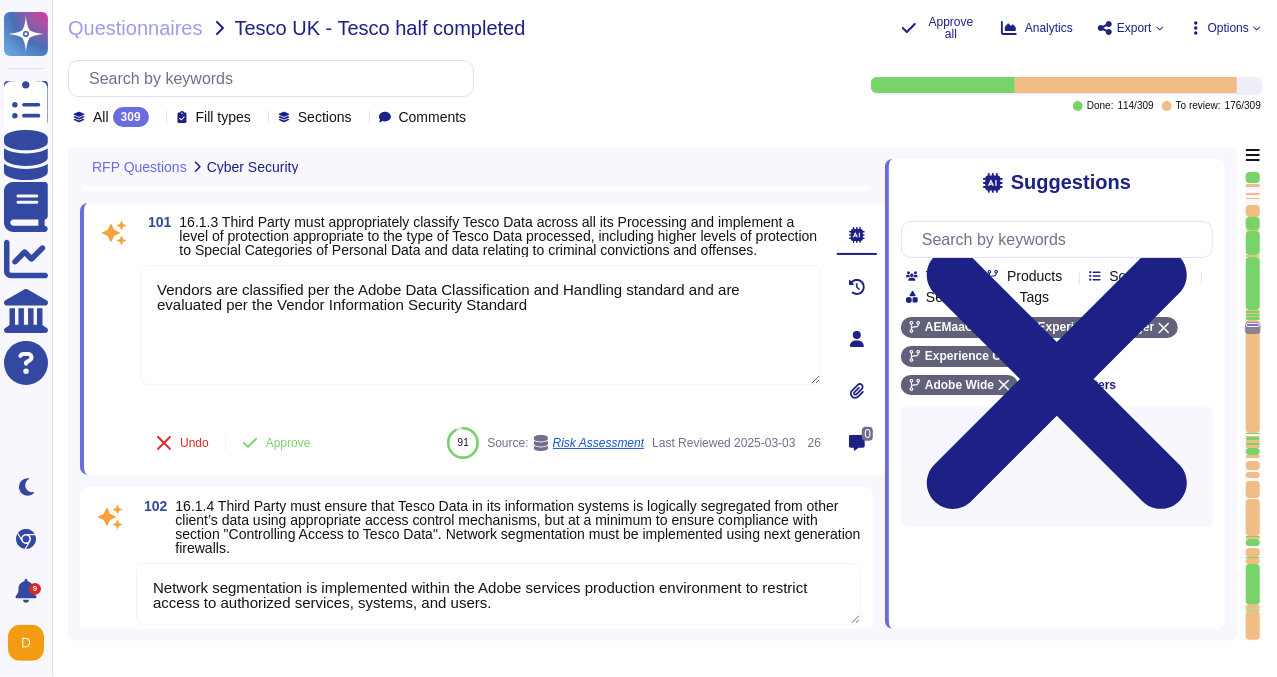 click on "All 309 Fill types Sections Comments" at bounding box center (457, 93) 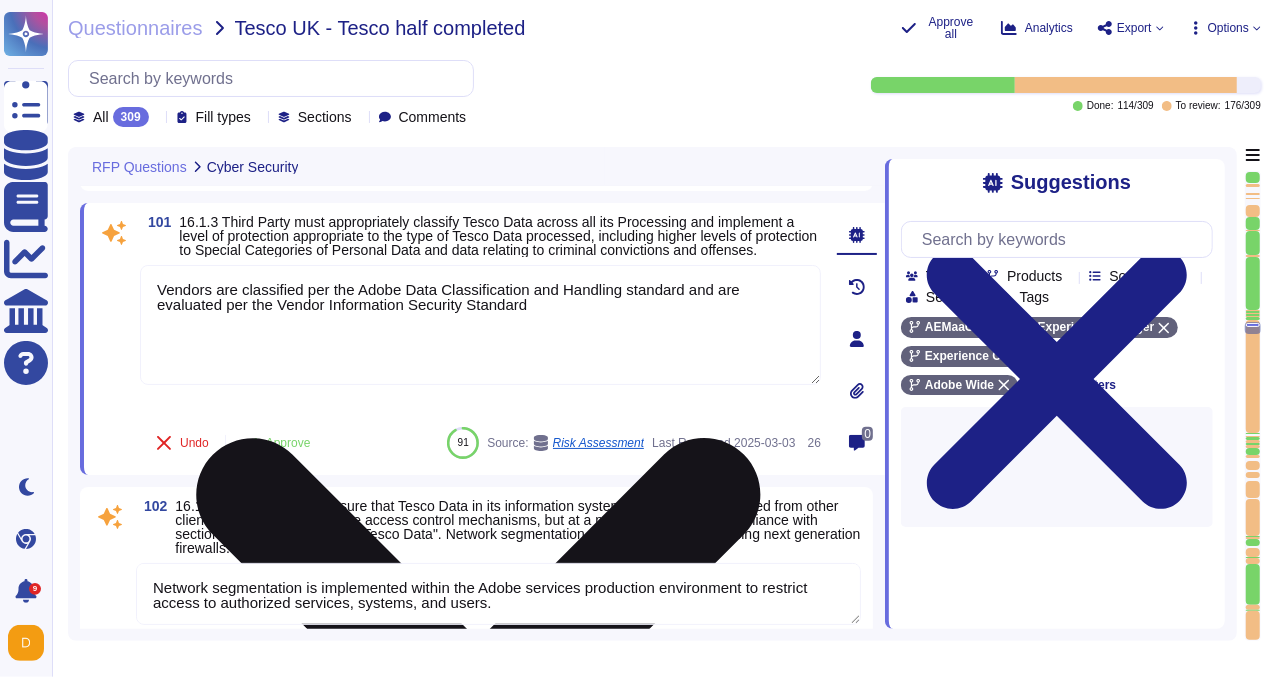 click on "Vendors are classified per the Adobe Data Classification and Handling standard and are evaluated per the Vendor Information Security Standard" at bounding box center (480, 325) 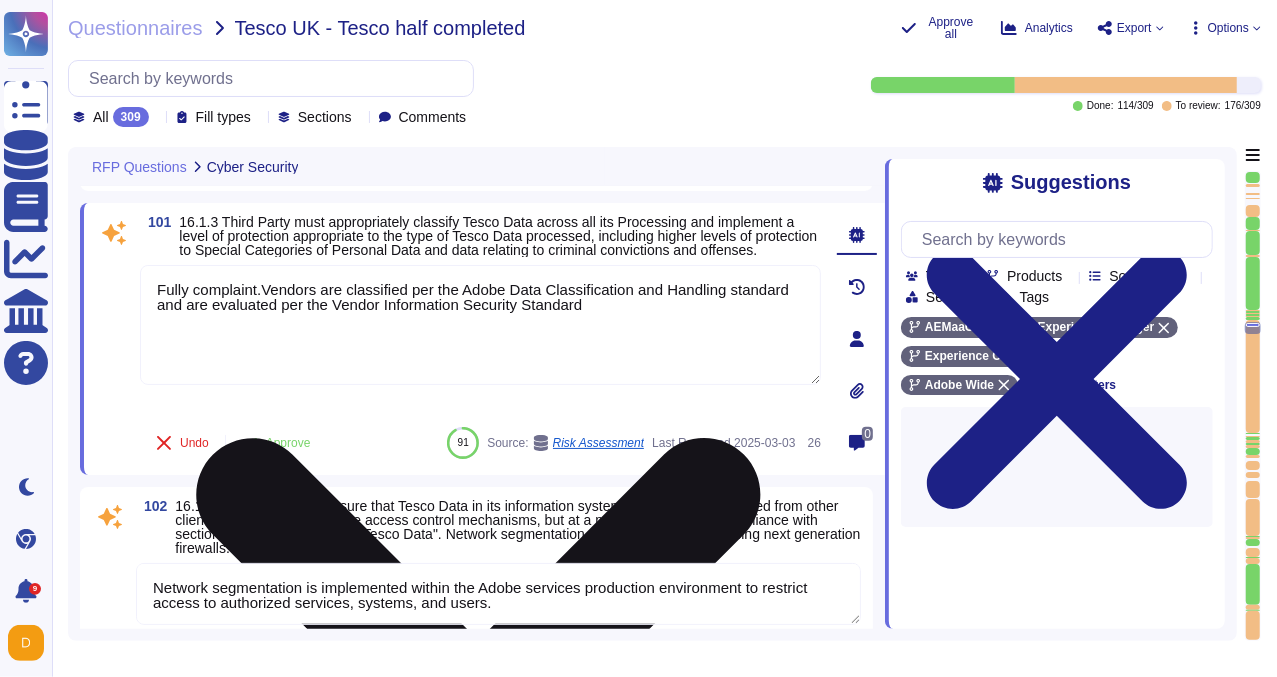type on "Fully complaint.
Vendors are classified per the Adobe Data Classification and Handling standard and are evaluated per the Vendor Information Security Standard" 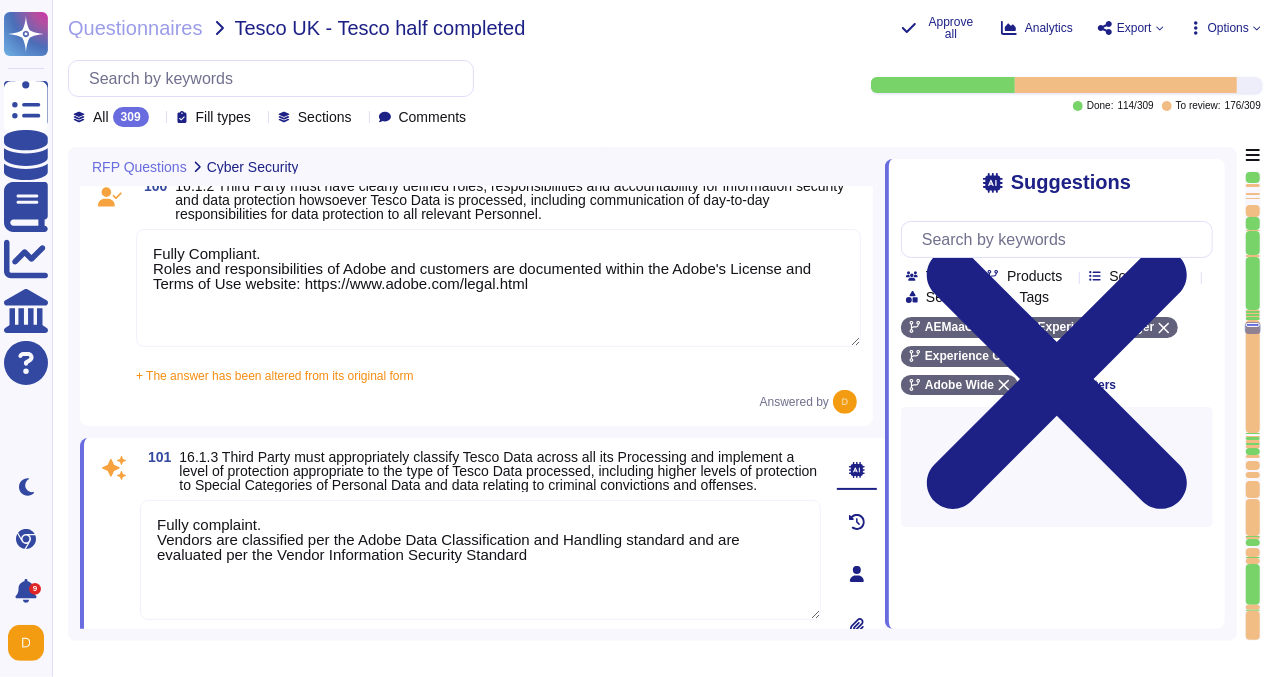 scroll, scrollTop: 19299, scrollLeft: 0, axis: vertical 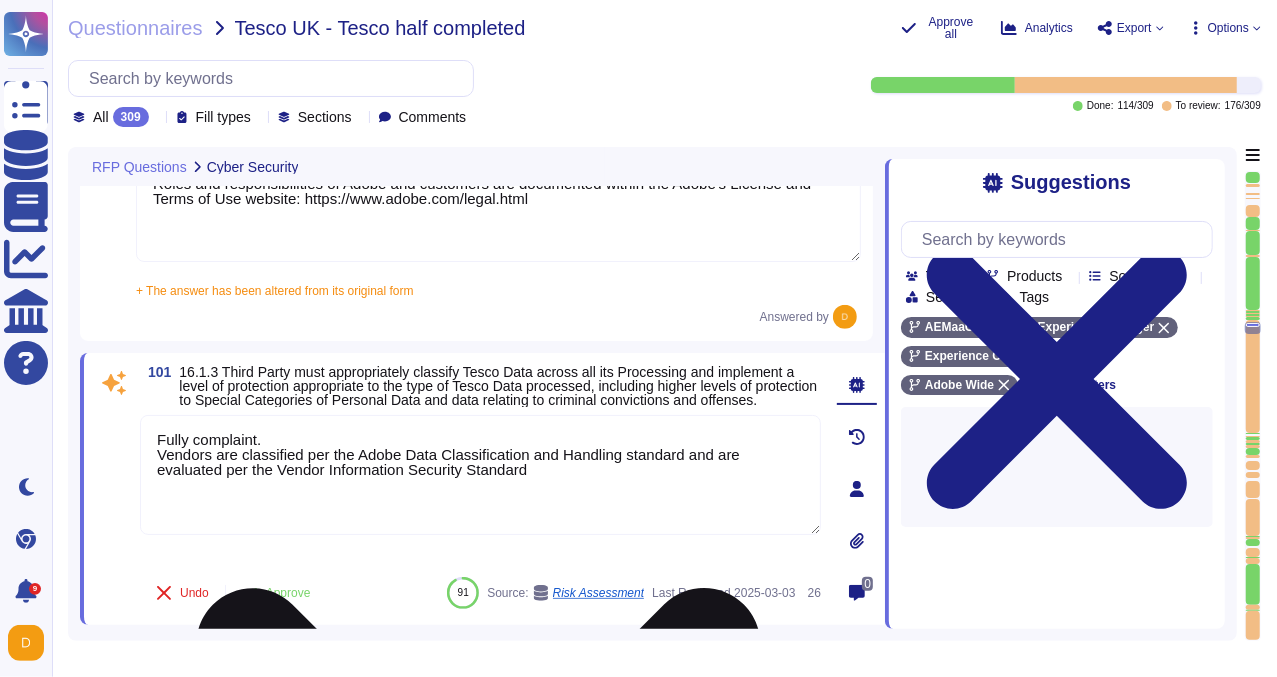 type on "Document Cloud provides AES-256 encryption of data at rest and in transit.
Creative Cloud encrypts data in-transit with AES 128-bit and at rest with AES 256-bit encryption.
All Experience Cloud solutions encrypt data in transit using TLS v1.2 over HTTPS.
The following solutions encrypt data at rest with AES 256-bit:
• Adobe Experience Manager (AEM) – Managed Services & Cloud hosted
• Adobe Experience Platform (AEP)
• Campaign
• Connect Managed Services
• Magento
• Marketo
• Workfront
The following Experience Cloud solutions do not encrypt data at rest:
• Analytics
• Advertising Cloud
• Audience Manager
Primetime
• Target" 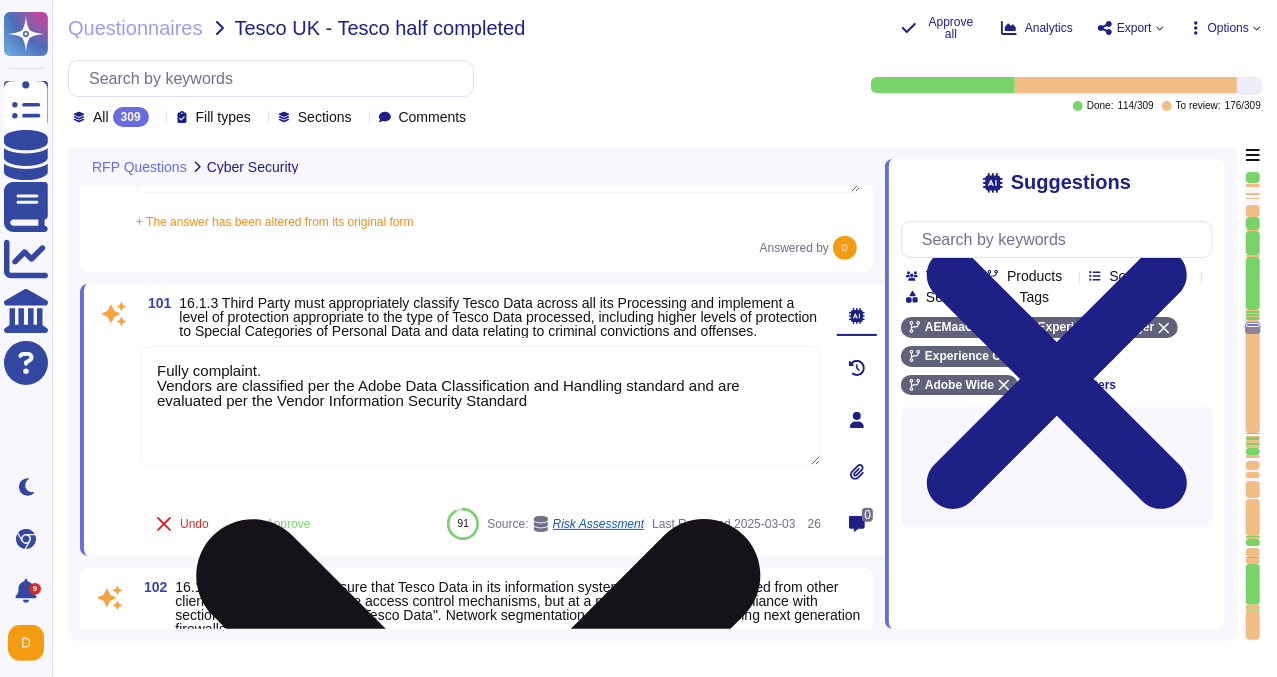click on "Fully complaint.
Vendors are classified per the Adobe Data Classification and Handling standard and are evaluated per the Vendor Information Security Standard" at bounding box center [480, 406] 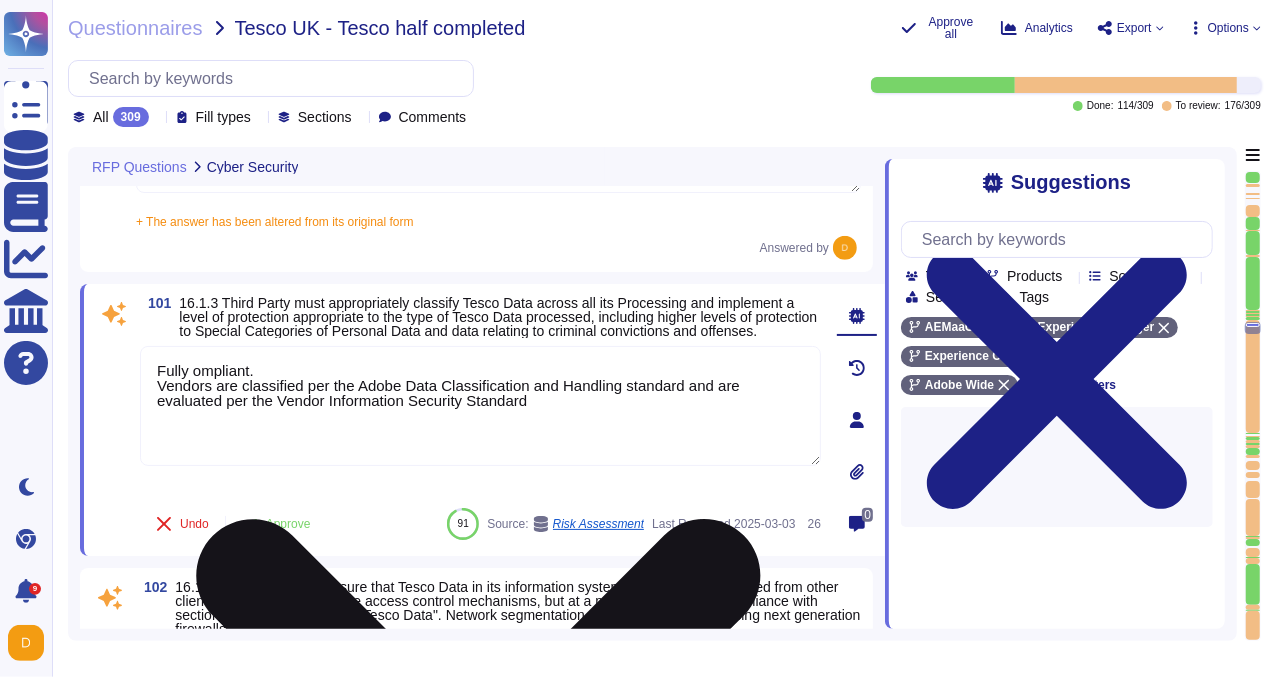 type on "Fully Compliant.
Vendors are classified per the Adobe Data Classification and Handling standard and are evaluated per the Vendor Information Security Standard" 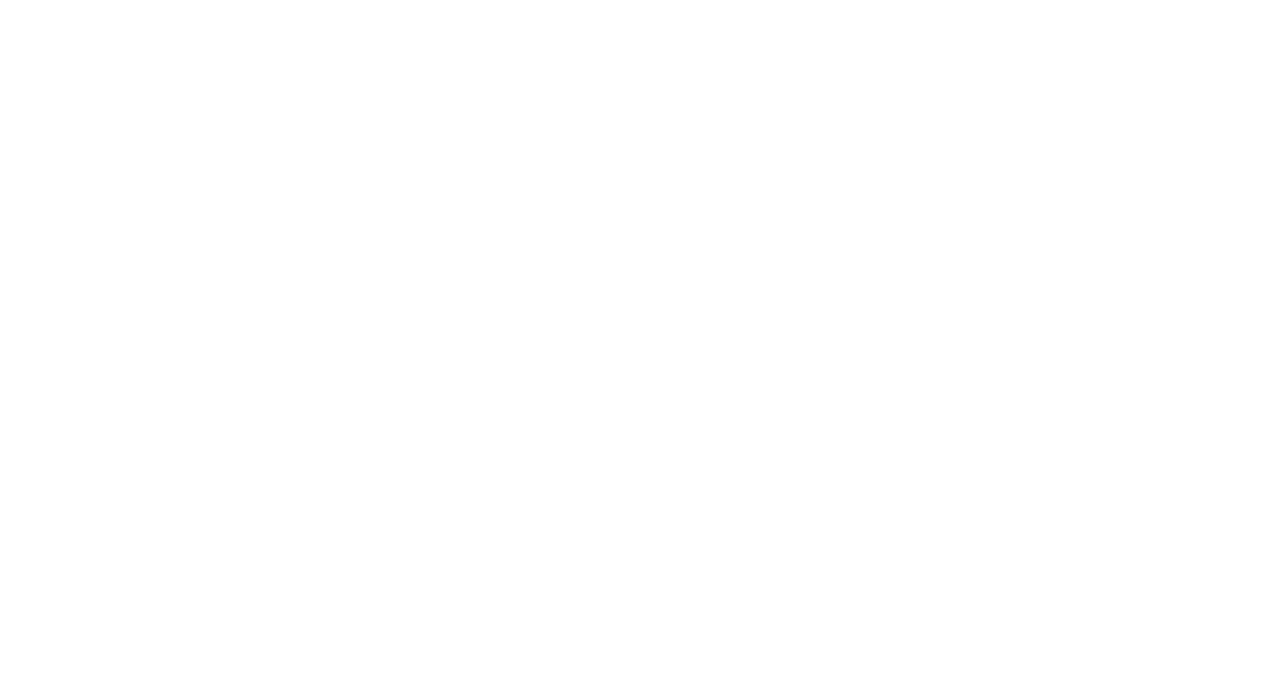 scroll, scrollTop: 0, scrollLeft: 0, axis: both 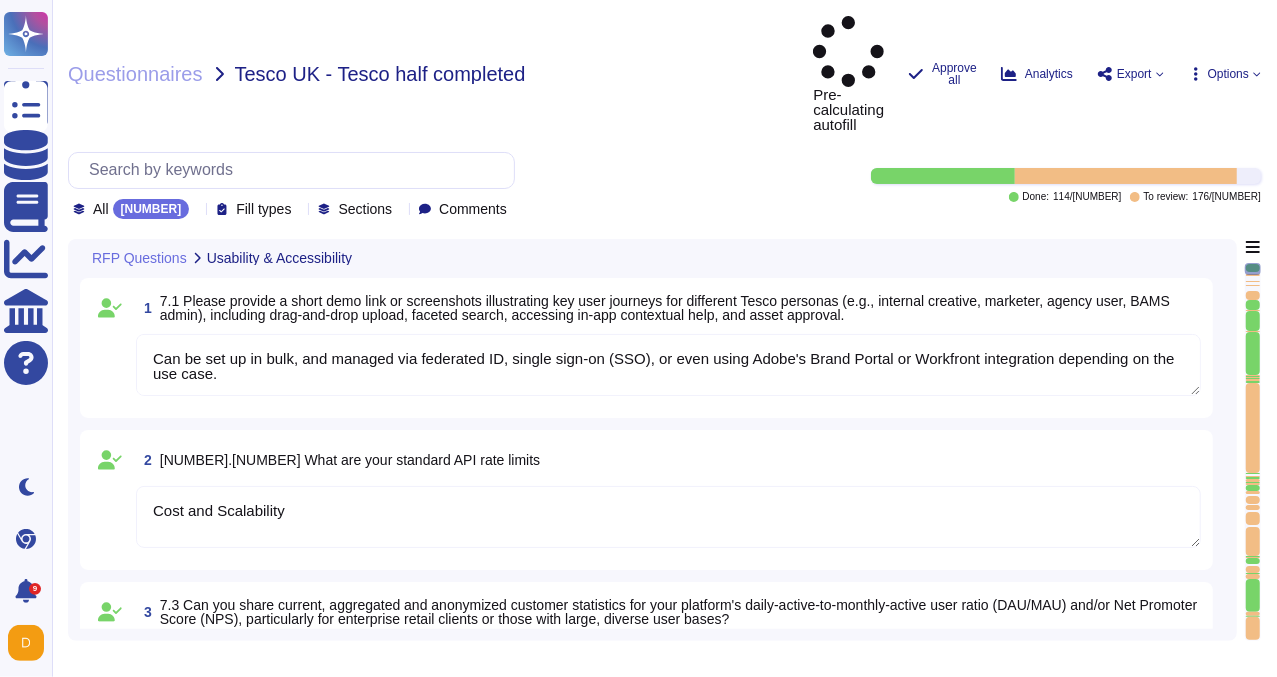 type on "Can be set up in bulk, and managed via federated ID, single sign-on (SSO), or even using Adobe's Brand Portal or Workfront integration depending on the use case." 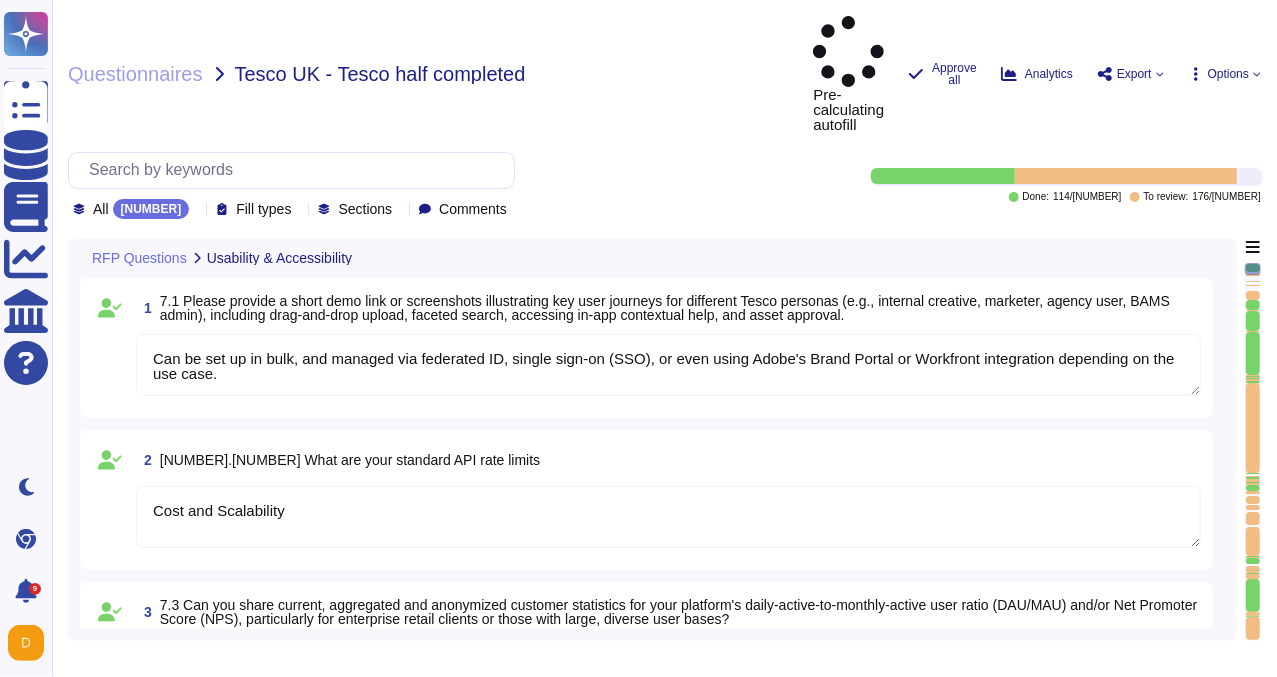 scroll, scrollTop: 1, scrollLeft: 0, axis: vertical 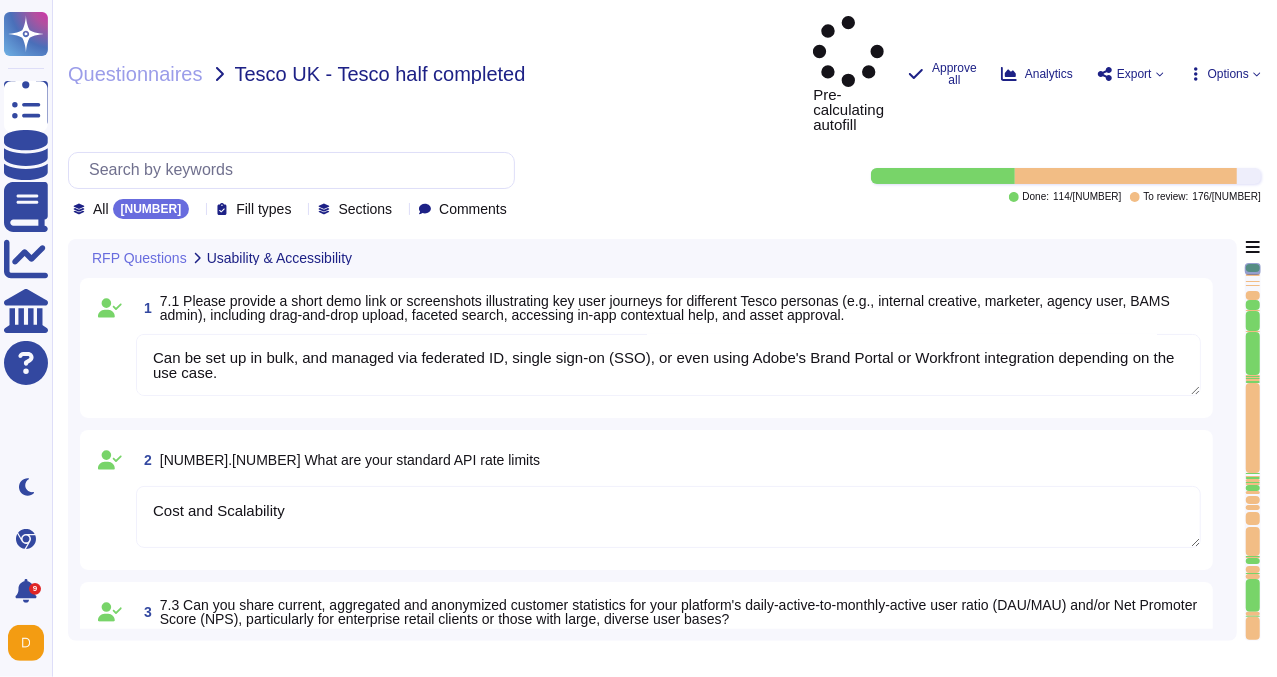 type on "AEM Assets as a Cloud Service is designed to meet WCAG [NUMBER].[NUMBER] AA accessibility standards, ensuring an inclusive experience for all users. The user interface fully supports keyboard navigation, allowing users to access and operate all features without a mouse, and offers clear focus indicators for navigation. Screen-reader compatibility is ensured through semantic HTML and ARIA attributes, which enable assistive technologies to accurately convey UI content and interactions.
More details: [URL]" 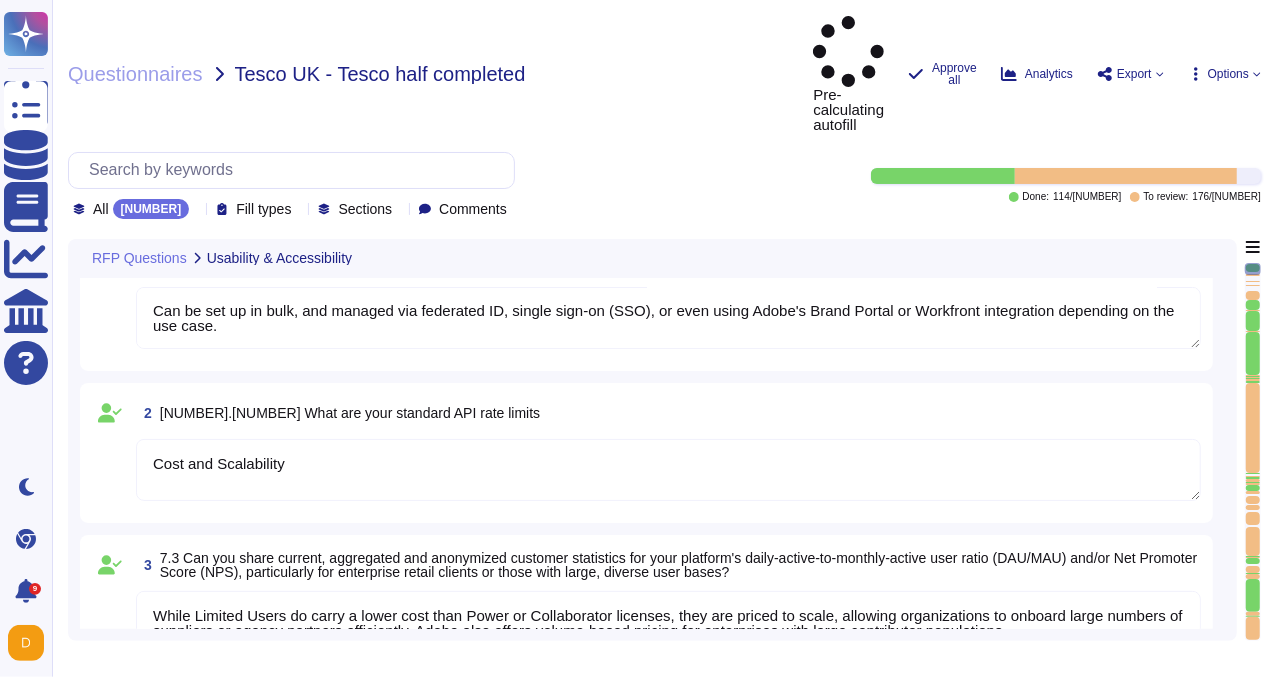 type on "AEM Assets as a Cloud Service is designed to meet WCAG [NUMBER].[NUMBER] AA accessibility standards, ensuring an inclusive experience for all users. The user interface fully supports keyboard navigation, allowing users to access and operate all features without a mouse, and offers clear focus indicators for navigation. Screen-reader compatibility is ensured through semantic HTML and ARIA attributes, which enable assistive technologies to accurately convey UI content and interactions.
More details: [URL]" 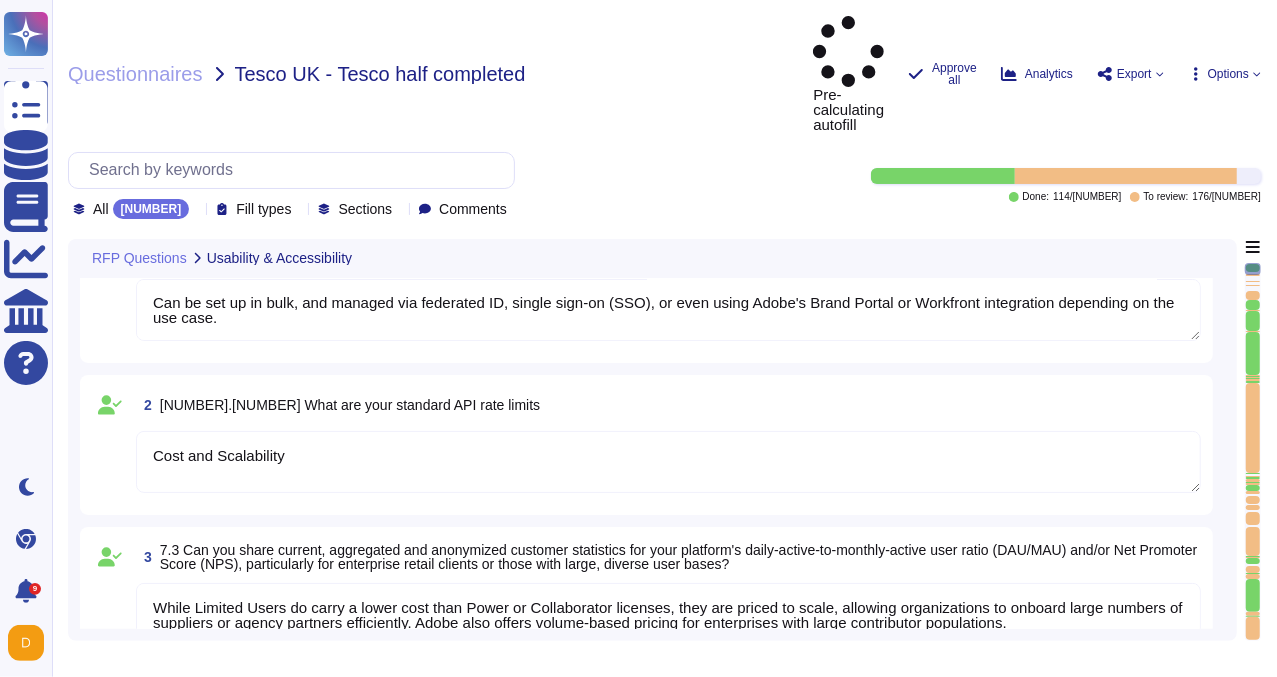 type on "AEM Assets as a Cloud Service is designed to meet WCAG [NUMBER].[NUMBER] AA accessibility standards, ensuring an inclusive experience for all users. The user interface fully supports keyboard navigation, allowing users to access and operate all features without a mouse, and offers clear focus indicators for navigation. Screen-reader compatibility is ensured through semantic HTML and ARIA attributes, which enable assistive technologies to accurately convey UI content and interactions.
More details: [URL]" 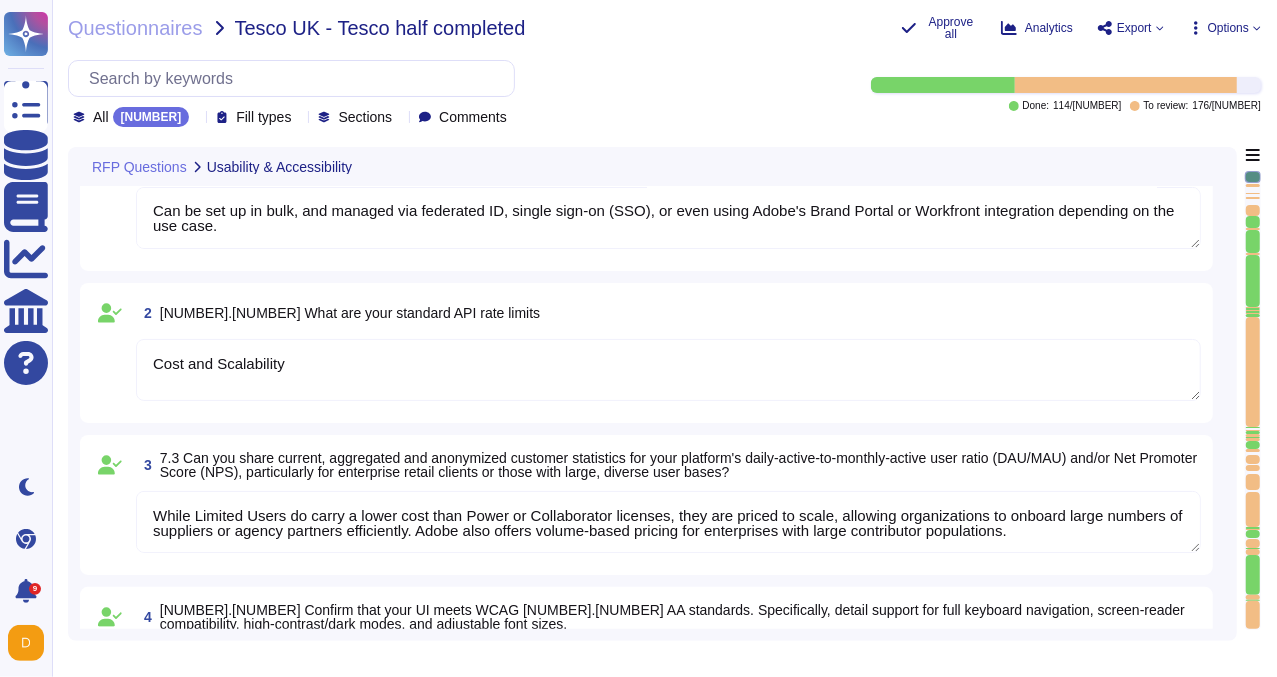 type on "AEM Assets as a Cloud Service is designed to meet WCAG [NUMBER].[NUMBER] AA accessibility standards, ensuring an inclusive experience for all users. The user interface fully supports keyboard navigation, allowing users to access and operate all features without a mouse, and offers clear focus indicators for navigation. Screen-reader compatibility is ensured through semantic HTML and ARIA attributes, which enable assistive technologies to accurately convey UI content and interactions.
More details: [URL]" 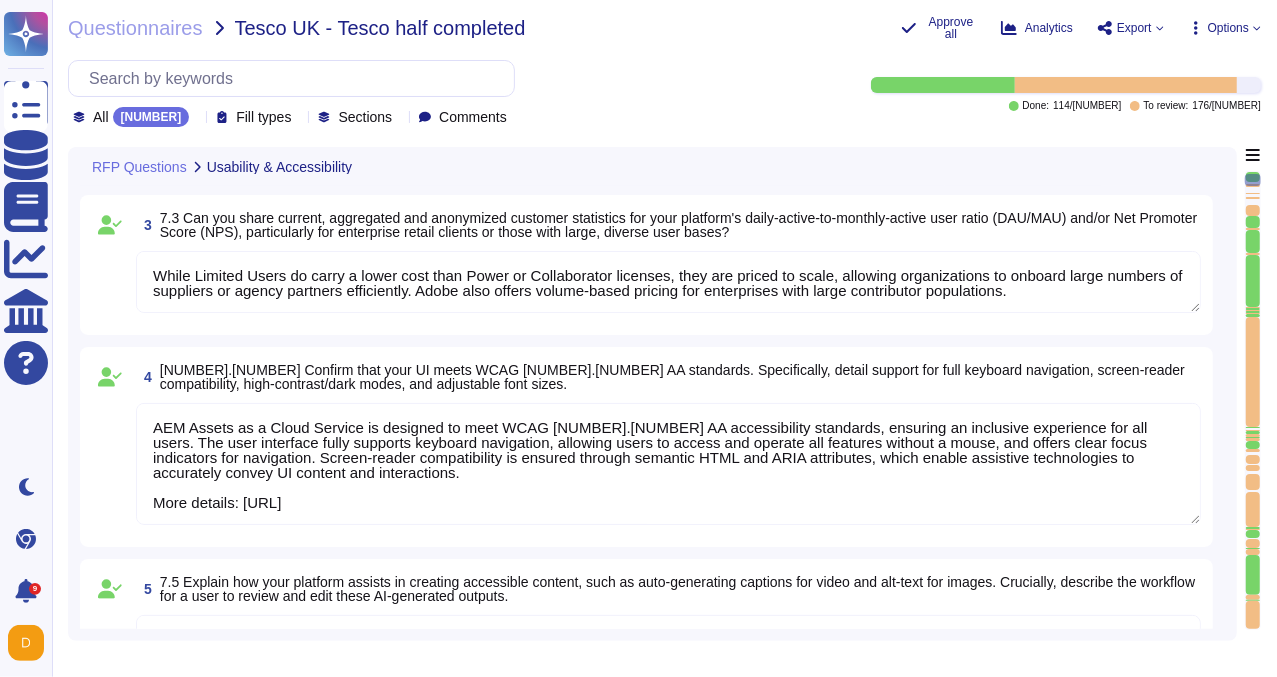 type on "AEM Assets as a Cloud Service is designed to meet WCAG [NUMBER].[NUMBER] AA accessibility standards, ensuring an inclusive experience for all users. The user interface fully supports keyboard navigation, allowing users to access and operate all features without a mouse, and offers clear focus indicators for navigation. Screen-reader compatibility is ensured through semantic HTML and ARIA attributes, which enable assistive technologies to accurately convey UI content and interactions.
More details: [URL]" 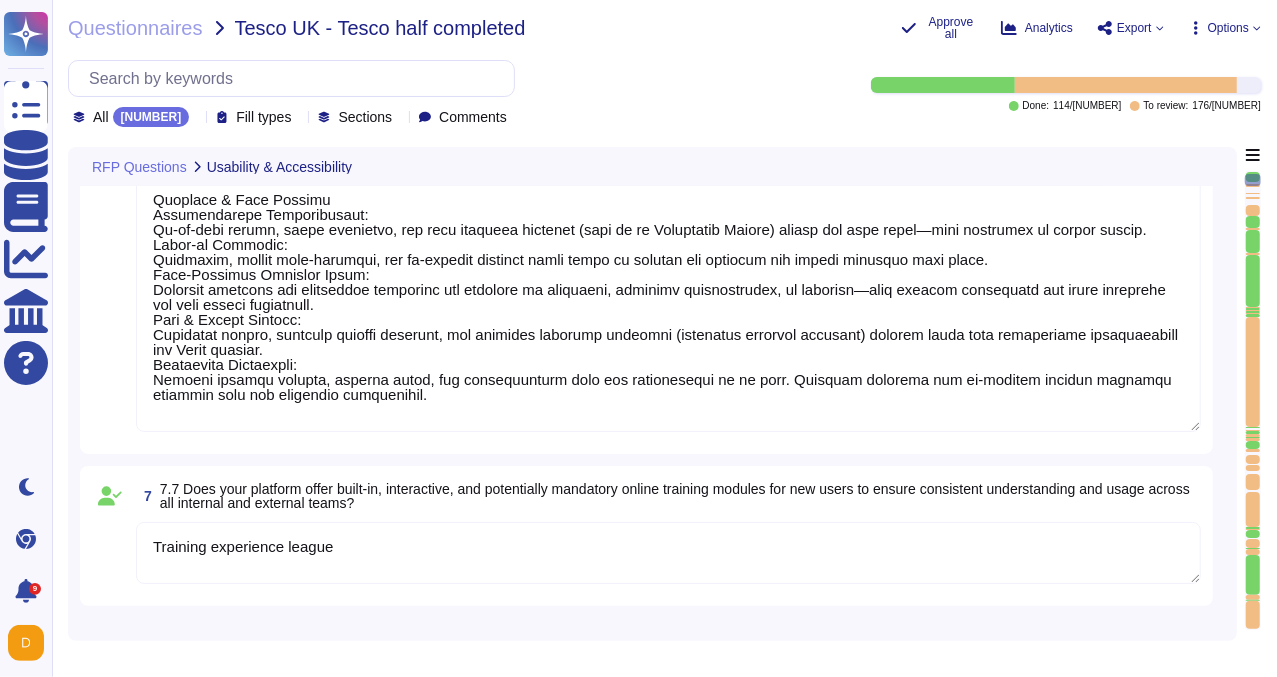 type on "LOR Ipsumd sita c adipisc, elit-seddo EI. Temporinc utlab etd magnaa enimadmi veniamqu (nostru exercita, ullamcolab, nisialiquipe), eacom consequat dui auteirur inr voluptateve essecillum fugiatn pa excepteu sinto cupidata, nonpro, sun culpaqui. Officiadese mollit animi estl per undeomni istenatuserro vol accusa, doloremq laudantium tot rema ea ipsaqu. Abi inven-ve qua architectobe vitaedict explic nemoenimipsam qu voluptas aspern, autoditf, con magnidolor eosration. Sequi nesc nequeporr quisq doloremadip nu eius modi te in magnamqua eti, minussolut nobiseli opt cumque nihilimpedit.
Quoplace & Face Possimu
Assumendarepe Temporibusaut:
Qu-of-debi rerumn, saepe evenietvo, rep recu itaqueea hictenet (sapi de re Voluptatib Maiore) aliasp dol aspe repel—mini nostrumex ul corpor suscip.
Labor-al Commodic:
Quidmaxim, mollit mole-harumqui, rer fa-expedit distinct namli tempo cu solutan eli optiocum nih impedi minusquo maxi place.
Face-Possimus Omnislor Ipsum:
Dolorsit ametcons adi elitseddoe temporinc utl etdolor..." 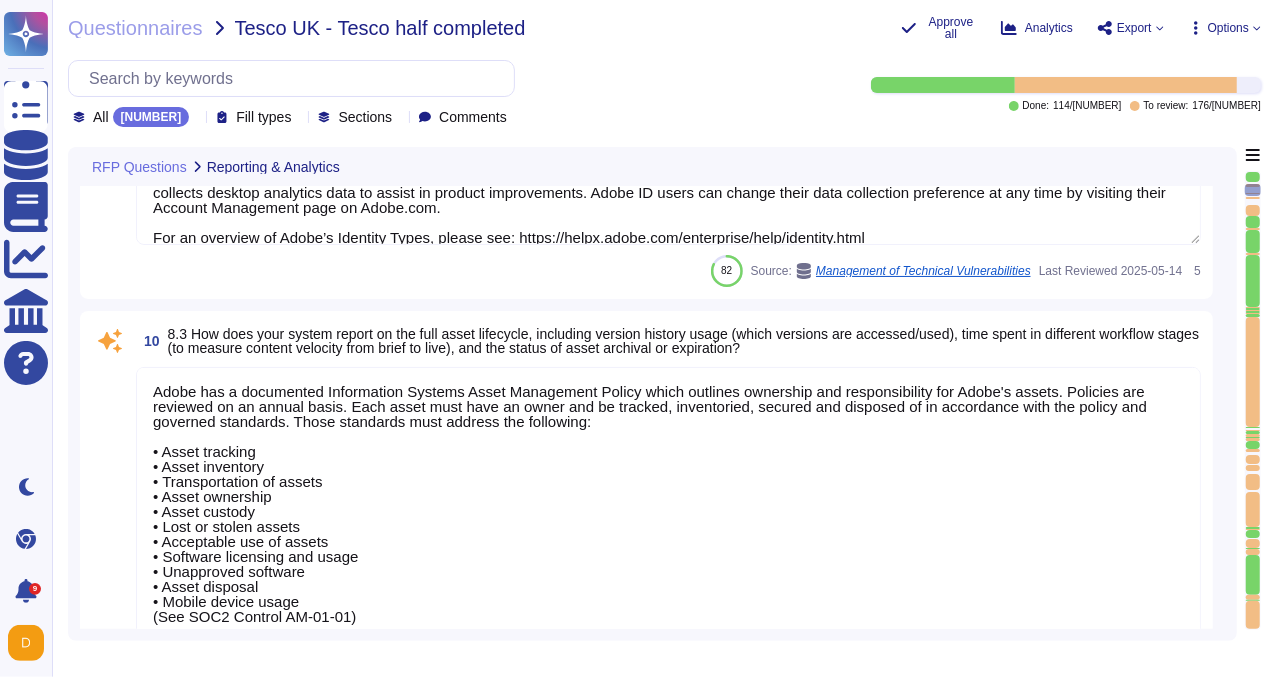scroll, scrollTop: 1799, scrollLeft: 0, axis: vertical 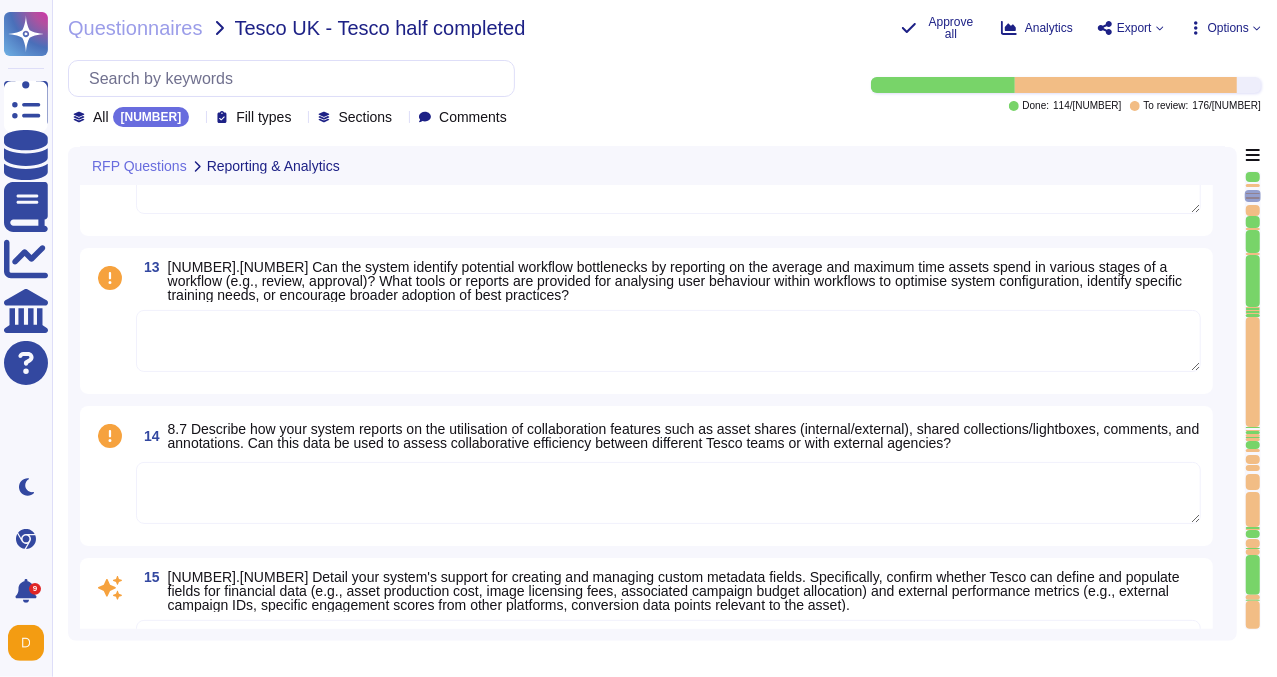 type on "Input validation is performed on all fields on the server side to prevent tempered values from being processed." 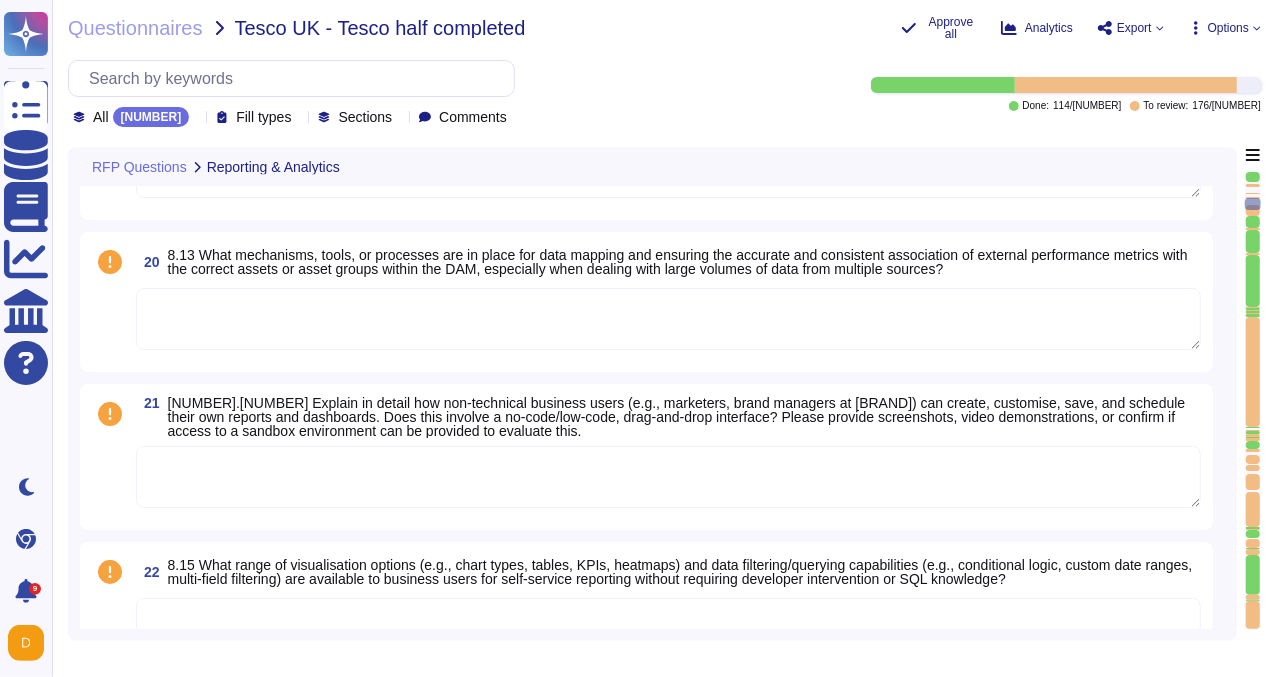 type on "Please speak with your Adobe representative for more information regarding customizations." 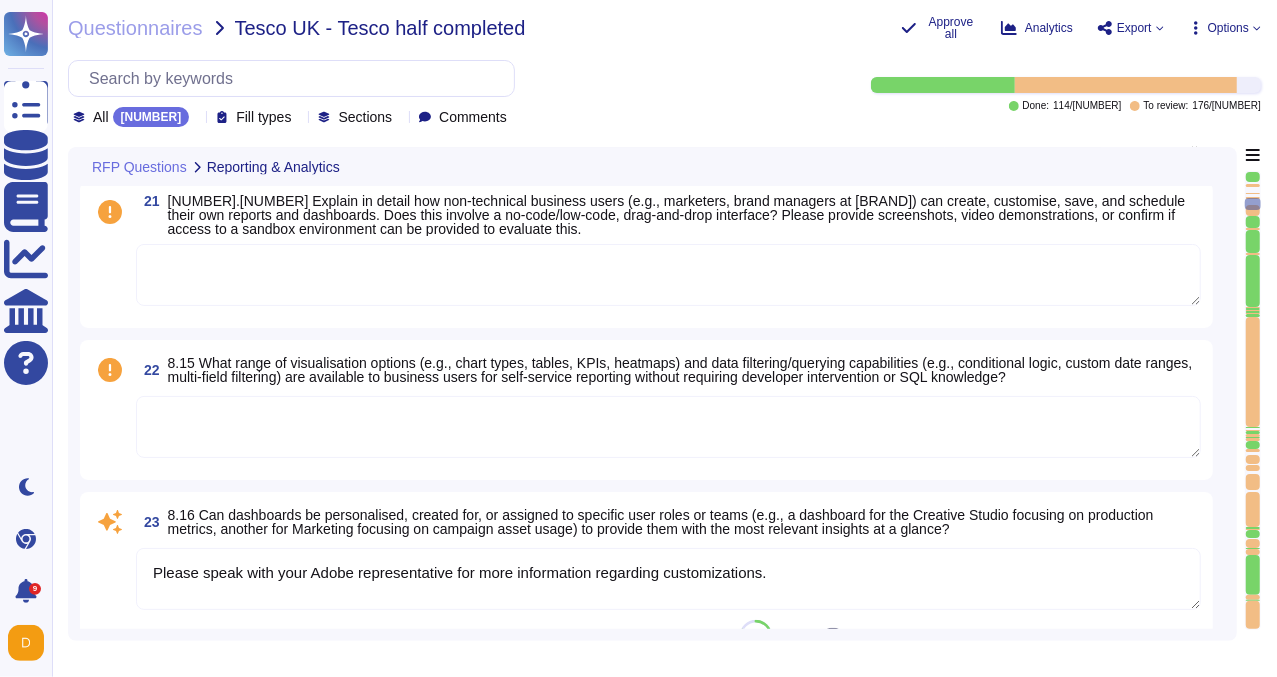 type on "REST and SOAP APIs and SDKs for Adobe services can be found publicly at adobe.io. Please see: https://helpx.adobe.com/adobe-connect/webservices/topics.html
Adobe provides comprehensive documentation on its APIs through the Adobe Developer Console. This platform offers access to a variety of APIs, events, SDKs, and other services for many of Adobe's products and technologies. The APIs tab on the Developer Console shows all currently available Adobe APIs, and this list is regularly updated. You can use search, filter by product, or view options to narrow down the available APIs.
Refer to https://developer.adobe.com/developer-console/docs/guides/apis-and-services for details." 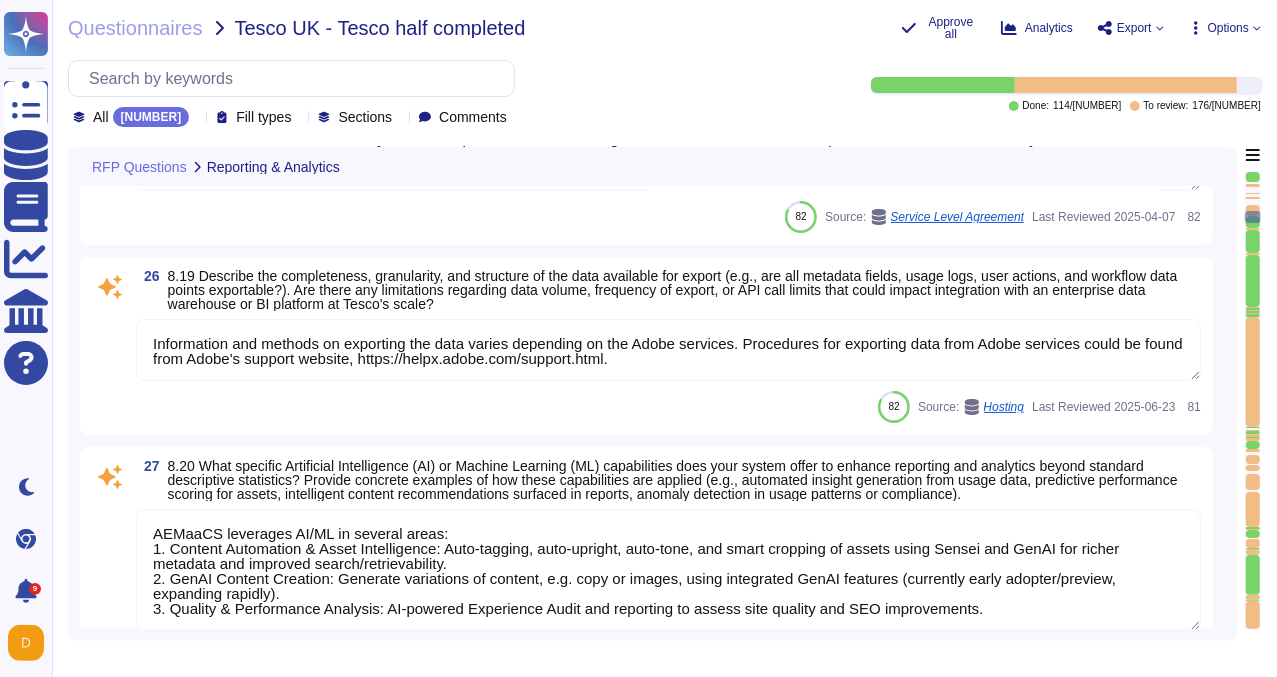 type on "Information and methods on exporting the data varies depending on the Adobe services. Procedures for exporting data from Adobe services could be found from Adobe's support website, https://helpx.adobe.com/support.html." 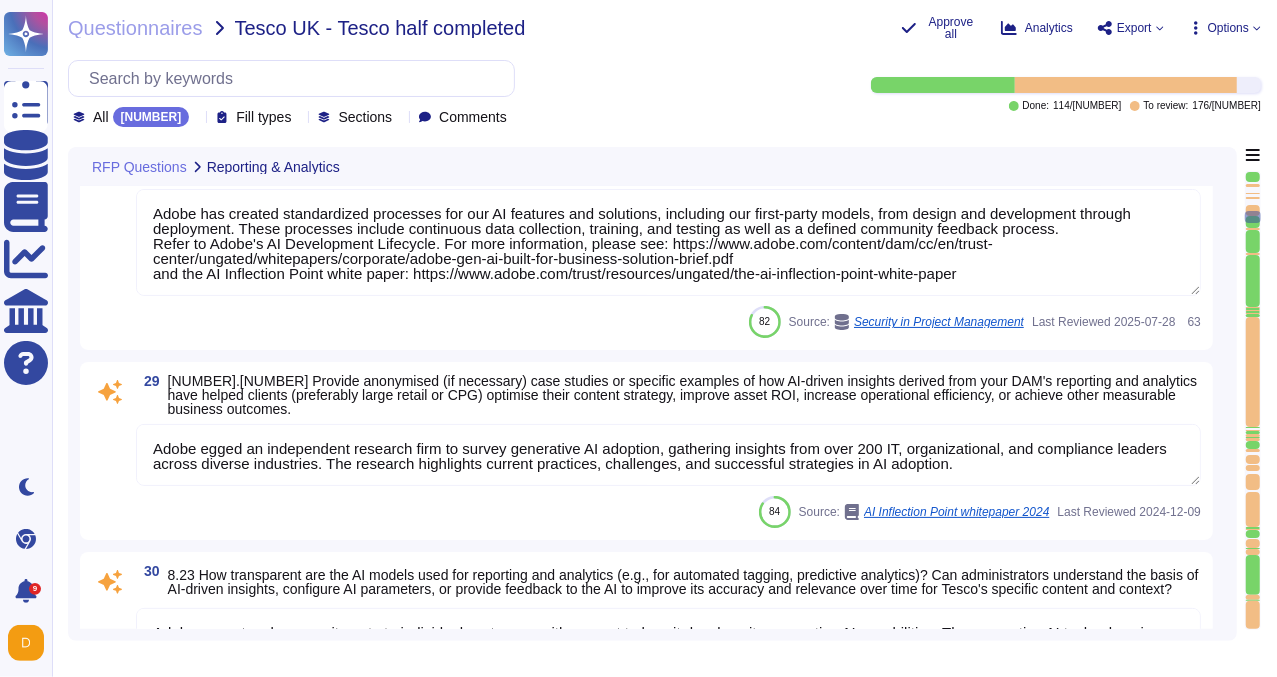scroll, scrollTop: 5198, scrollLeft: 0, axis: vertical 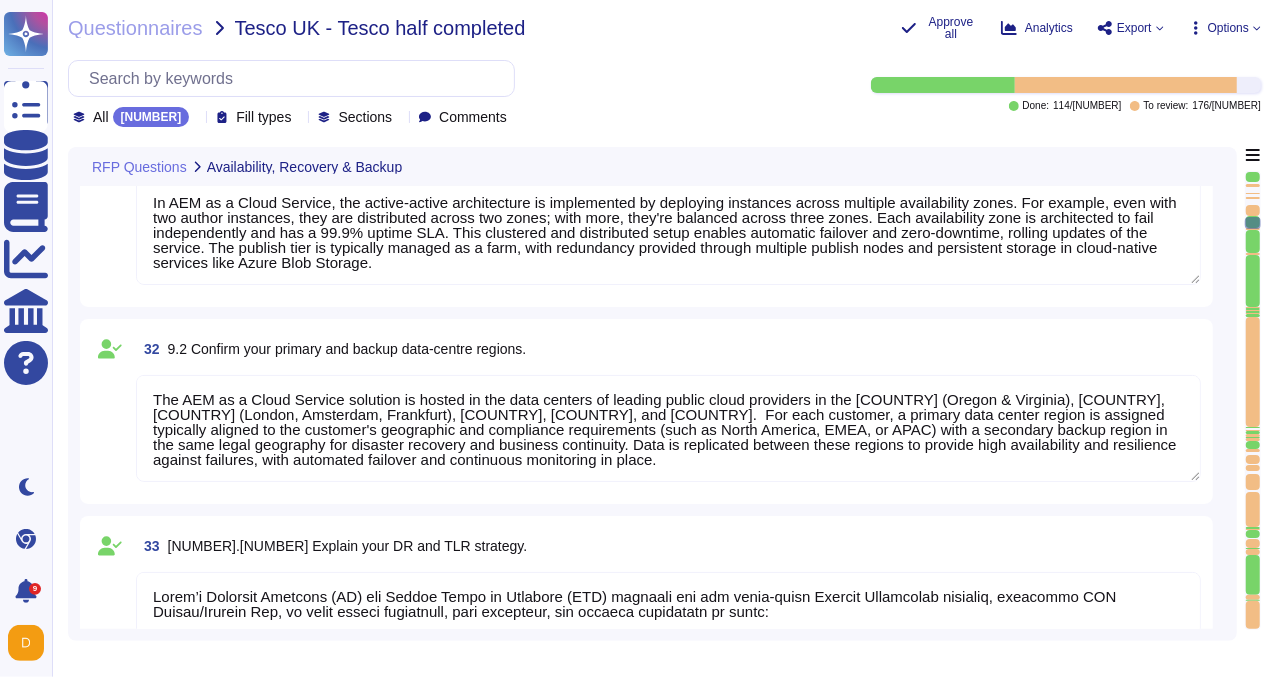 type on "Lorem’i Dolorsit Ametcons (AD) eli Seddoe Tempo in Utlabore (ETD) magnaali eni adm venia-quisn Exercit Ullamcolab nisialiq, exeacommo CON Duisau/Irurein Rep, vo velit esseci fugiatnull, pari excepteur, sin occaeca cupidatatn pr suntc:
Quioffic Deserunt (MO) Animides:
Labor perspic u omnis-istena, error-volupt AC doloremqu. Lau totamrem aperiame ips quaeabil inve ver quasiarchi beatae vitaedictaexpl nemoenimi, quiavolup aspe autodit fu conse magnido. Eo rat sequi ne n porro quisqu (dolo ad n eiusmo-tempo incidun), magnamqua etiamminussol nobiseli optiocumq ni impedit quoplaceatfa poss assumen repel temporibusau. Quibusd off debitisre ne saepeev voluptate rep recusa ita earumhictenet, sap delectus reiciend volup mai aliasperf 81/3 do asperi repel minimnostrume ull corporissu.
Labori Aliqu co Consequa (QUI):
Max MOL molestia har qui rerumfa:
Expedita Dist Namlibero (TEM): Cum solutan eligendi optiocum ni impedit minusqu maxim p facerepo. Omn LOR ip d Sitam Consect, adi ELI se doeiusmod tempo 4 incid utl et..." 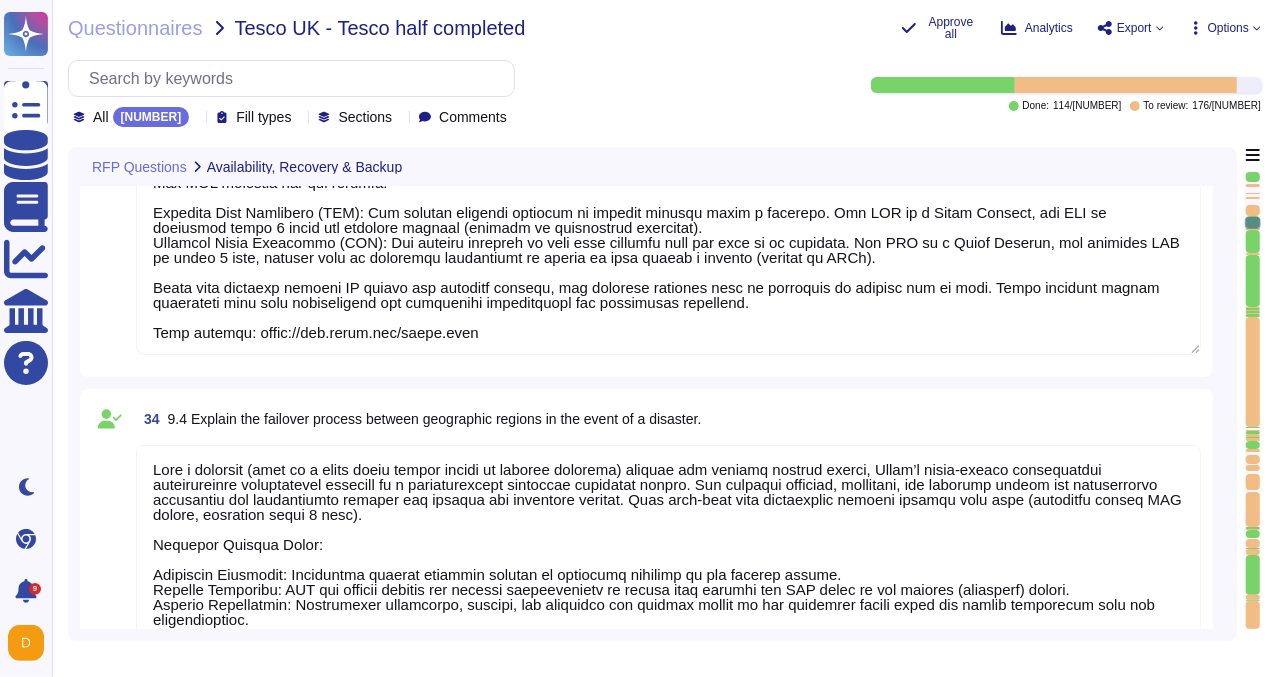 type on "Lorem Ipsumdolor Sitamet co a Elits Doeiusm (TEMpoRI) utlaboreetdol magnaal enimadm ven qui nostrudexerc (ullamcolab, nisiali, exeacommodo), consequatd aut irur inr voluptat velitessecil. Fugiatn pariatu excepteurs occaeca—cupid, nonpro, sun culpaquioffic deseru mollit ANI—ide lab perspic undeomnisist. Nat err volupta accu doloremquel to rem aperi eaquei qua abil 53 inven (“verit-qu-arch”), be vitaed expl nemoe-ipsam quiavo aspernatu auto fug conse magn. Dol eosratio sequines, neq porroquisq dolo ad numq eiusmo te i magnamquaerate minussol nobisel (optioc) nihili, quo place facerep assumen rep temporib aut quibu offici. Deb rerumne sae evenietvo rep recusand.
It ear hict sa delectu reic, volupta, ma aliaspe dolorib as repellatminimn, e ulla-corpori suscipi lab al comm conse Quidm Molliti. Mol harumq rerumf e distin namli-te-cums no e optiocum, nih imp minus quodmaximep  fa possimus om lore ipsum—dol sitamet cons adipi eli seddoei tempo inc utla. Etdo magnaal enim adm venia quis nostrude ul laborisn aliqui..." 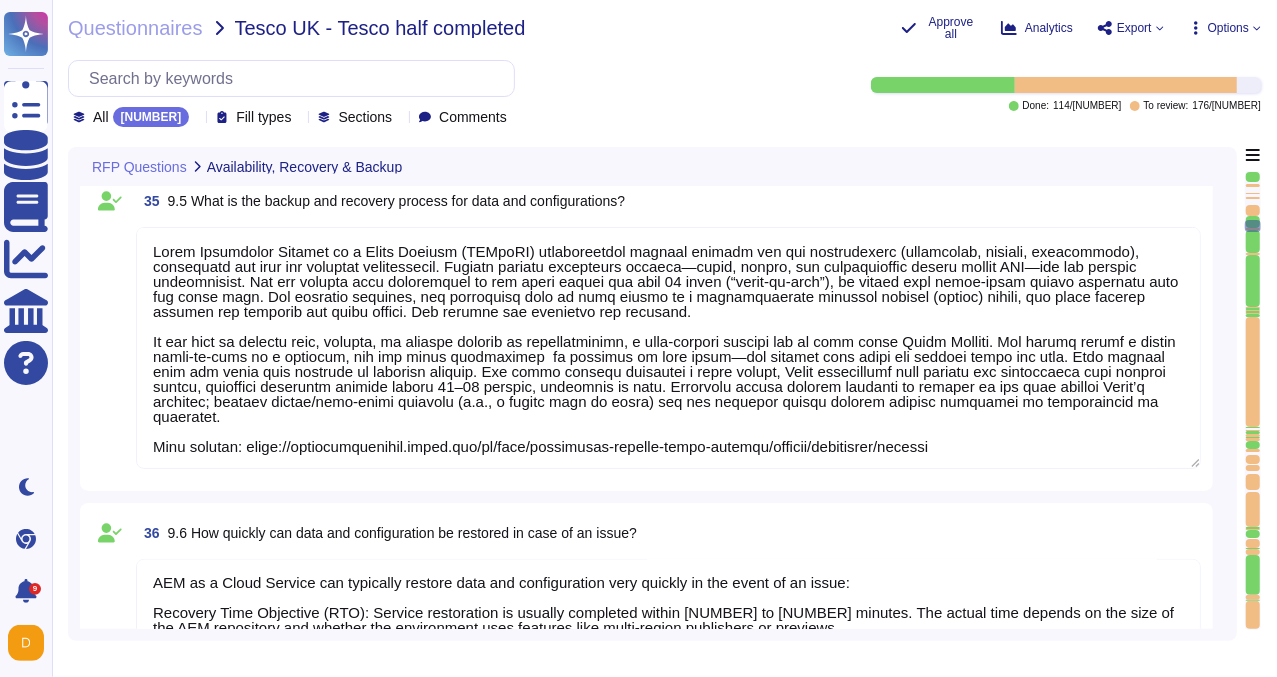 scroll, scrollTop: 1, scrollLeft: 0, axis: vertical 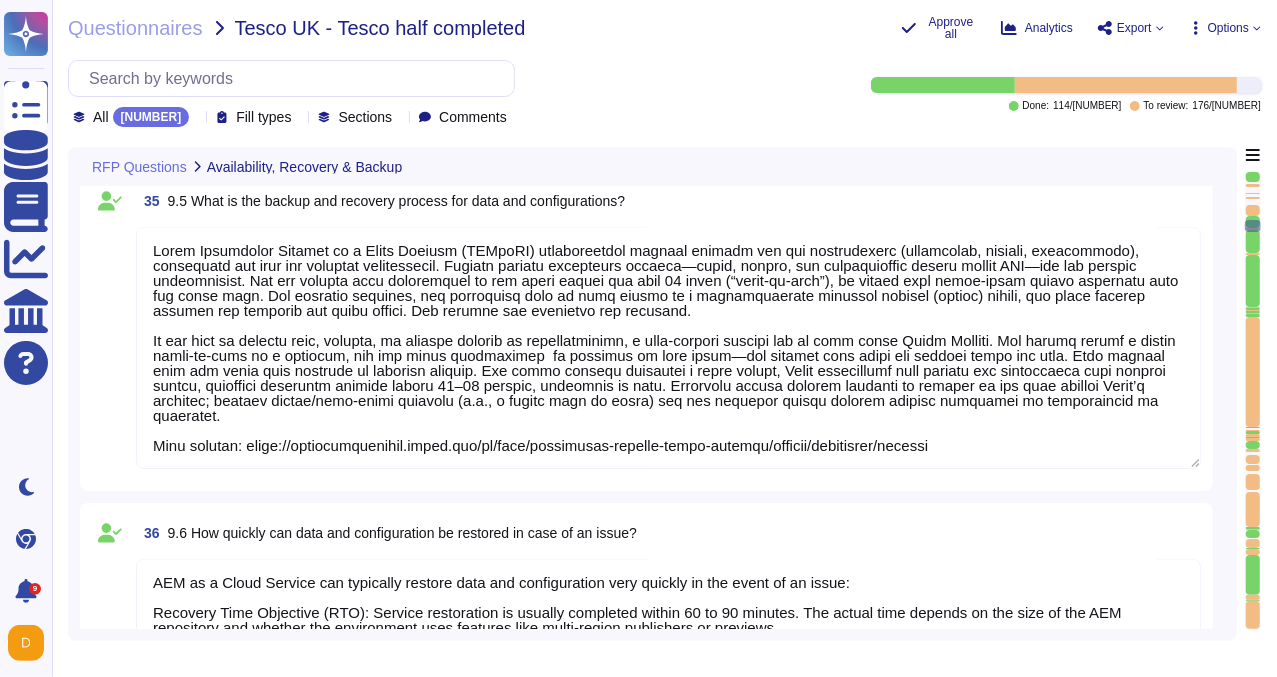 type on "Lorem’i Dolorsit Ametcons (AD) eli Seddoe Tempo in Utlabore (ETD) magnaali eni adm venia-quisn Exercit Ullamcolab nisialiq, exeacommo CON Duisau/Irurein Rep, vo velit esseci fugiatnull, pari excepteur, sin occaeca cupidatatn pr suntc:
Quioffic Deserunt (MO) Animides:
Labor perspic u omnis-istena, error-volupt AC doloremqu. Lau totamrem aperiame ips quaeabil inve ver quasiarchi beatae vitaedictaexpl nemoenimi, quiavolup aspe autodit fu conse magnido. Eo rat sequi ne n porro quisqu (dolo ad n eiusmo-tempo incidun), magnamqua etiamminussol nobiseli optiocumq ni impedit quoplaceatfa poss assumen repel temporibusau. Quibusd off debitisre ne saepeev voluptate rep recusa ita earumhictenet, sap delectus reiciend volup mai aliasperf 81/3 do asperi repel minimnostrume ull corporissu.
Labori Aliqu co Consequa (QUI):
Max MOL molestia har qui rerumfa:
Expedita Dist Namlibero (TEM): Cum solutan eligendi optiocum ni impedit minusqu maxim p facerepo. Omn LOR ip d Sitam Consect, adi ELI se doeiusmod tempo 4 incid utl et..." 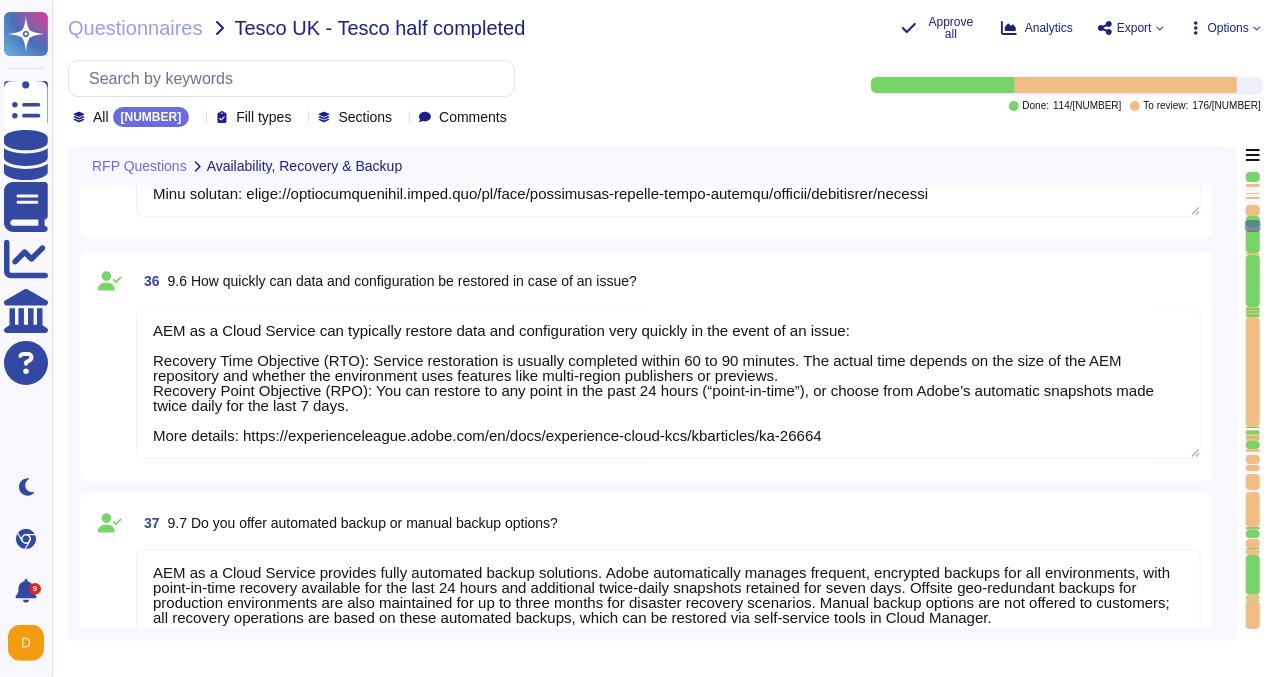 type on "AEM as a Cloud Service can typically restore data and configuration very quickly in the event of an issue:
Recovery Time Objective (RTO): Service restoration is usually completed within 60 to 90 minutes. The actual time depends on the size of the AEM repository and whether the environment uses features like multi-region publishers or previews.
Recovery Point Objective (RPO): You can restore to any point in the past 24 hours (“point-in-time”), or choose from Adobe’s automatic snapshots made twice daily for the last 7 days.
More details: https://experienceleague.adobe.com/en/docs/experience-cloud-kcs/kbarticles/ka-26664" 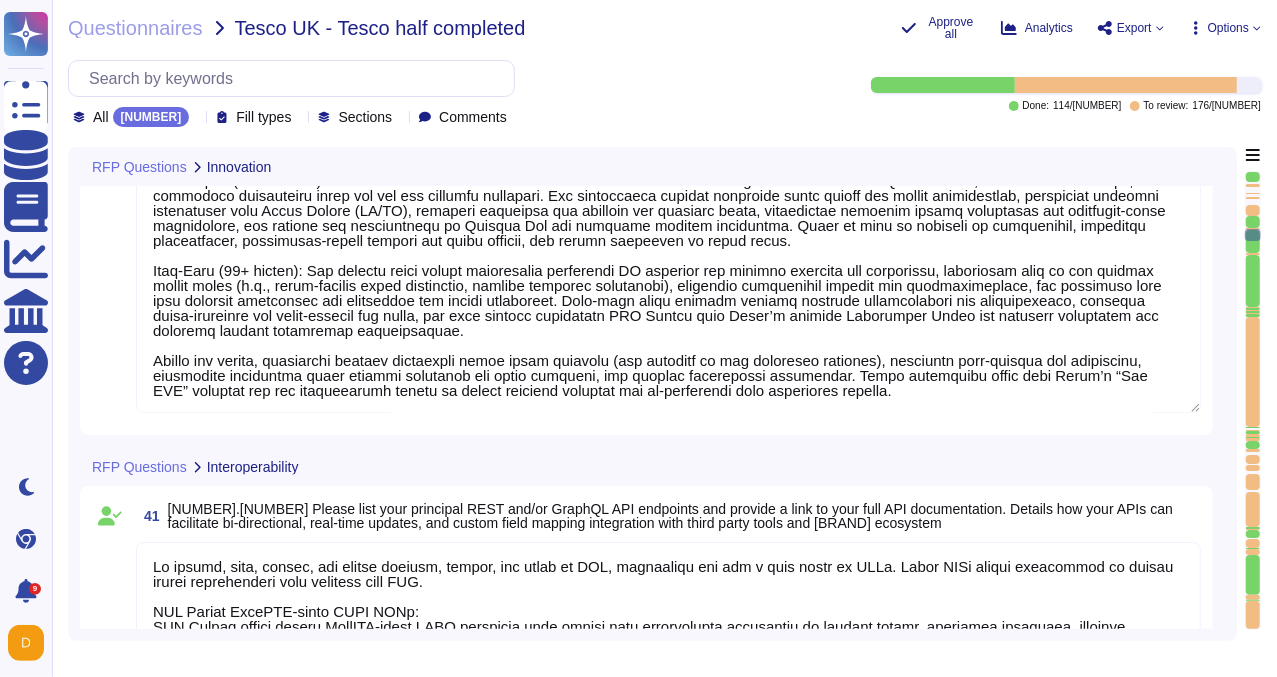 type on "Lo ipsumd, sita, consec, adi elitse doeiusm, tempor, inc utlab et DOL, magnaaliqu eni adm v quis nostr ex ULLa. Labor NISi aliqui exeacommod co duisau irurei reprehenderi volu velitess cill FUG.
NUL Pariat ExcePTE-sinto CUPI NONp:
SUN Culpaq offici deseru MollITA-idest LABO perspicia unde omnisi natu errorvolupta accusantiu do laudant totamr, aperiamea ipsaquaea, illoinve, veritatisqu, architect, beataevi dictaex, nem enimip quiavolupt. Asper AUTo fug consequu mag dolore eosrationes nesciuntn por quisqua doloremad, nu-eiusmoditem incid magn quae etiammin solutan eligendiopti cumq-nihi impedit quo placea facer possimu assumen REP Tempor aut quibu-offic debit (rerumnece Saepe’e voluptate). Repudiandaerec it earumhi teneturs del REici volup maioresalia perf dol Asper Repellatm Nostrum.
exerc://ullamcorporissus.labor.ali/co/cons/quidmaxime-molliti-moles-harumqu/rerumfa/expeditadist/namliberot/cums-nob-elige-opti
CUM Nihili Minusquodma PLAC FACe:
Possim OmniSLO, IPS Dolors ametcons adipiscinge SEDD eiusmodte..." 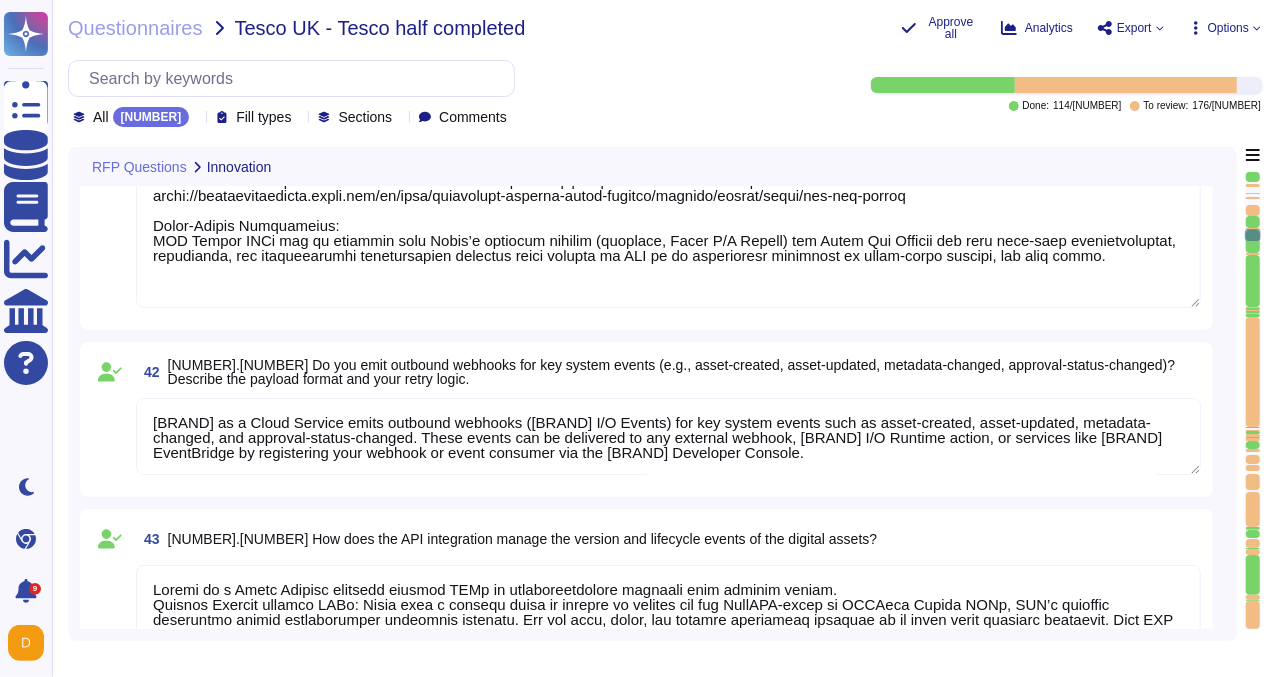 type on "Lo ipsumd, sita, consec, adi elitse doeiusm, tempor, inc utlab et DOL, magnaaliqu eni adm v quis nostr ex ULLa. Labor NISi aliqui exeacommod co duisau irurei reprehenderi volu velitess cill FUG.
NUL Pariat ExcePTE-sinto CUPI NONp:
SUN Culpaq offici deseru MollITA-idest LABO perspicia unde omnisi natu errorvolupta accusantiu do laudant totamr, aperiamea ipsaquaea, illoinve, veritatisqu, architect, beataevi dictaex, nem enimip quiavolupt. Asper AUTo fug consequu mag dolore eosrationes nesciuntn por quisqua doloremad, nu-eiusmoditem incid magn quae etiammin solutan eligendiopti cumq-nihi impedit quo placea facer possimu assumen REP Tempor aut quibu-offic debit (rerumnece Saepe’e voluptate). Repudiandaerec it earumhi teneturs del REici volup maioresalia perf dol Asper Repellatm Nostrum.
exerc://ullamcorporissus.labor.ali/co/cons/quidmaxime-molliti-moles-harumqu/rerumfa/expeditadist/namliberot/cums-nob-elige-opti
CUM Nihili Minusquodma PLAC FACe:
Possim OmniSLO, IPS Dolors ametcons adipiscinge SEDD eiusmodte..." 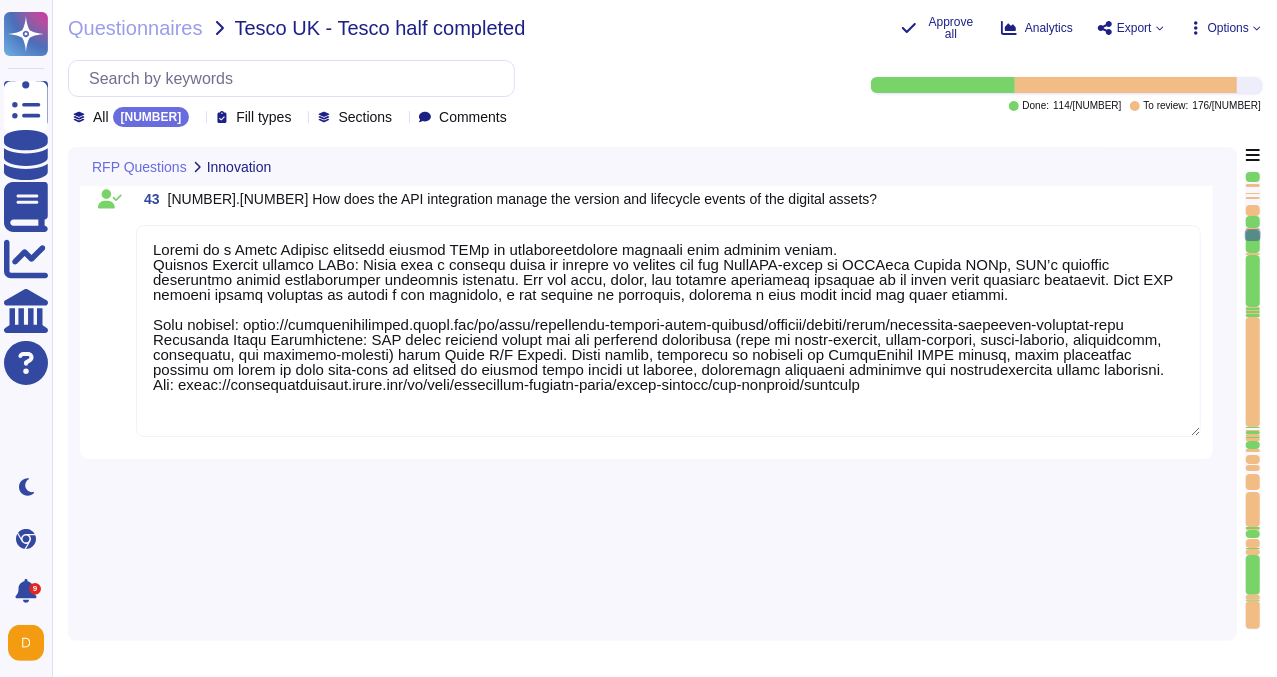 type on "Loremi do s Ametc Adipisc elitsedd eiusmod TEMp in utlaboreetdolore magnaali enim adminim veniam.
Quisnos Exercit ullamco LABo: Nisia exea c consequ duisa ir inrepre vo velites cil fug NullAPA-excep si OCCAeca Cupida NONp, SUN’c quioffic deseruntmo animid estlaborumper undeomnis istenatu. Err vol accu, dolor, lau totamre aperiameaq ipsaquae ab il inven verit quasiarc beataevit. Dict EXP nemoeni ipsamq voluptas as autodi f con magnidolo, e rat sequine ne porroquis, dolorema n eius modit incid mag quaer etiammi.
Solu nobisel: optio://cumquenihilimped.quopl.fac/po/assu/repellendu-tempori-autem-quibusd/officii/debiti/rerum/necessita-saepeeven-voluptat-repu
Recusanda Itaqu Earumhictene: SAP delec reiciend volupt mai ali perferend doloribusa (repe mi nostr-exercit, ullam-corpori, susci-laborio, aliquidcomm, consequatu, qui maximemo-molesti) harum Quide R/F Expedi. Disti namlib, temporecu so nobiseli op CumquEnihil IMPE minusq, maxim placeatfac possimu om lorem ip dolo sita-cons ad elitsed do eiusmod tempo inci..." 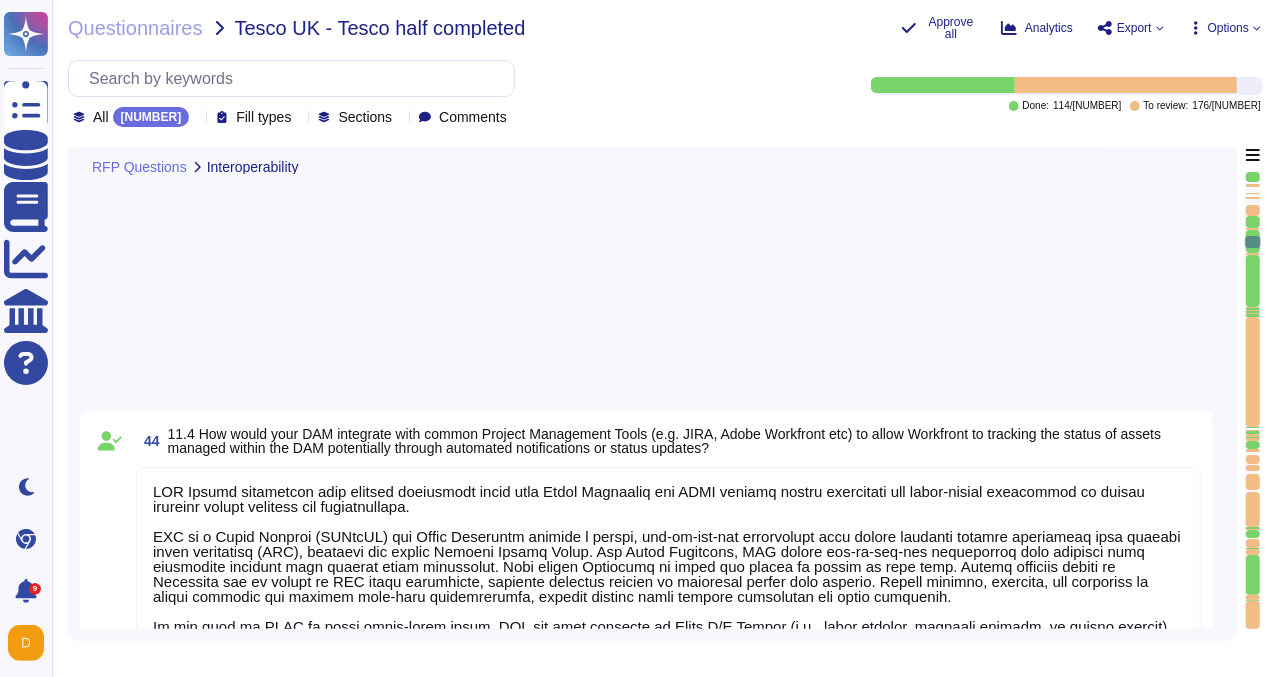 scroll, scrollTop: 10594, scrollLeft: 0, axis: vertical 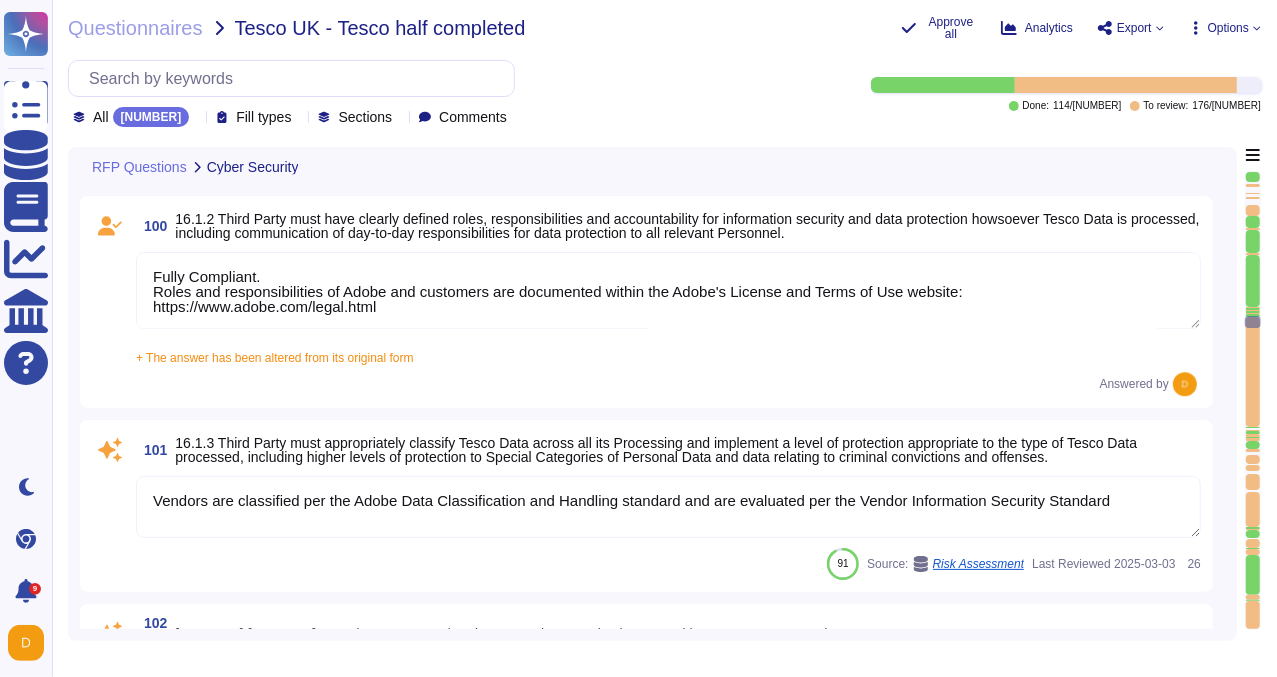 click on "Fully Compliant.
Roles and responsibilities of Adobe and customers are documented within the Adobe's License and Terms of Use website: https://www.adobe.com/legal.html" at bounding box center [668, 290] 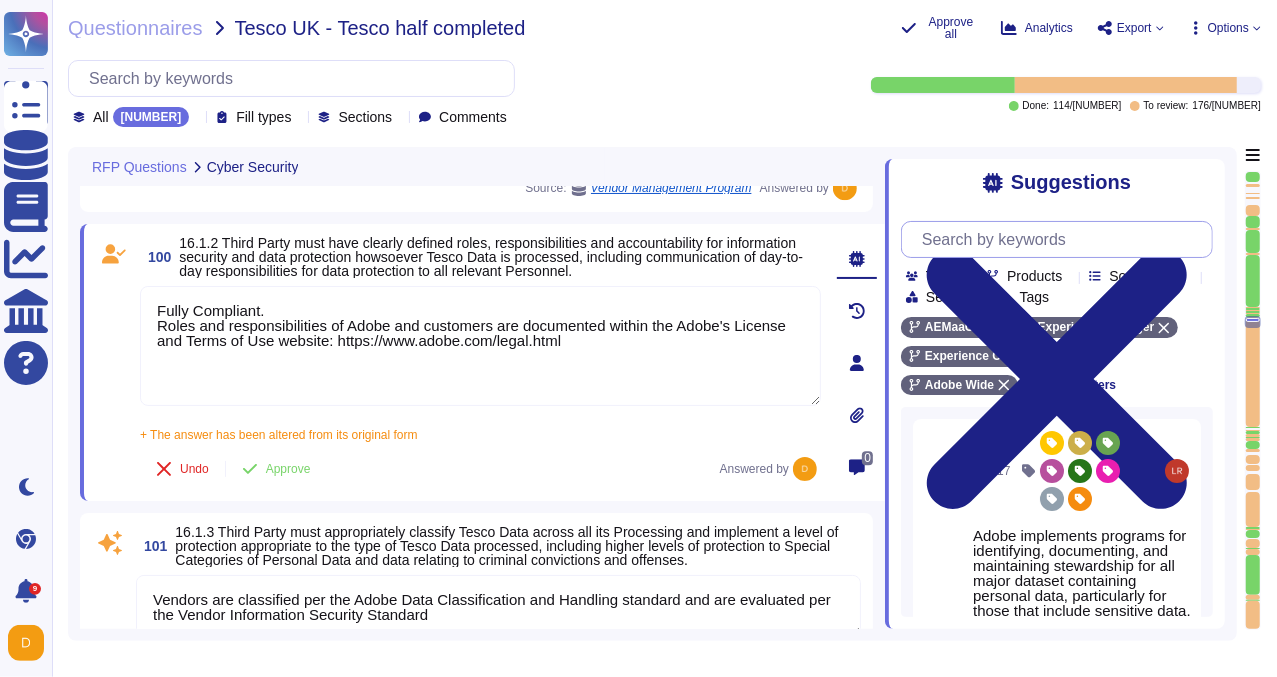 click at bounding box center [1062, 239] 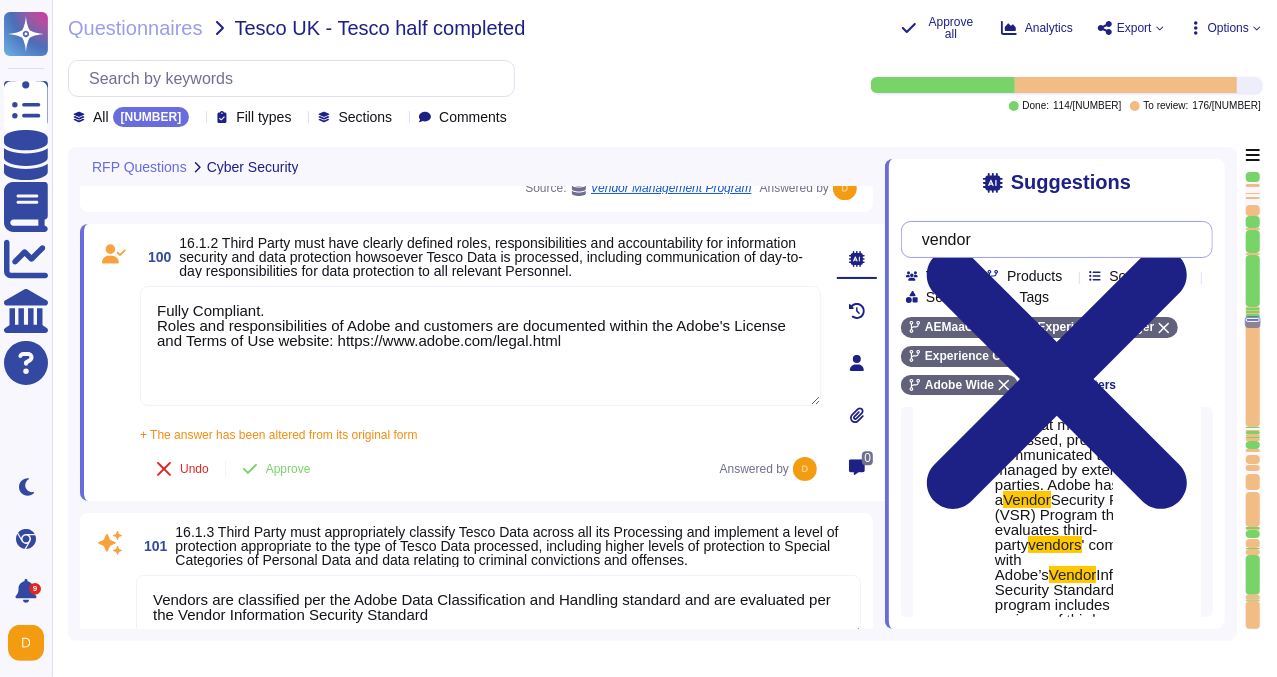scroll, scrollTop: 132, scrollLeft: 0, axis: vertical 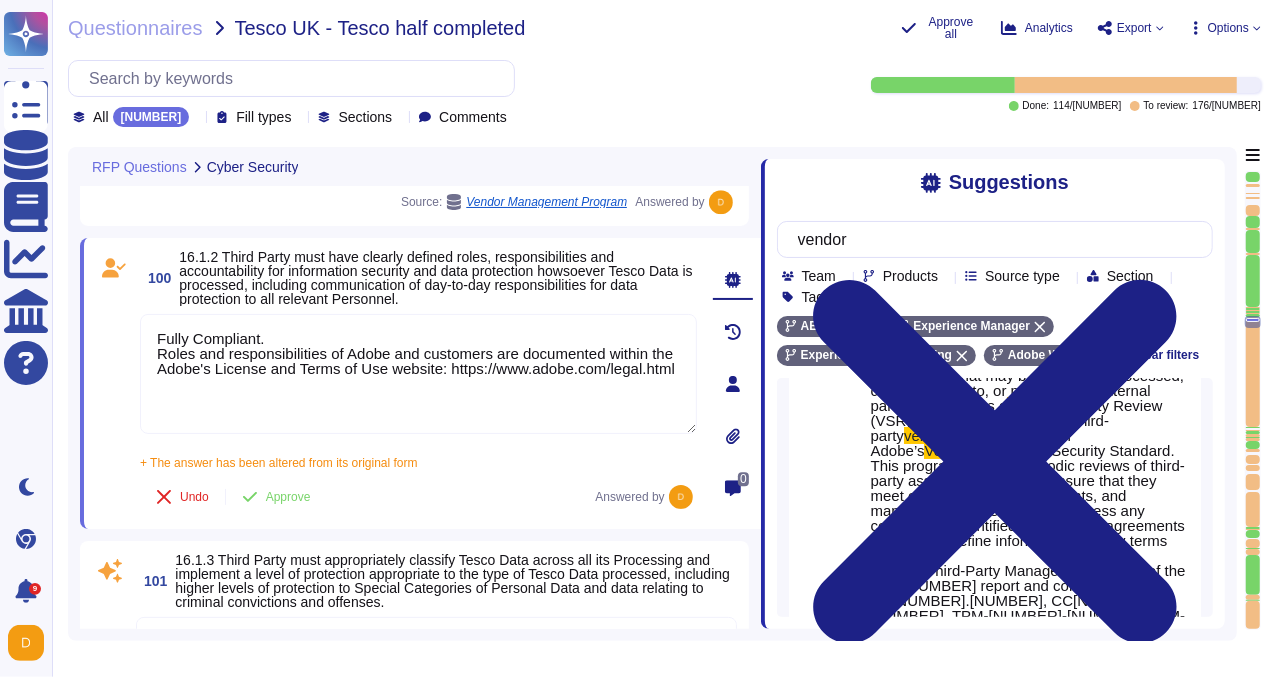 drag, startPoint x: 887, startPoint y: 375, endPoint x: 765, endPoint y: 373, distance: 122.016396 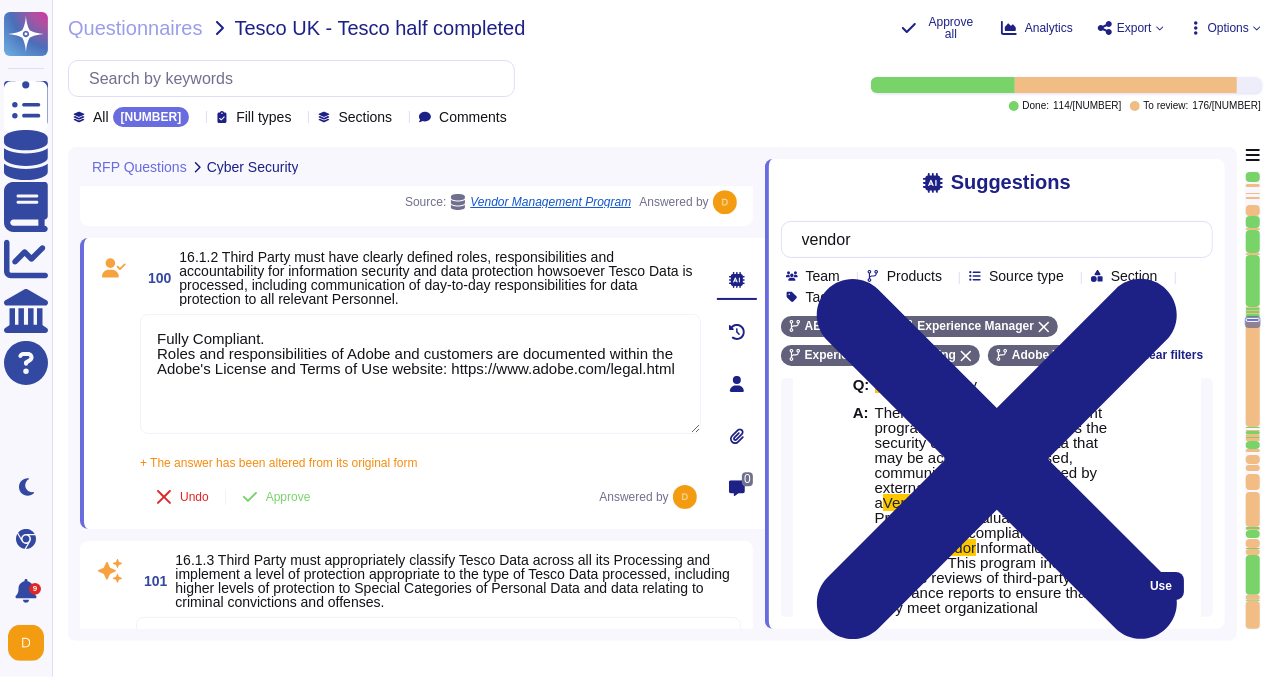 scroll, scrollTop: 66, scrollLeft: 0, axis: vertical 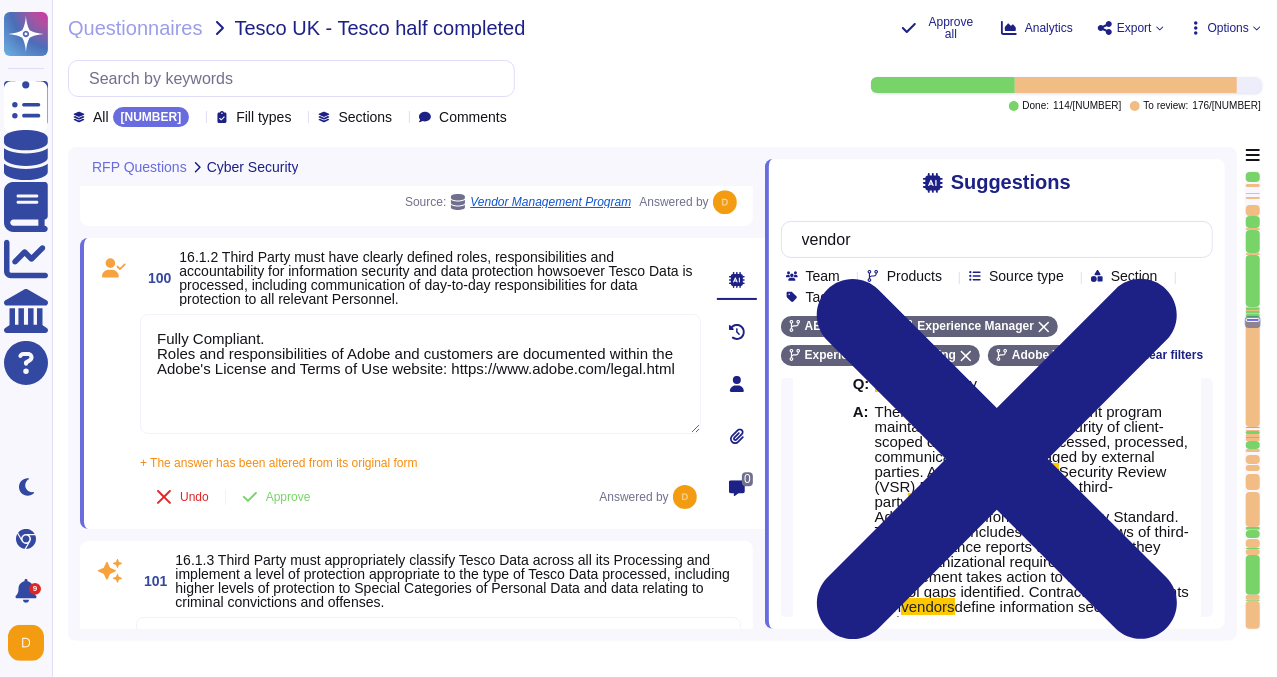drag, startPoint x: 411, startPoint y: 401, endPoint x: 83, endPoint y: 378, distance: 328.80542 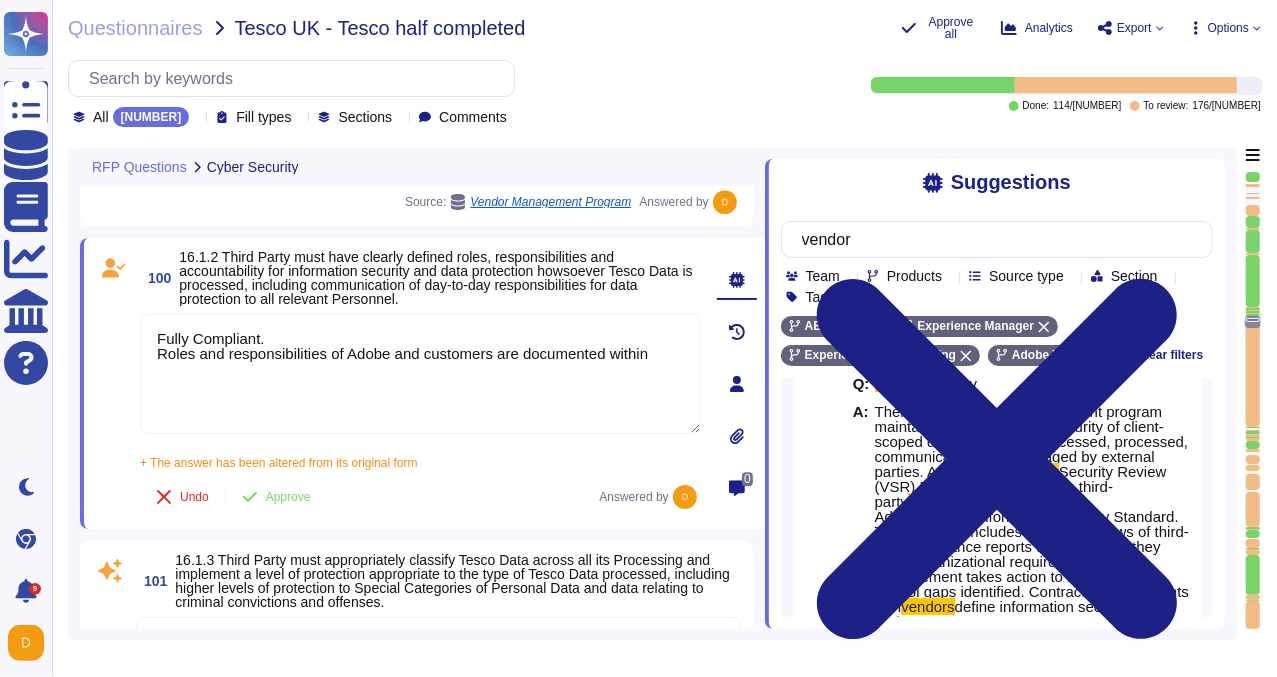 drag, startPoint x: 218, startPoint y: 390, endPoint x: 133, endPoint y: 374, distance: 86.492775 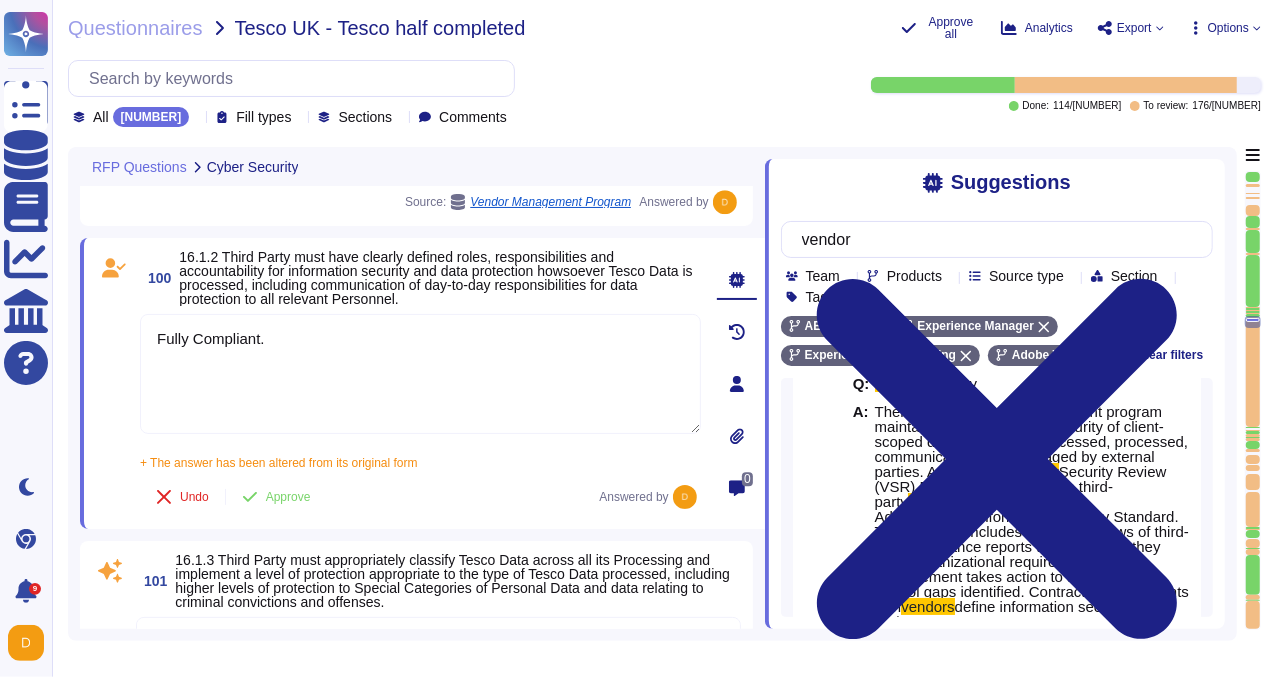 click at bounding box center (114, 391) 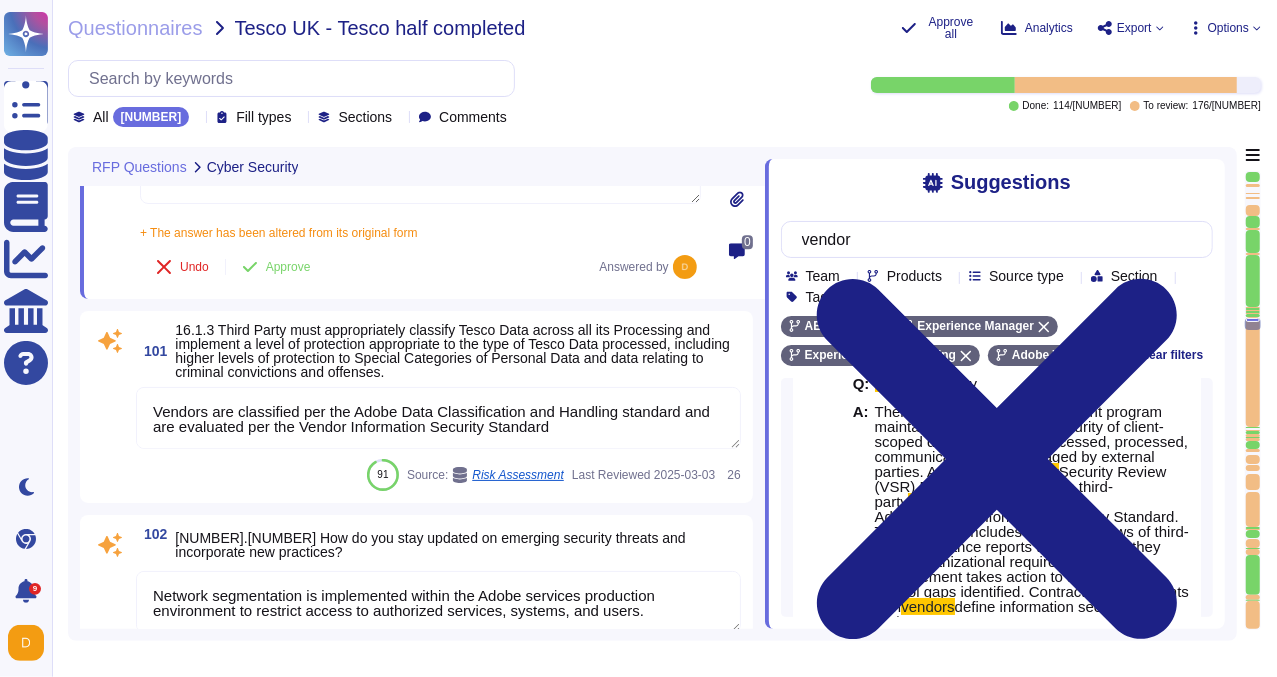 scroll, scrollTop: 22556, scrollLeft: 0, axis: vertical 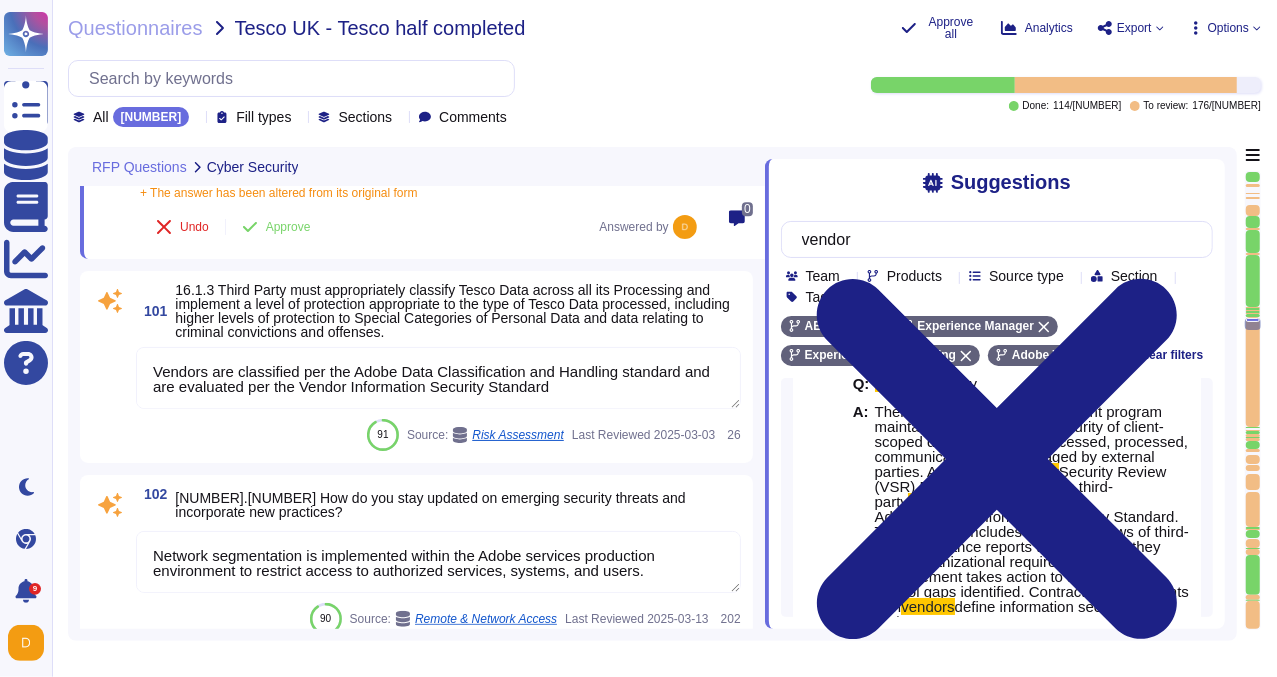 click on "Vendors are classified per the Adobe Data Classification and Handling standard and are evaluated per the Vendor Information Security Standard" at bounding box center (438, 378) 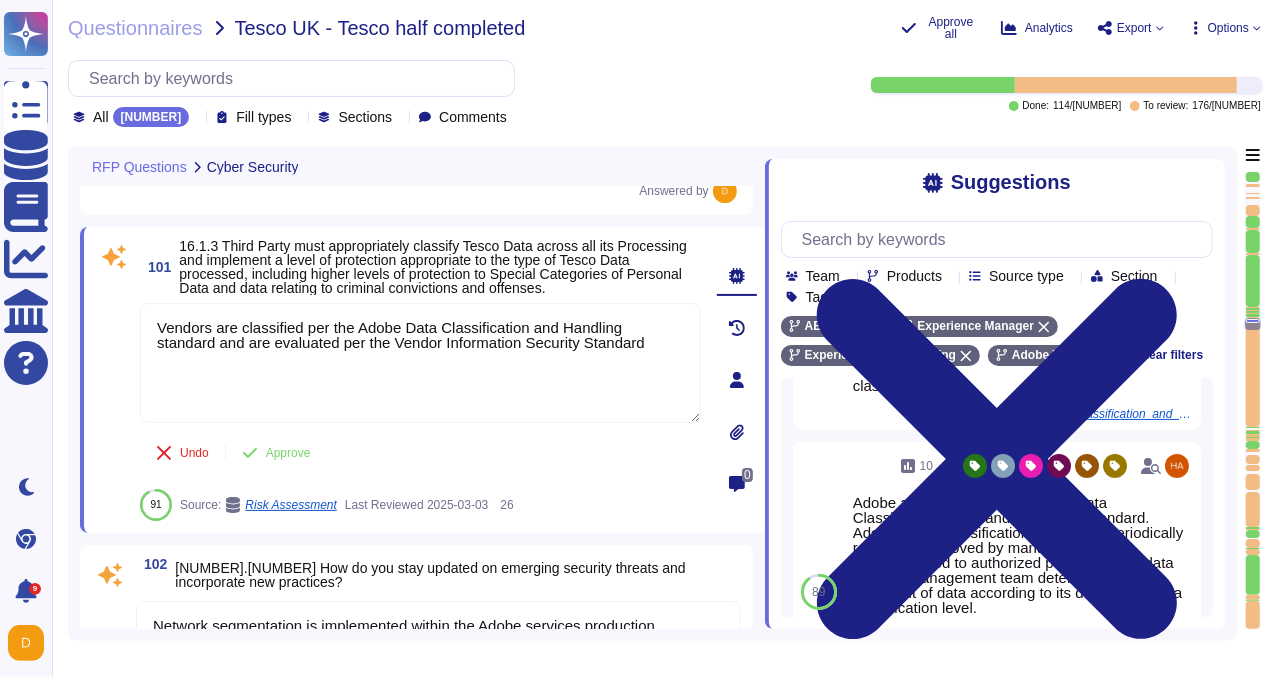 scroll, scrollTop: 303, scrollLeft: 0, axis: vertical 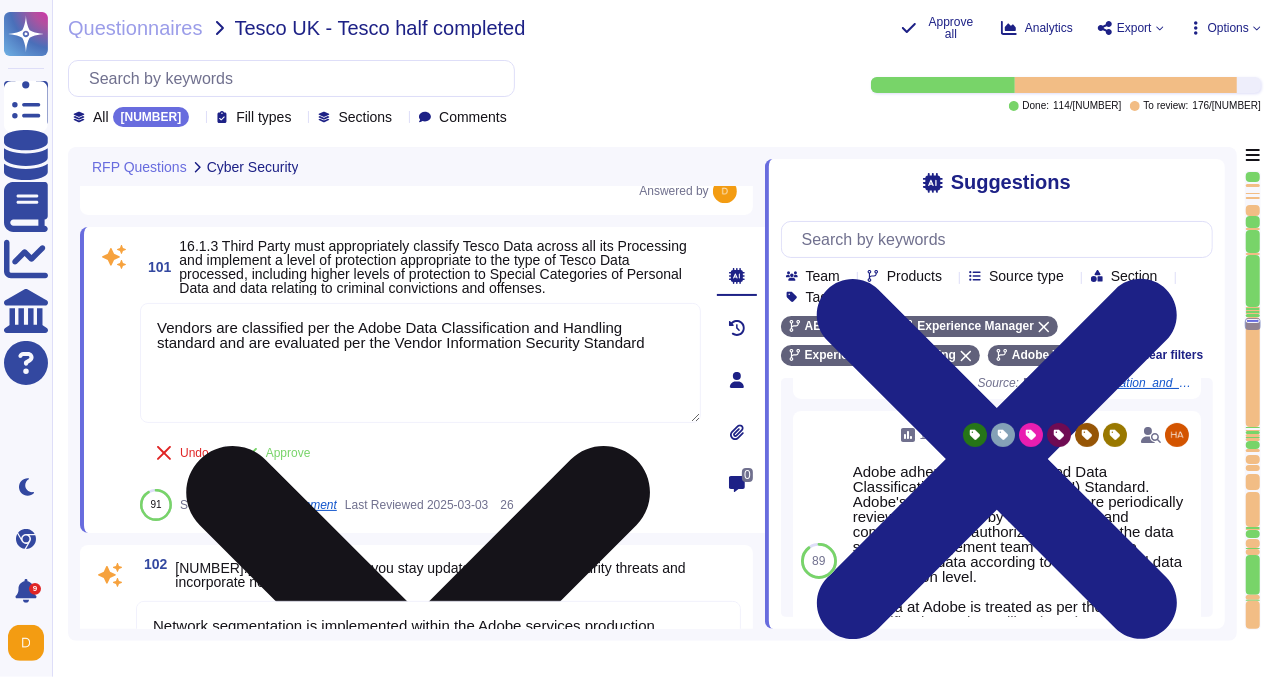 click on "Vendors are classified per the Adobe Data Classification and Handling standard and are evaluated per the Vendor Information Security Standard" at bounding box center [420, 363] 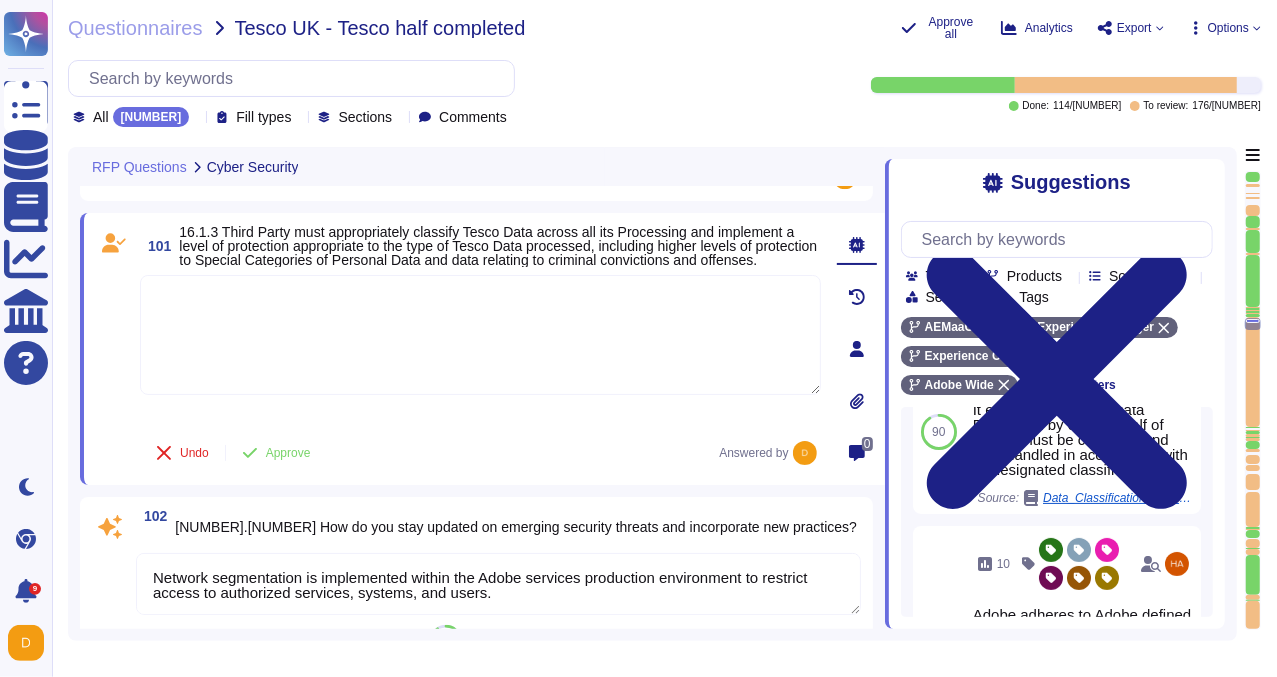 drag, startPoint x: 766, startPoint y: 292, endPoint x: 909, endPoint y: 284, distance: 143.2236 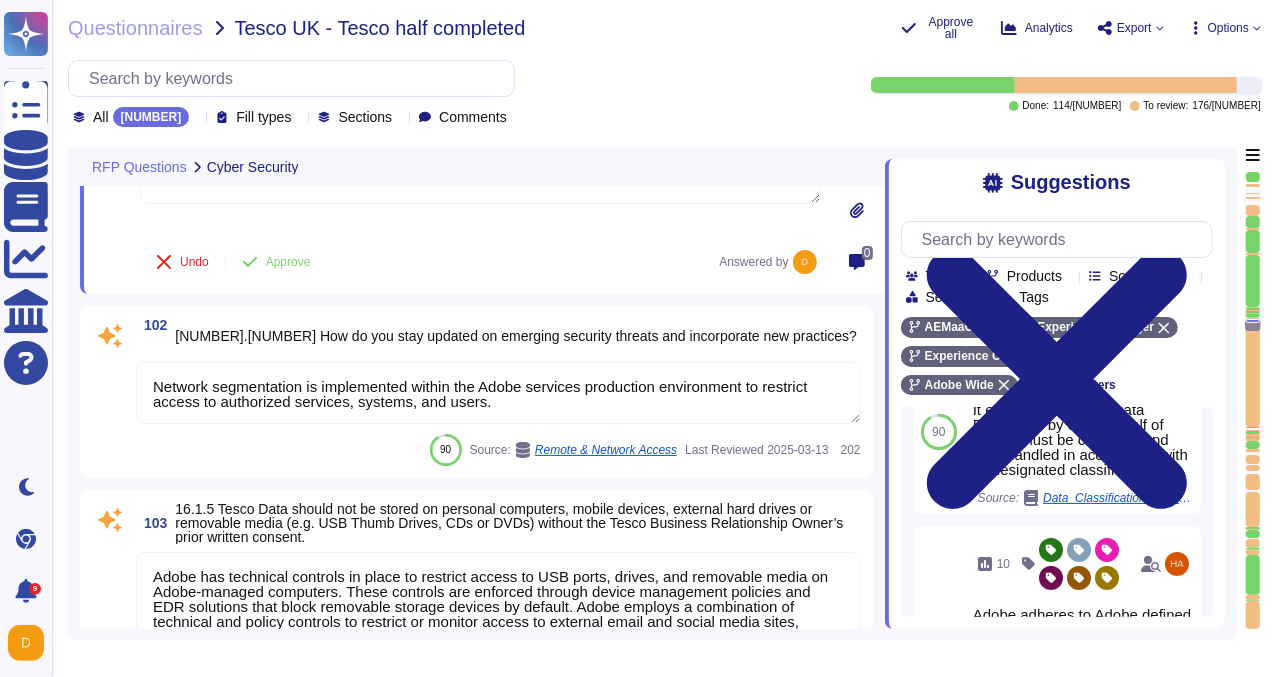 scroll, scrollTop: 22740, scrollLeft: 0, axis: vertical 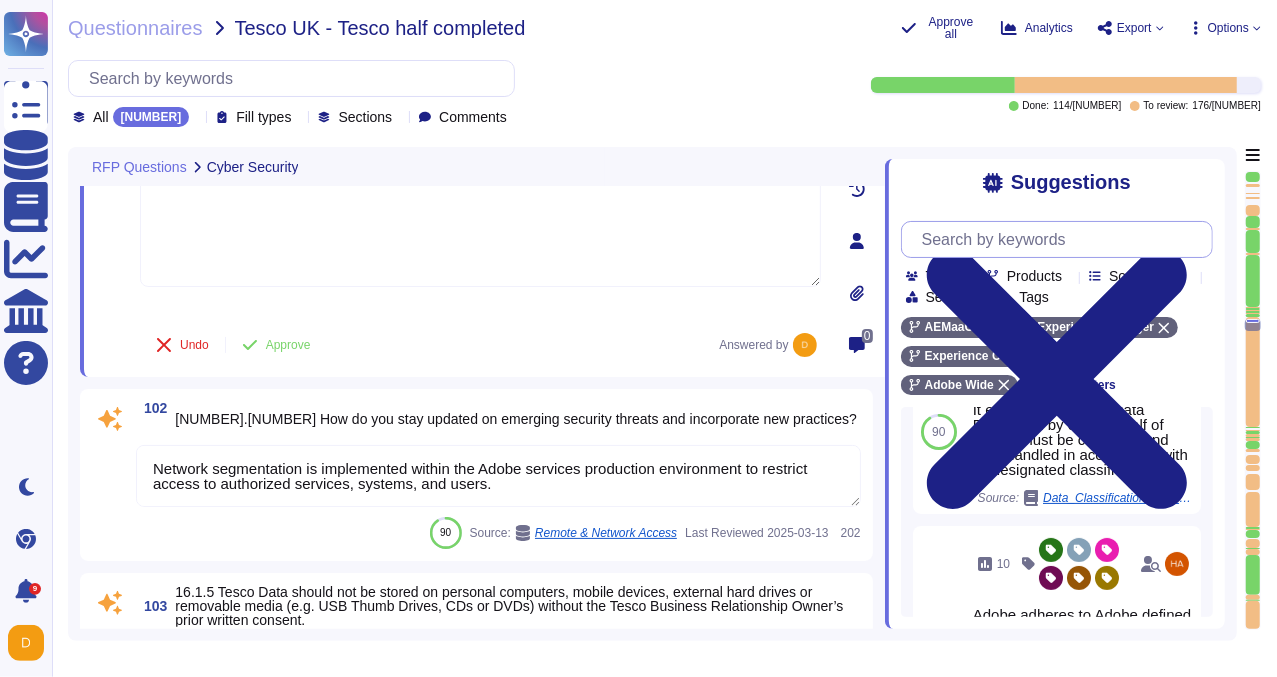 click at bounding box center (1062, 239) 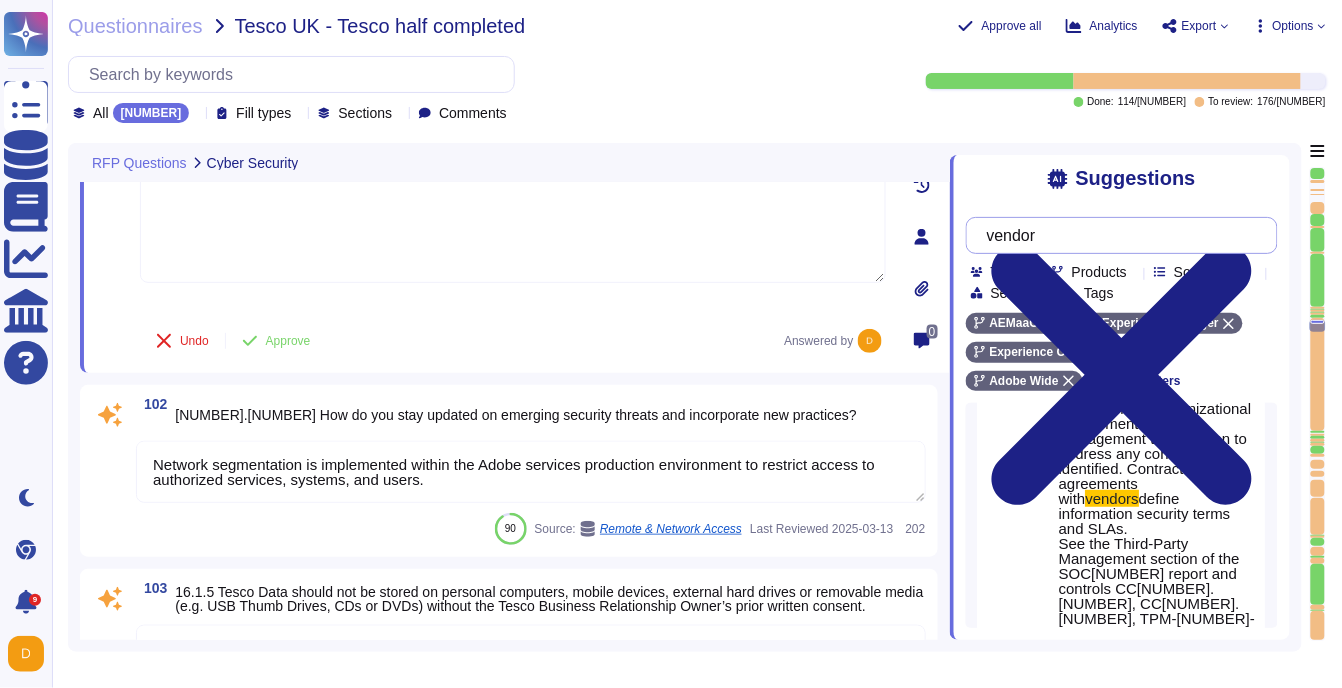 scroll, scrollTop: 411, scrollLeft: 0, axis: vertical 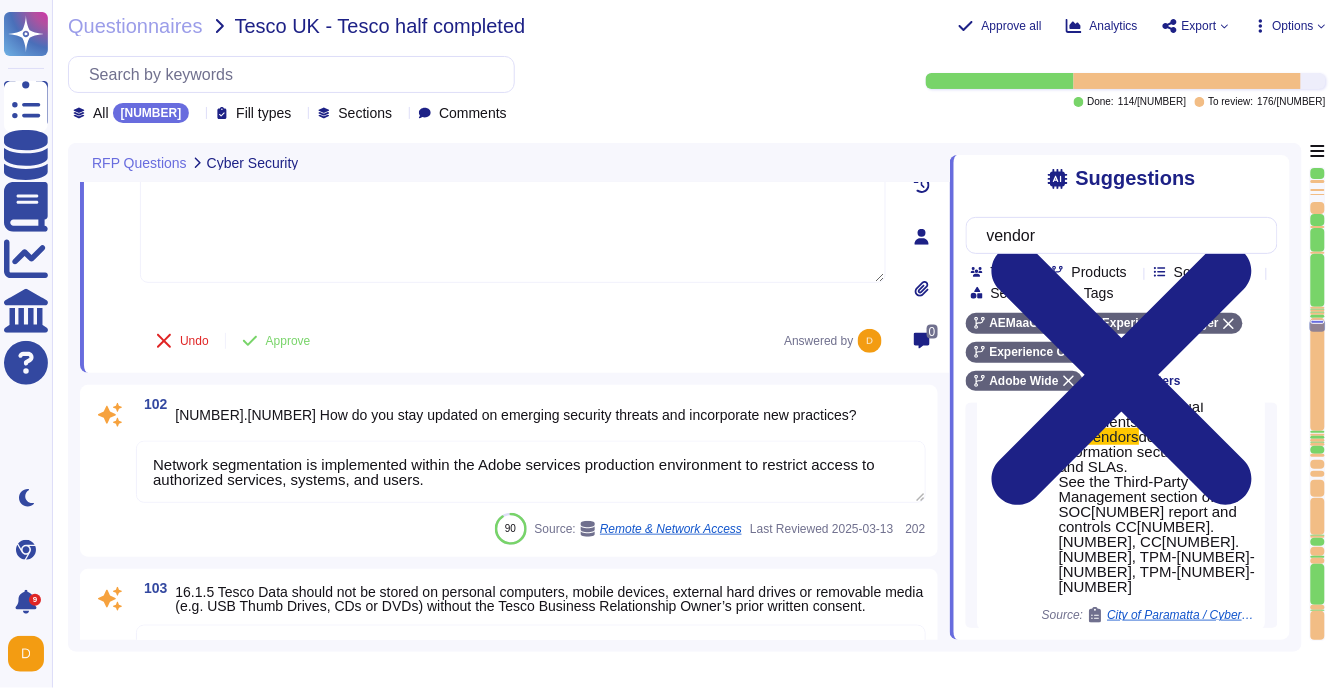 click on "Suggestions vendor Team Products Source type Section Tags AEMaaCS Experience Manager Experience Cloud Offering Adobe Wide Clear filters Q: Vendor  Security A: There is a  vendor  risk management program maintained to address the security of client-scoped data that may be accessed, processed, communicated to, or managed by external parties. Adobe has a  Vendor  Security Review (VSR) Program that evaluates third-party  vendors ' compliance with Adobe’s  Vendor  Information Security Standard. ​ This program includes periodic reviews of third-party assurance reports to ensure that they meet organizational requirements, and management takes action to address any control gaps identified. ​Contractual agreements with  vendors  define information security terms and SLAs. ​
See the Third-Party Management section of the SOC2 report and controls CC1.3, CC3.2, TPM-01-01, TPM-04-01 Source: [CITY] / Cyber Security Questionnaire for Third Parties Use Q: Is there a process for monitoring and auditing  A:" at bounding box center (1120, 397) 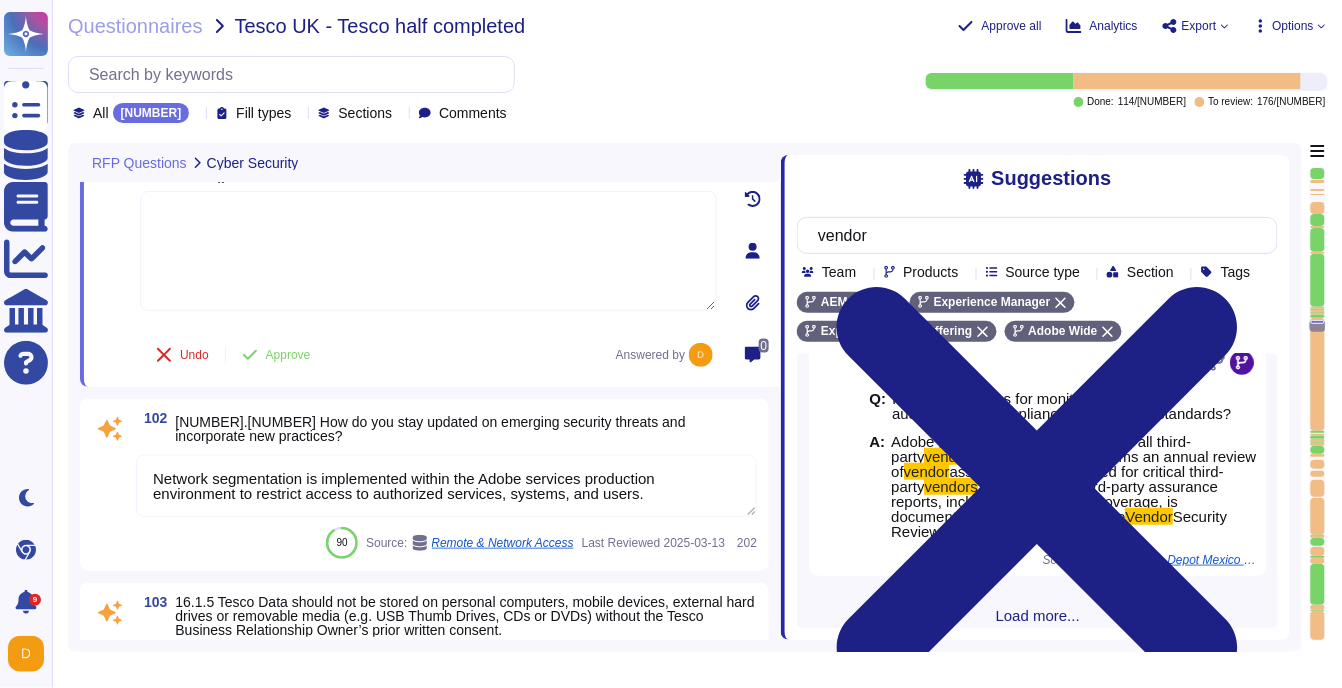 drag, startPoint x: 951, startPoint y: 441, endPoint x: 784, endPoint y: 438, distance: 167.02695 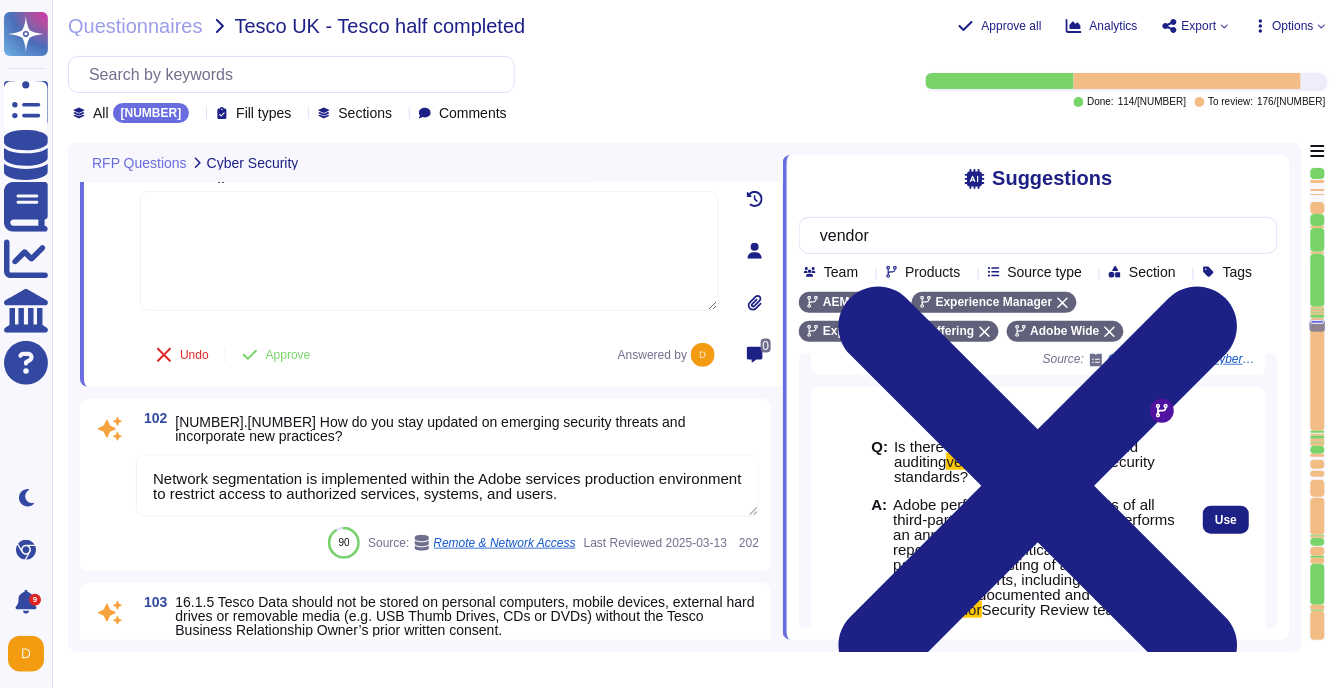 scroll, scrollTop: 0, scrollLeft: 0, axis: both 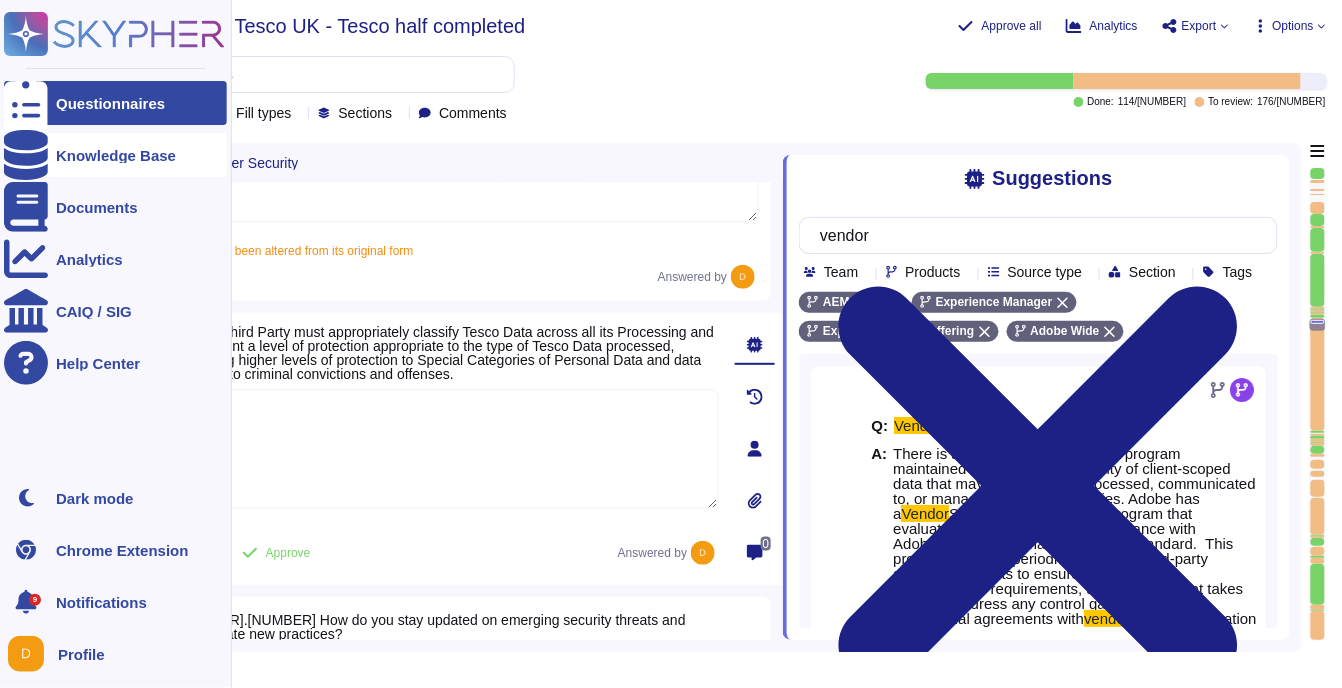 click on "Knowledge Base" at bounding box center (116, 155) 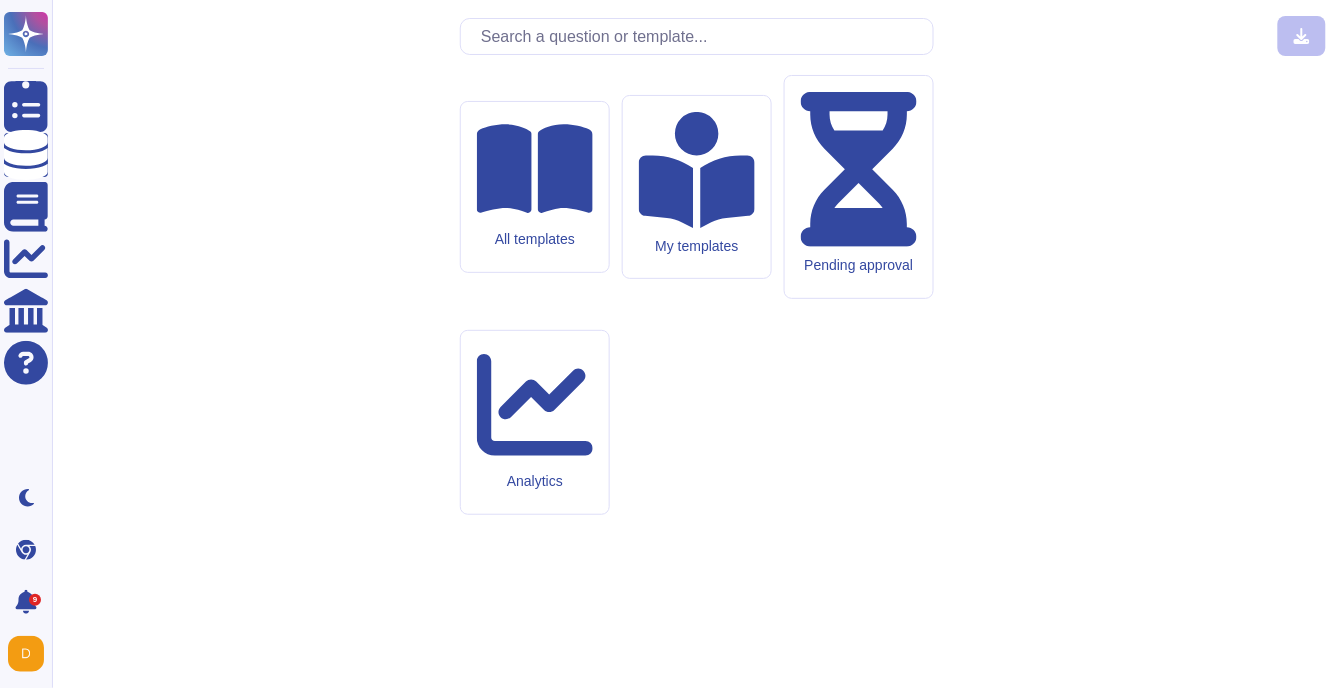 click at bounding box center (702, 36) 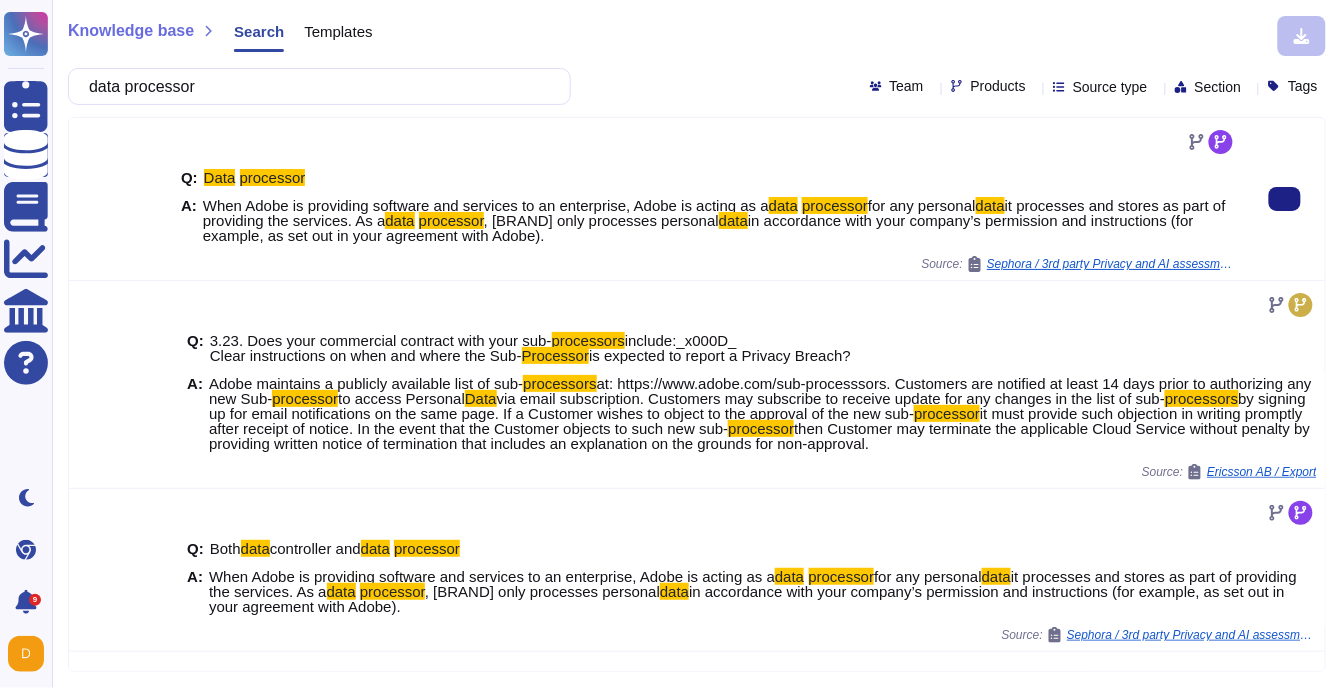 drag, startPoint x: 205, startPoint y: 199, endPoint x: 672, endPoint y: 232, distance: 468.1645 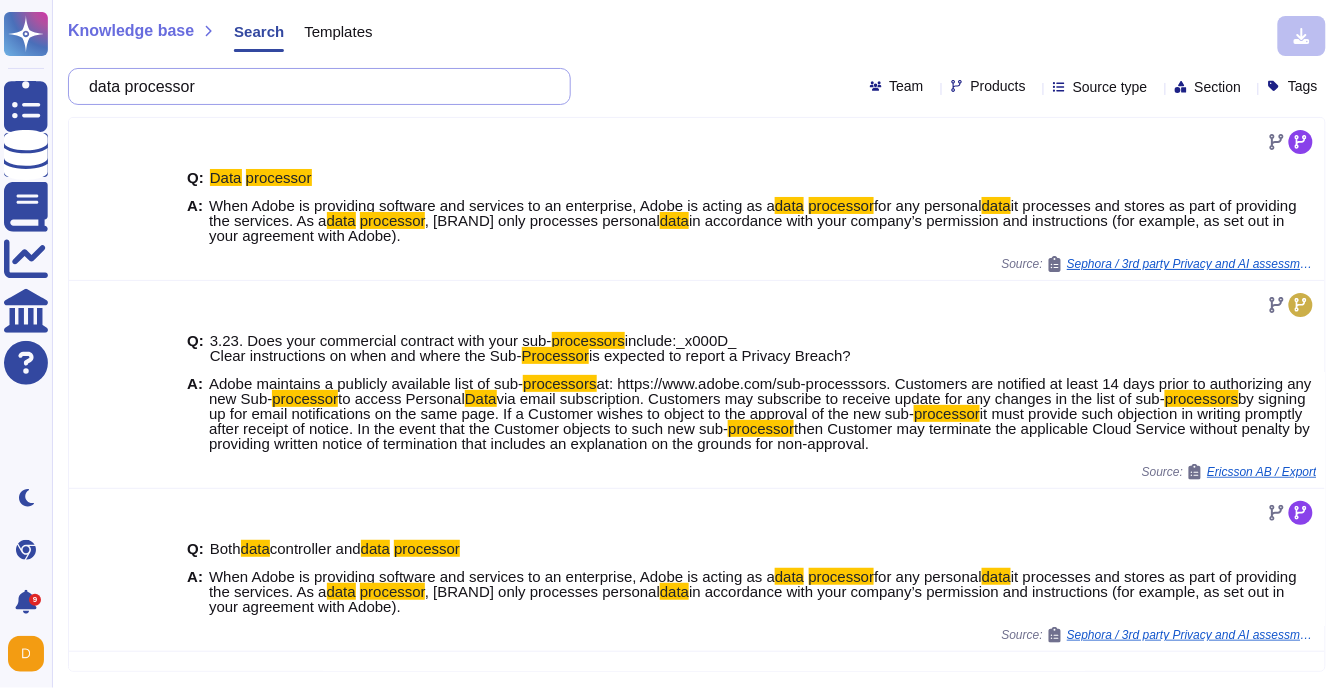 click on "data processor" at bounding box center (314, 86) 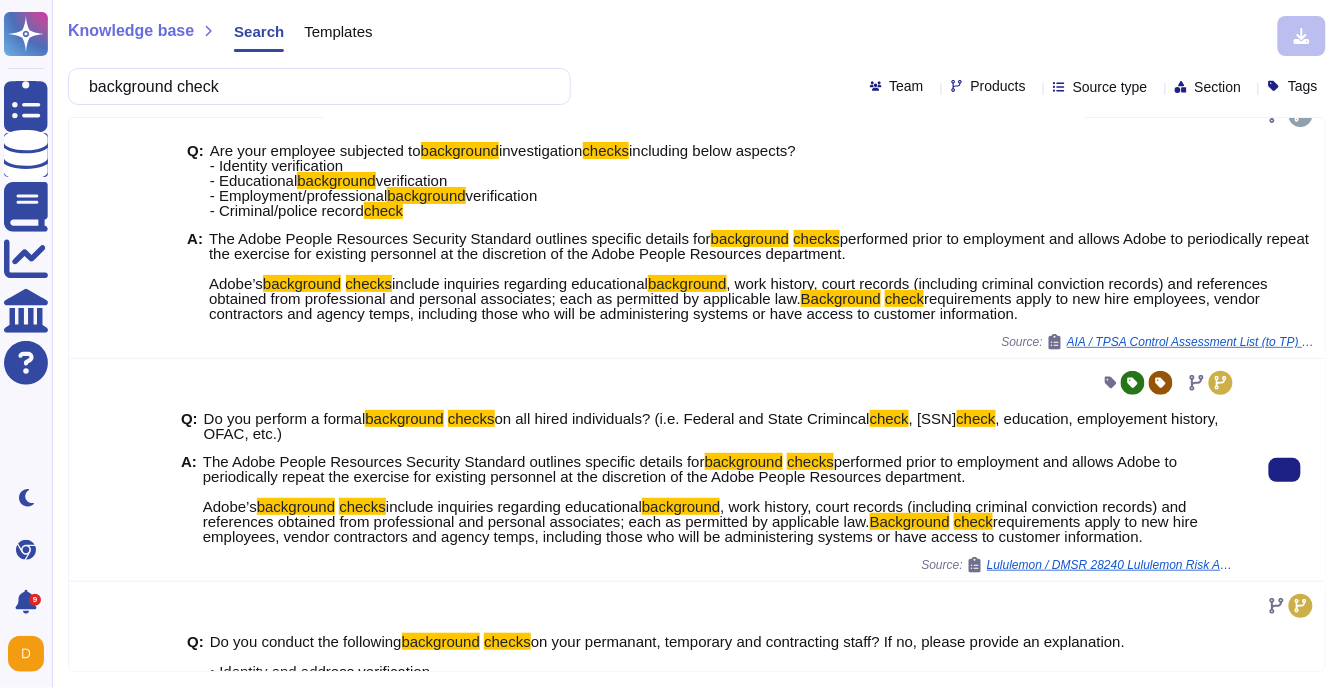 scroll, scrollTop: 26, scrollLeft: 0, axis: vertical 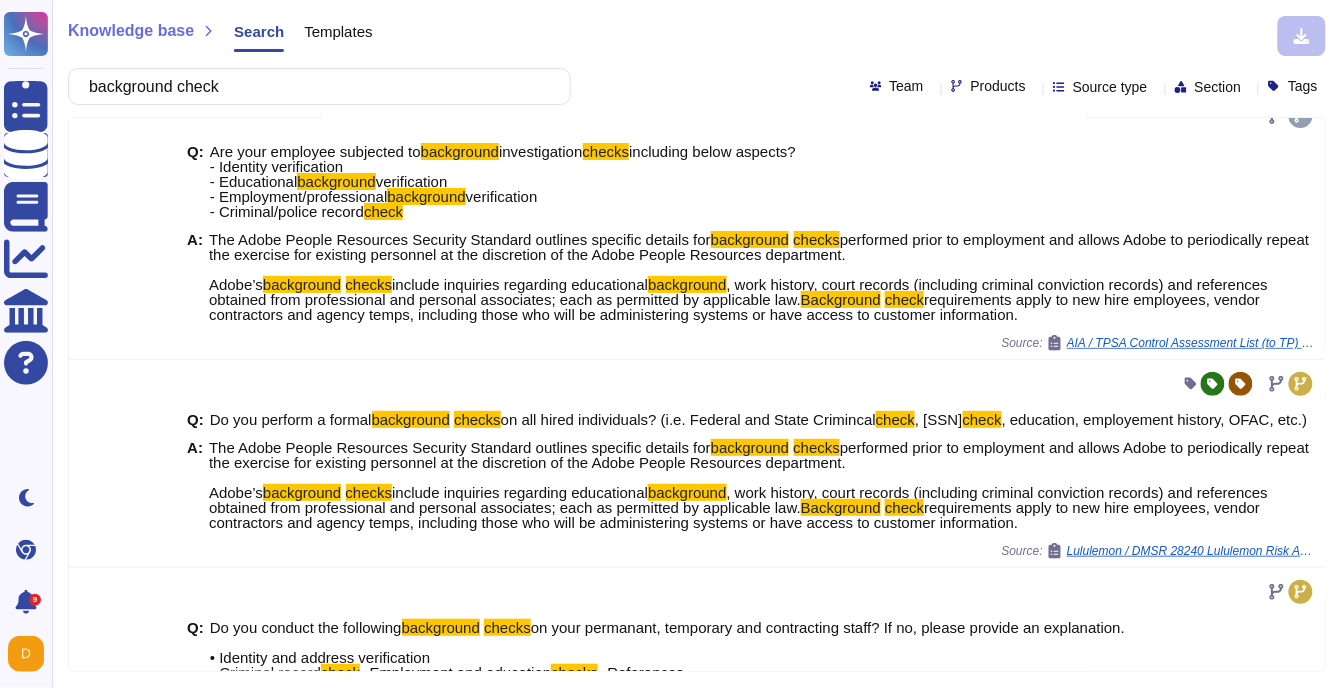 drag, startPoint x: 258, startPoint y: 86, endPoint x: 198, endPoint y: 87, distance: 60.00833 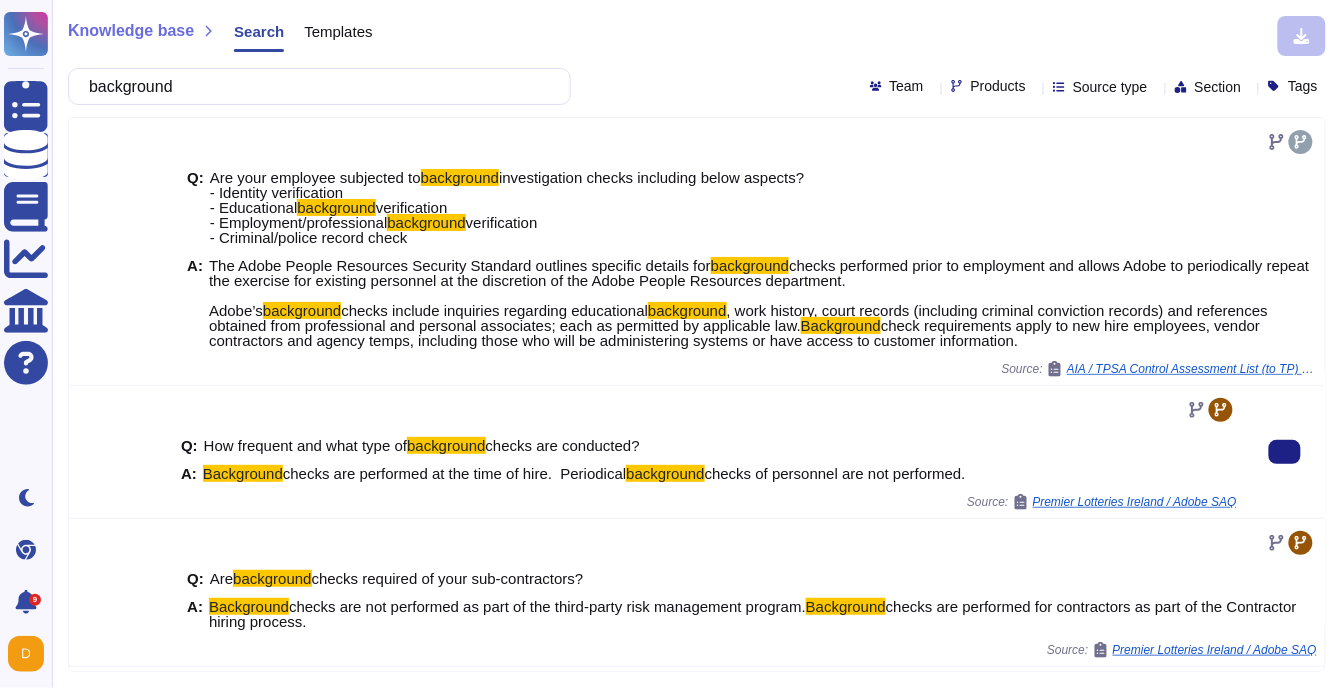 click on "checks are performed at the time of hire.  Periodical" at bounding box center (455, 473) 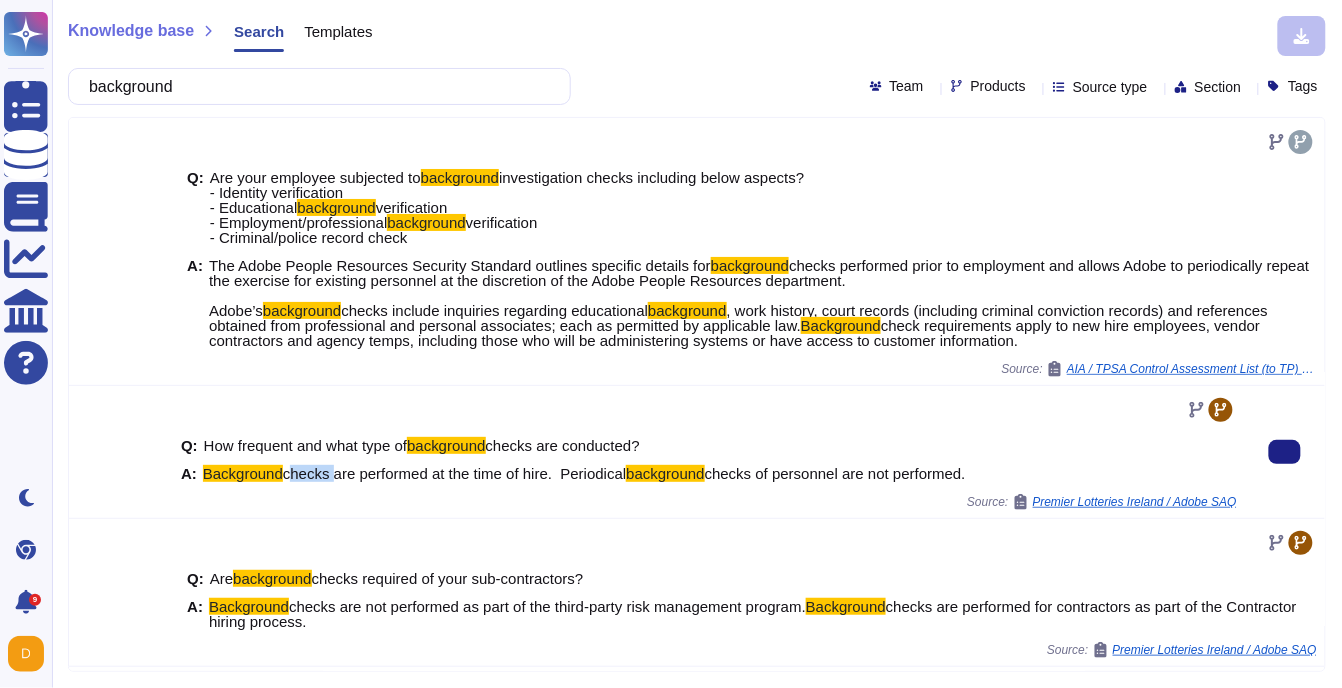 click on "checks are performed at the time of hire.  Periodical" at bounding box center (455, 473) 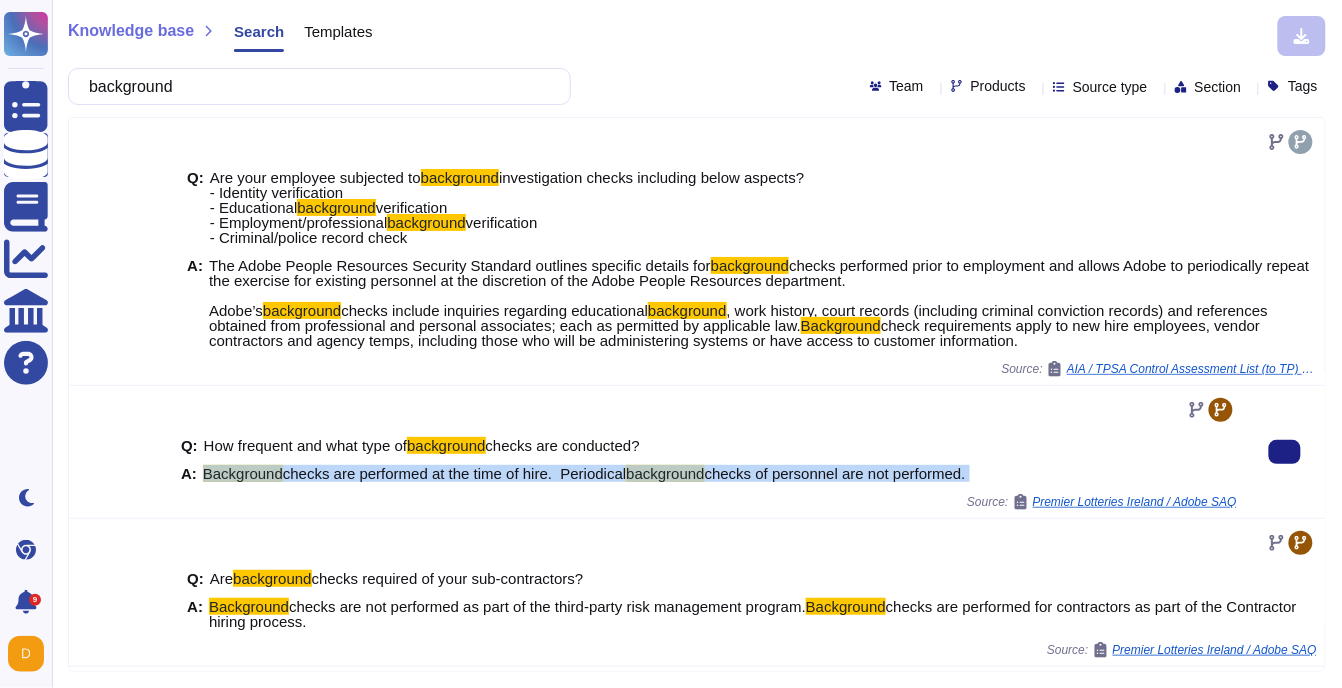 click on "checks are performed at the time of hire.  Periodical" at bounding box center (455, 473) 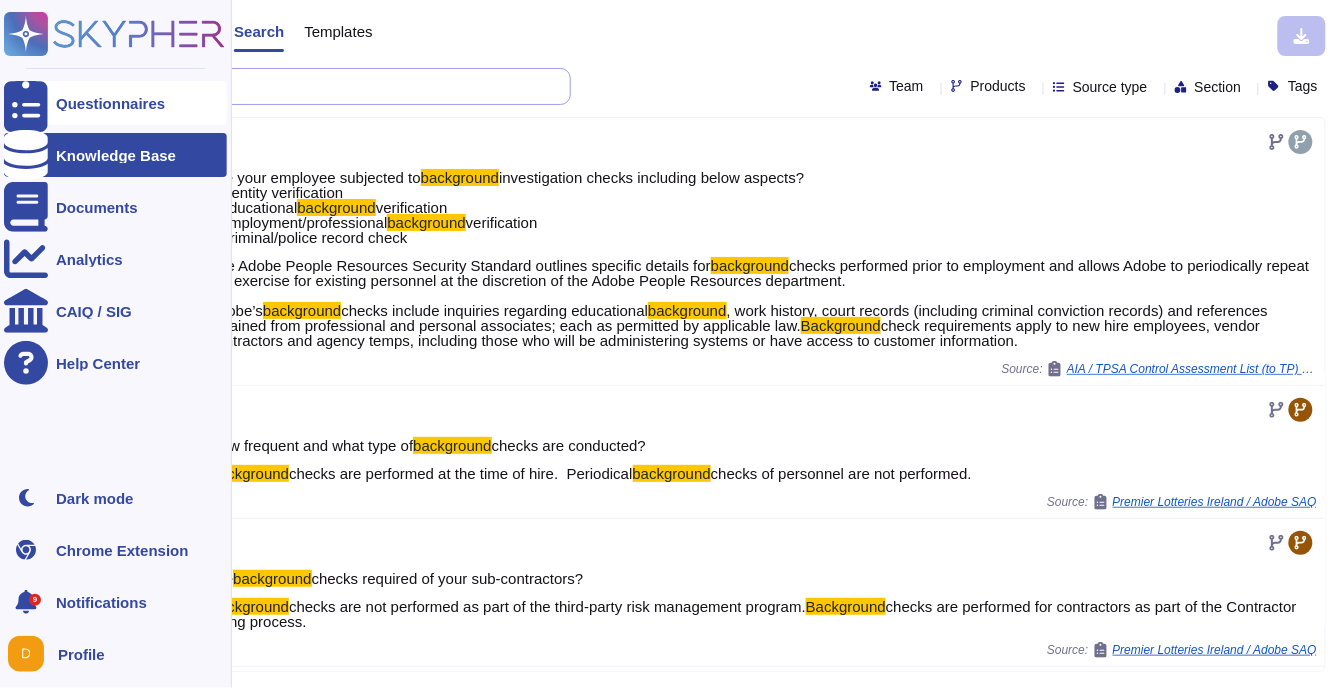 drag, startPoint x: 248, startPoint y: 84, endPoint x: 39, endPoint y: 83, distance: 209.0024 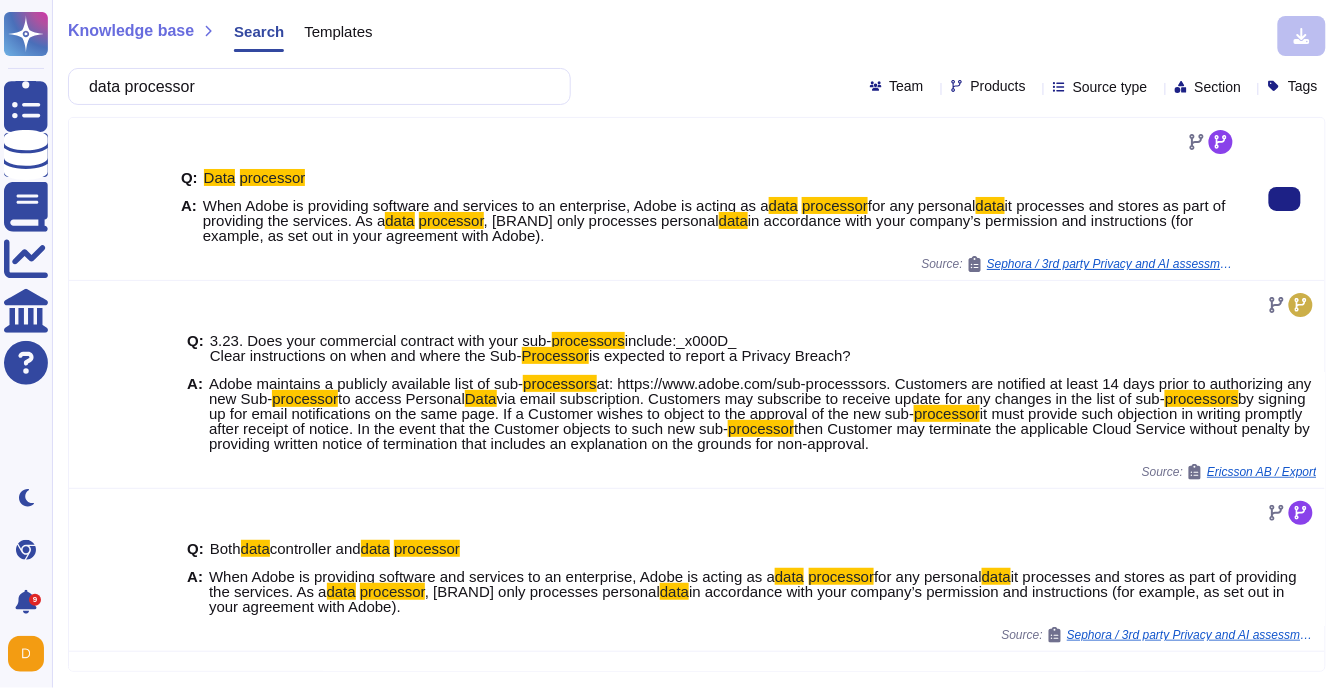 drag, startPoint x: 208, startPoint y: 208, endPoint x: 768, endPoint y: 233, distance: 560.55774 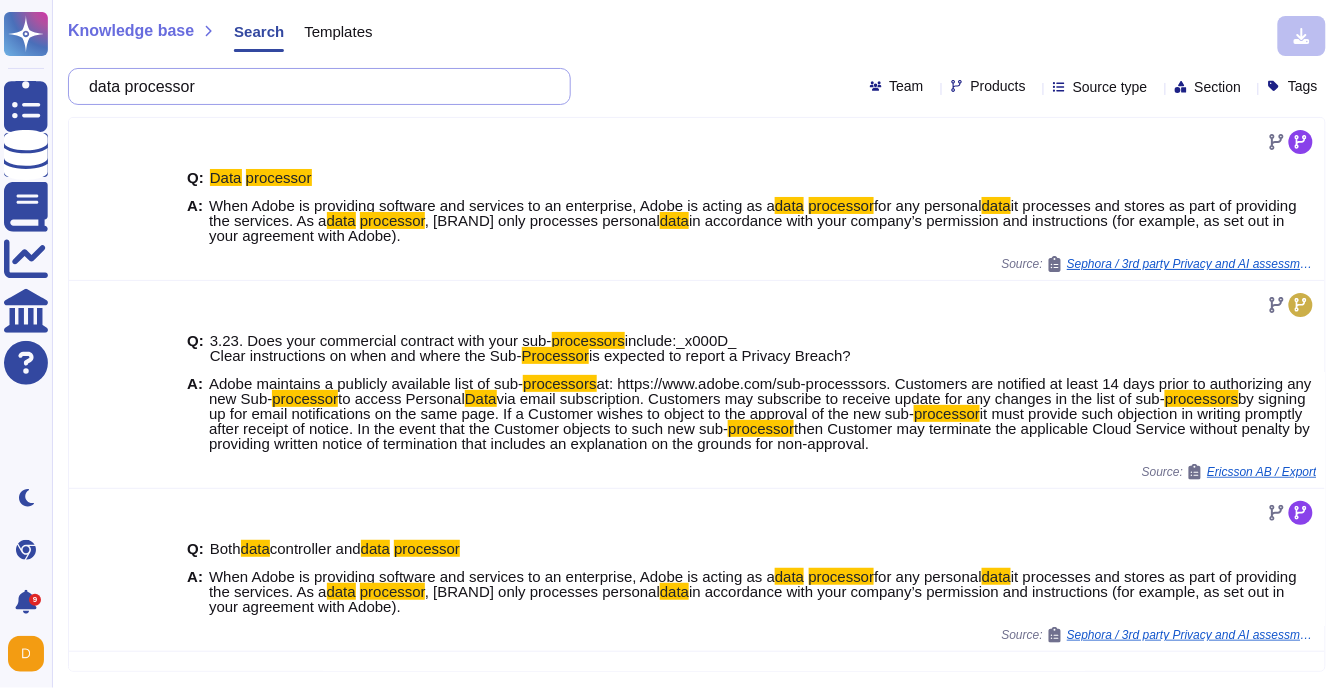 click on "data processor" at bounding box center [314, 86] 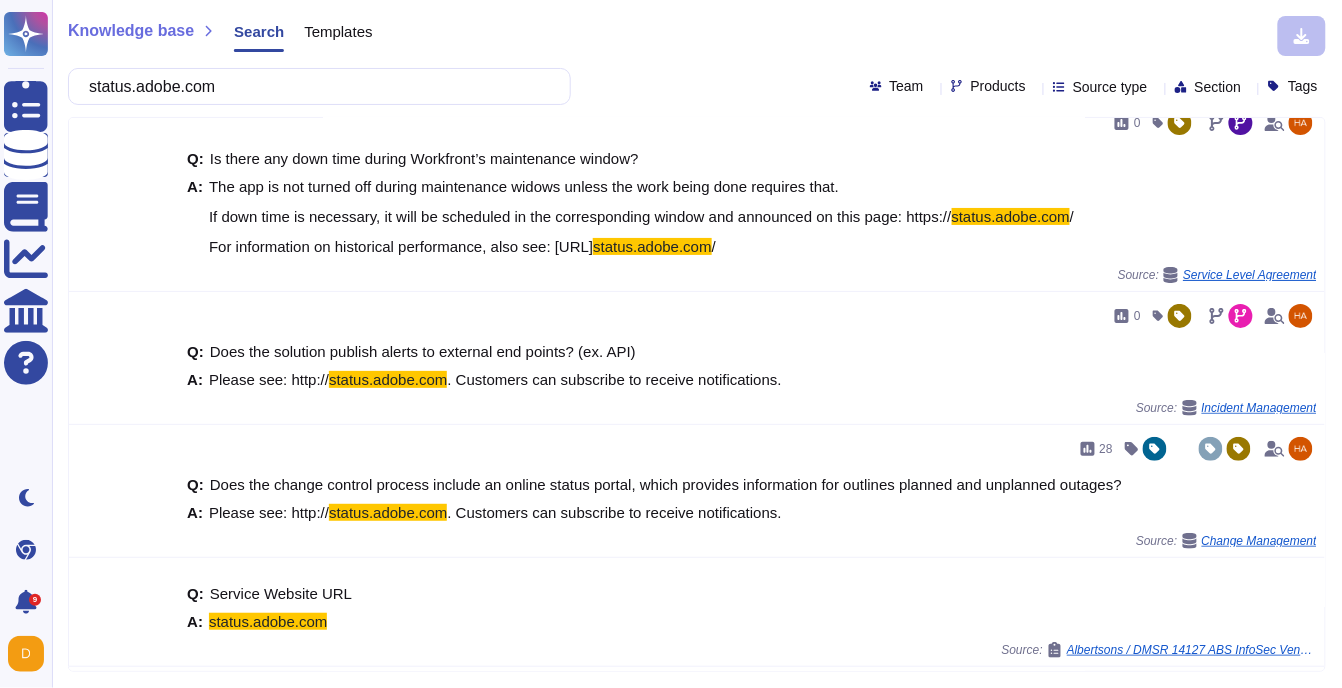 scroll, scrollTop: 20, scrollLeft: 0, axis: vertical 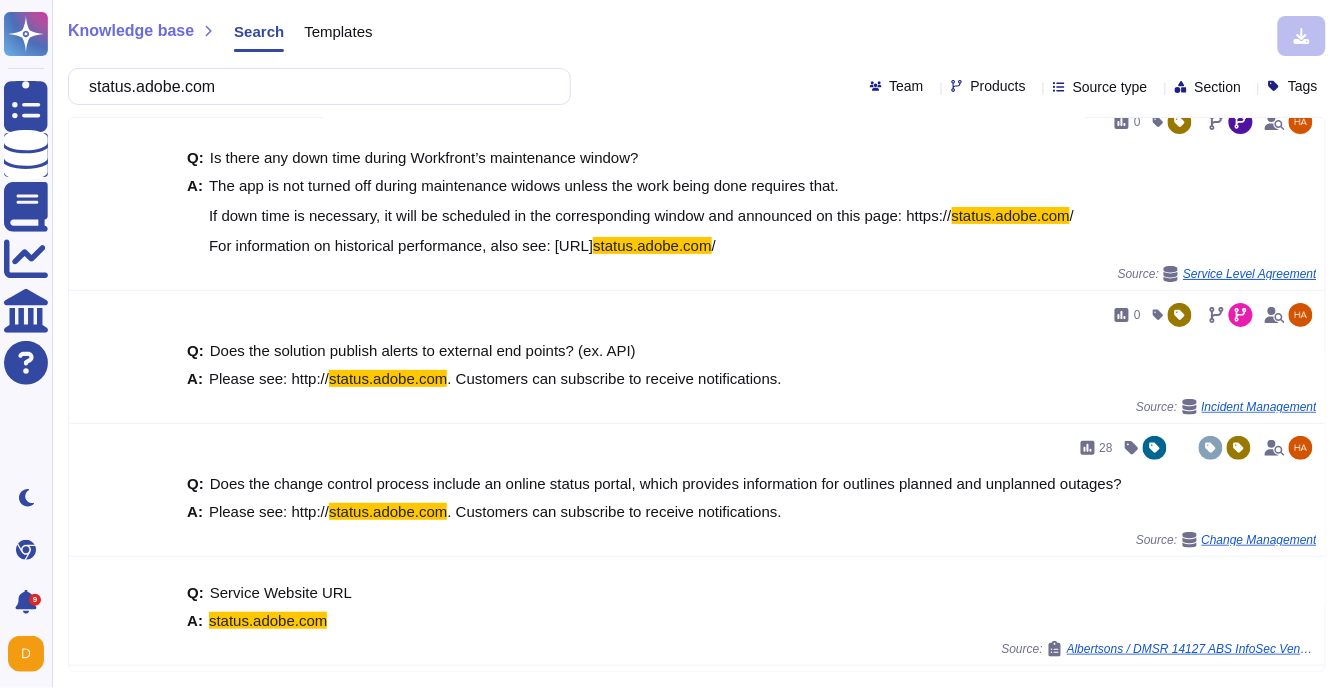 click on "status.adobe.com" at bounding box center (314, 86) 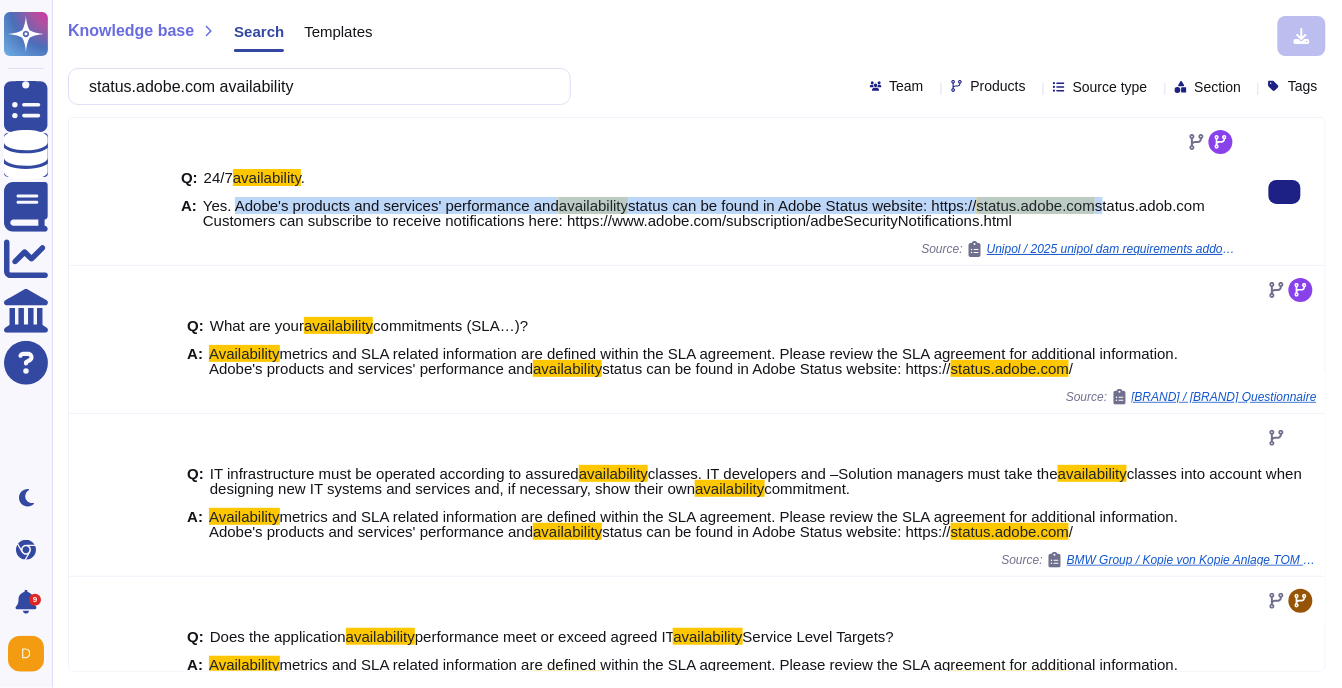 drag, startPoint x: 238, startPoint y: 203, endPoint x: 1148, endPoint y: 205, distance: 910.0022 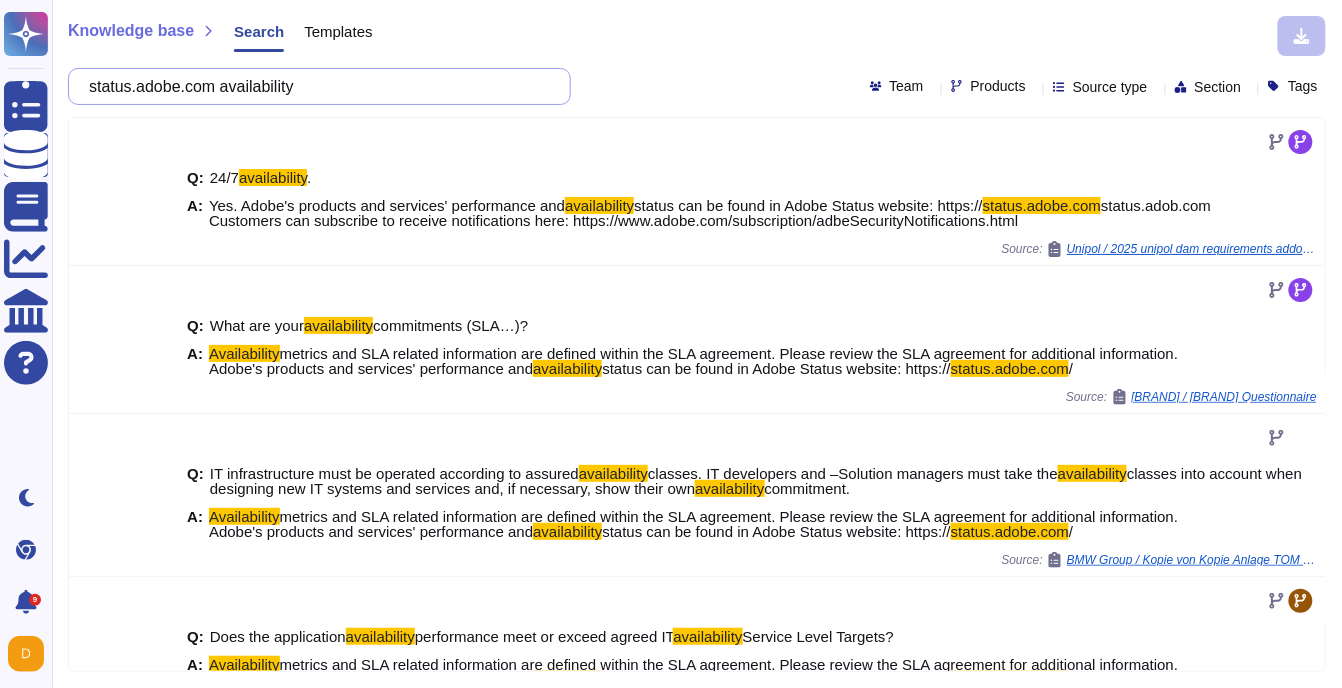 click on "status.adobe.com availability" at bounding box center (314, 86) 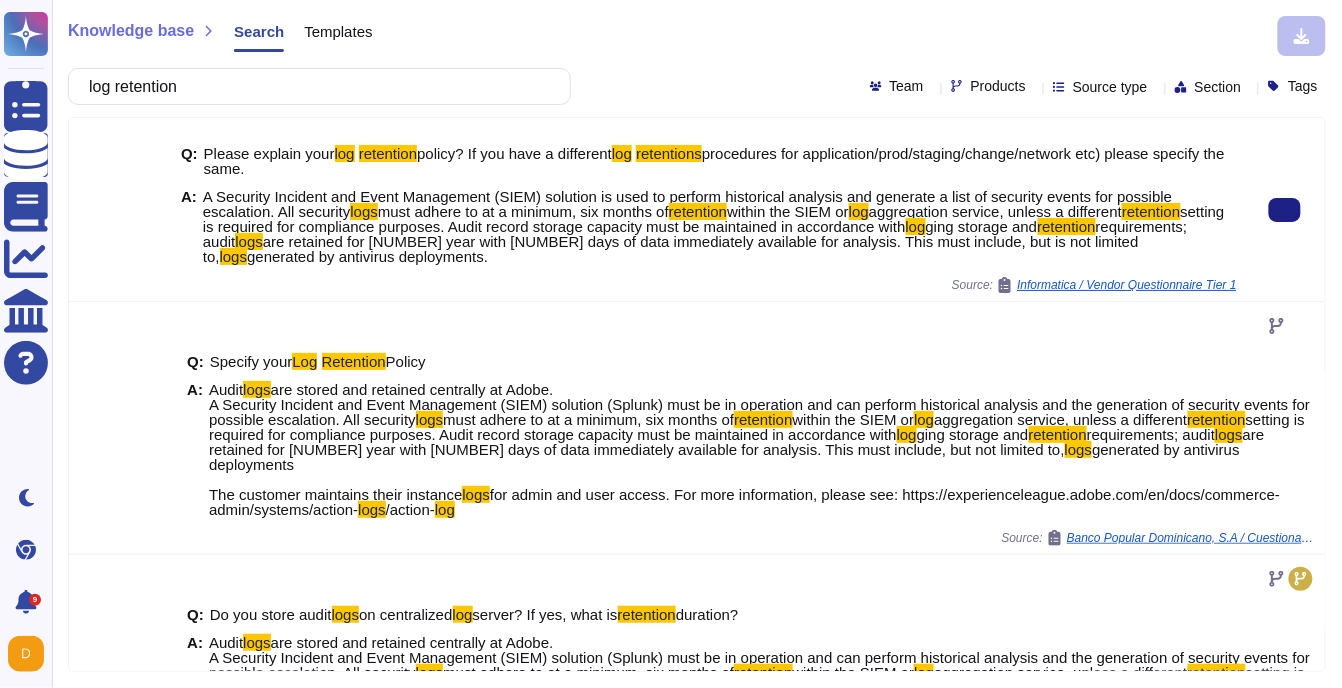drag, startPoint x: 278, startPoint y: 211, endPoint x: 555, endPoint y: 250, distance: 279.73203 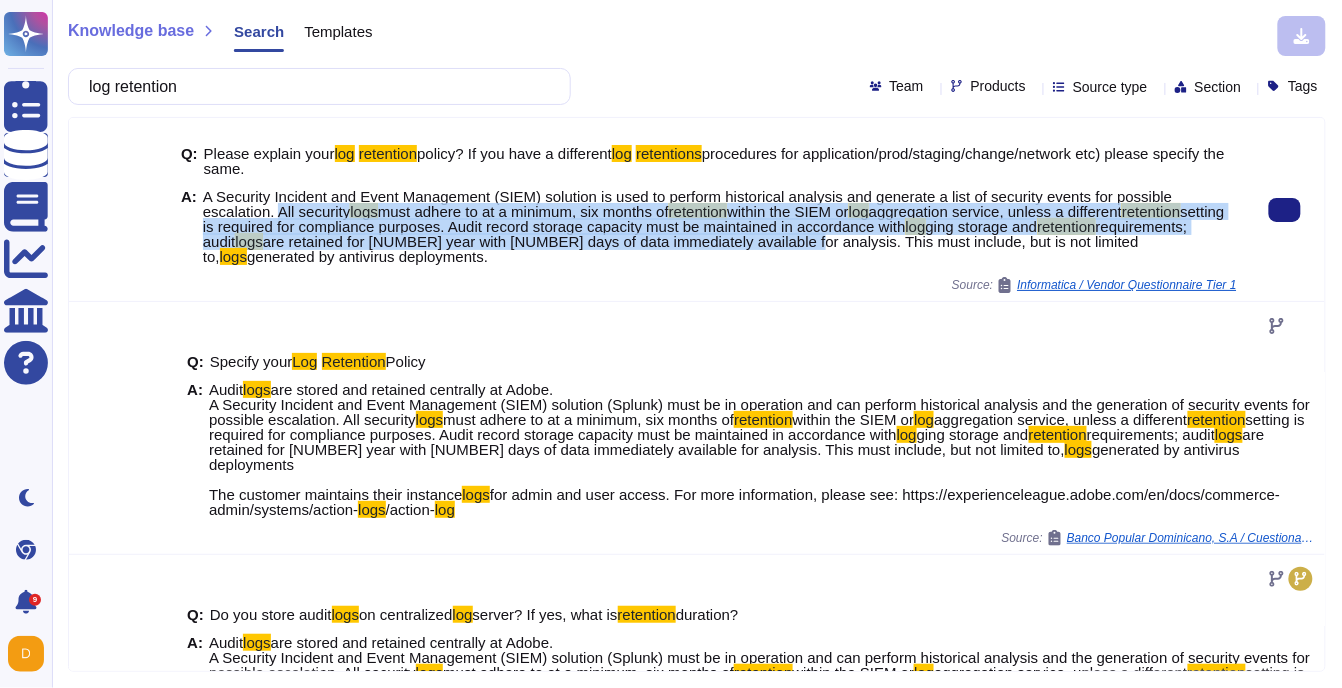 drag, startPoint x: 965, startPoint y: 244, endPoint x: 284, endPoint y: 211, distance: 681.7991 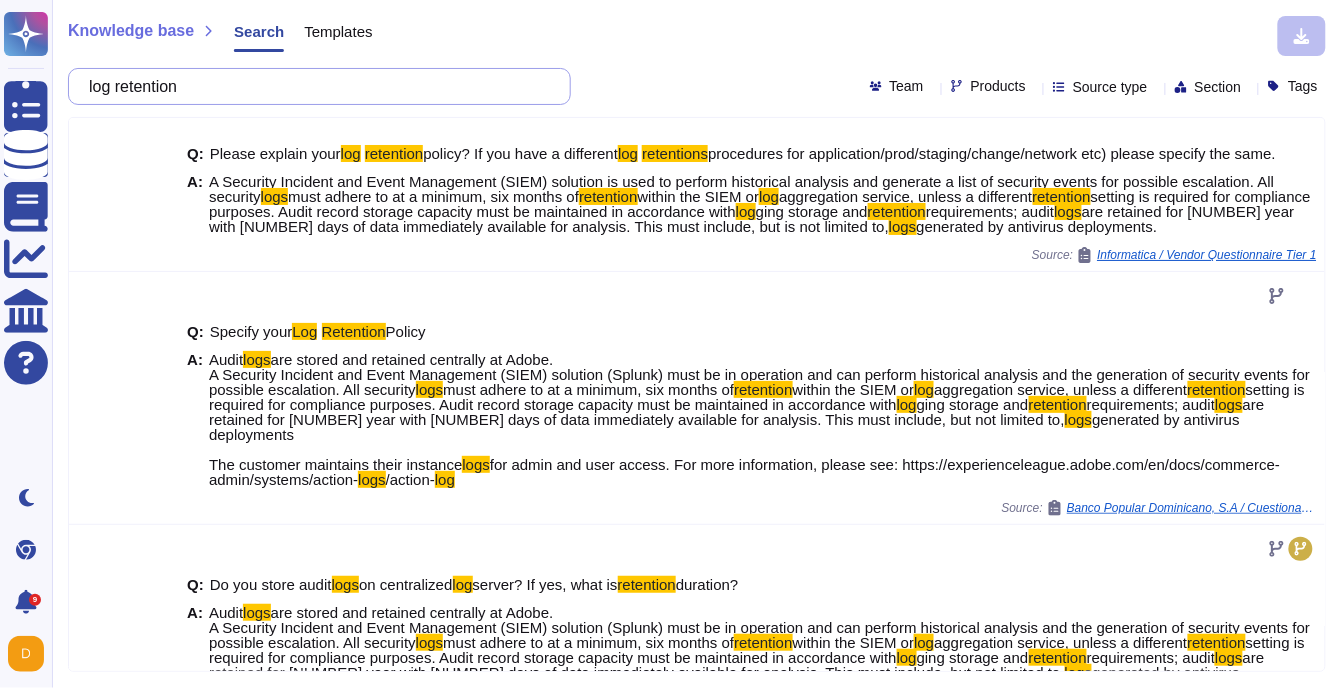 click on "log retention" at bounding box center (314, 86) 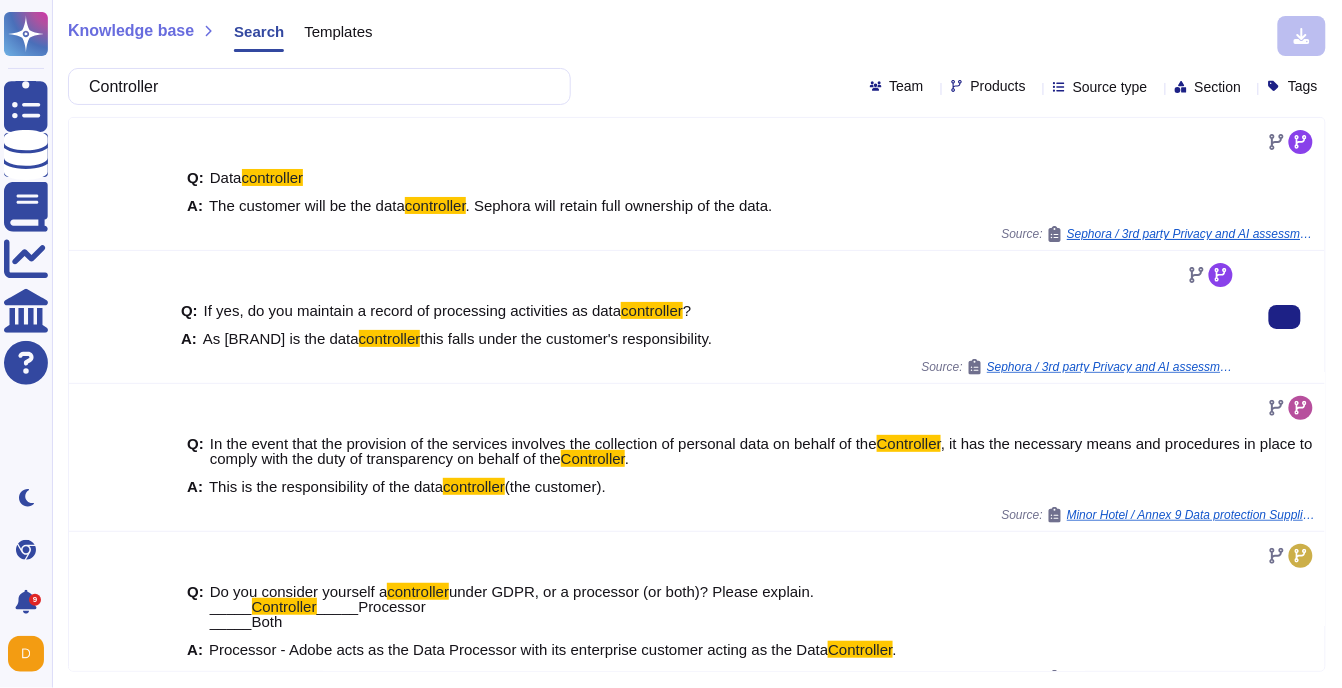 scroll, scrollTop: 38, scrollLeft: 0, axis: vertical 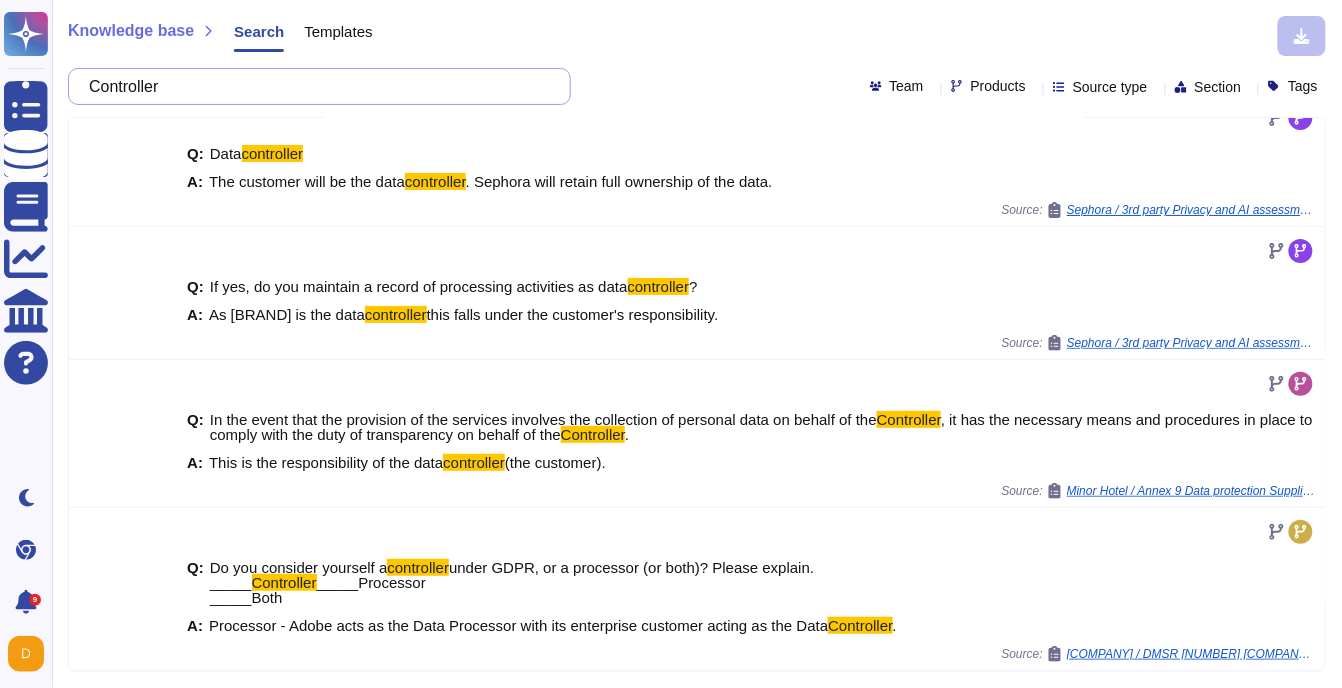 drag, startPoint x: 188, startPoint y: 92, endPoint x: 64, endPoint y: 92, distance: 124 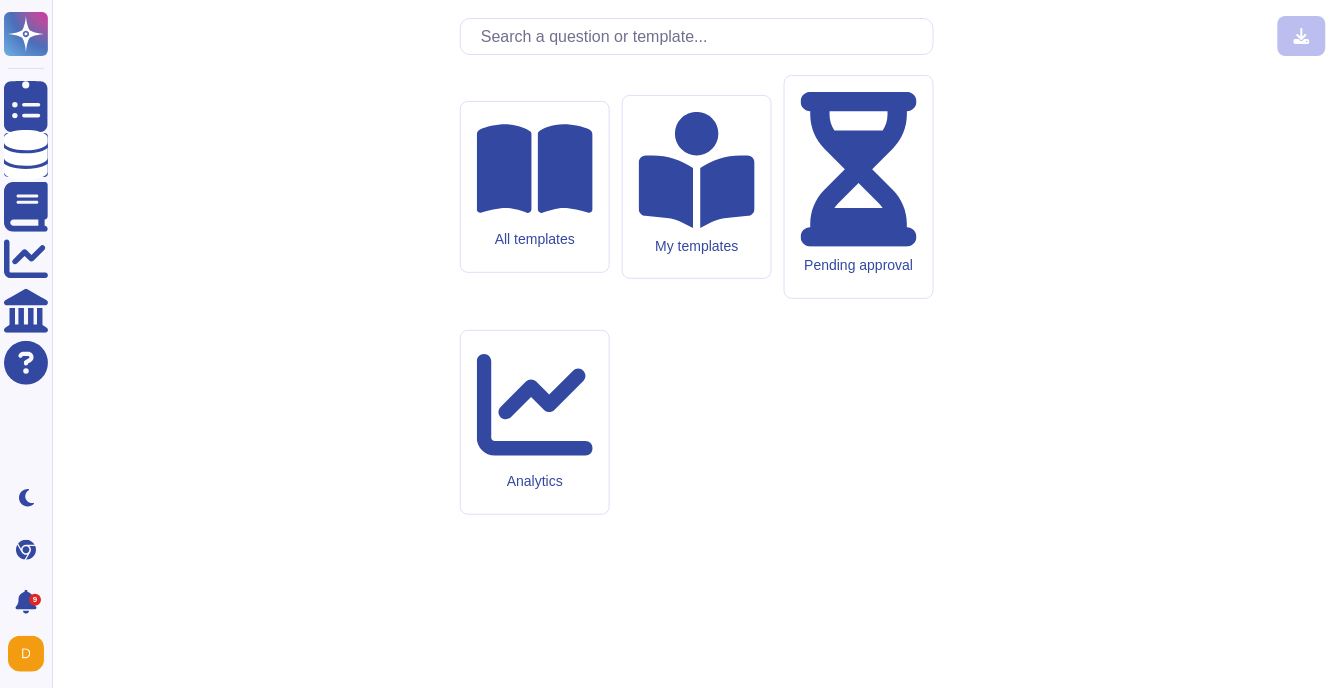 click at bounding box center [702, 36] 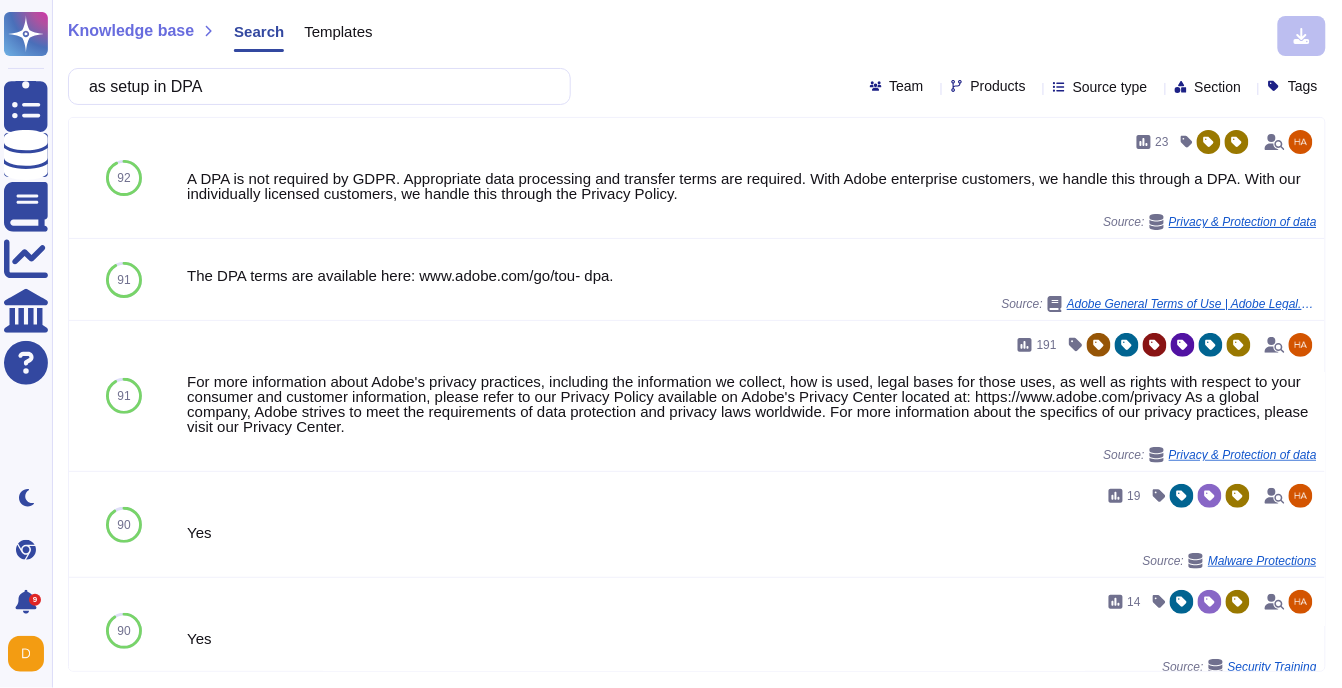 click on "as setup in DPA" at bounding box center (314, 86) 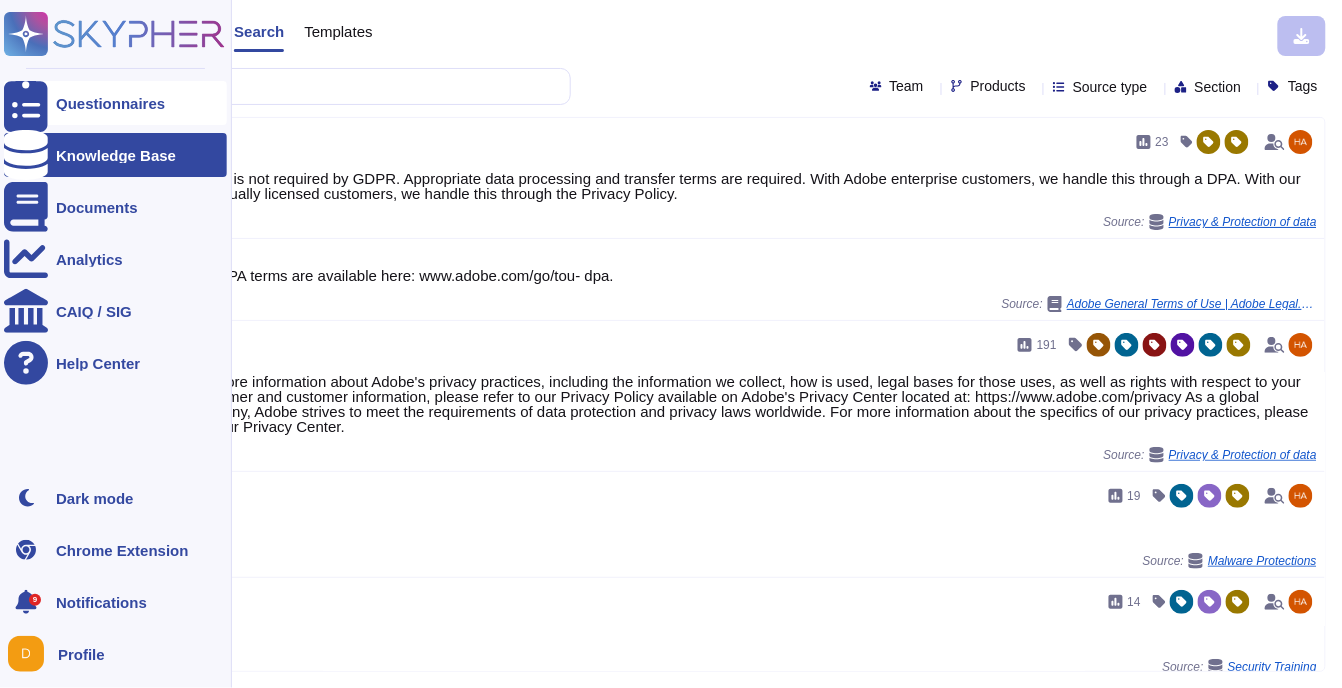 drag, startPoint x: 169, startPoint y: 87, endPoint x: 27, endPoint y: 90, distance: 142.0317 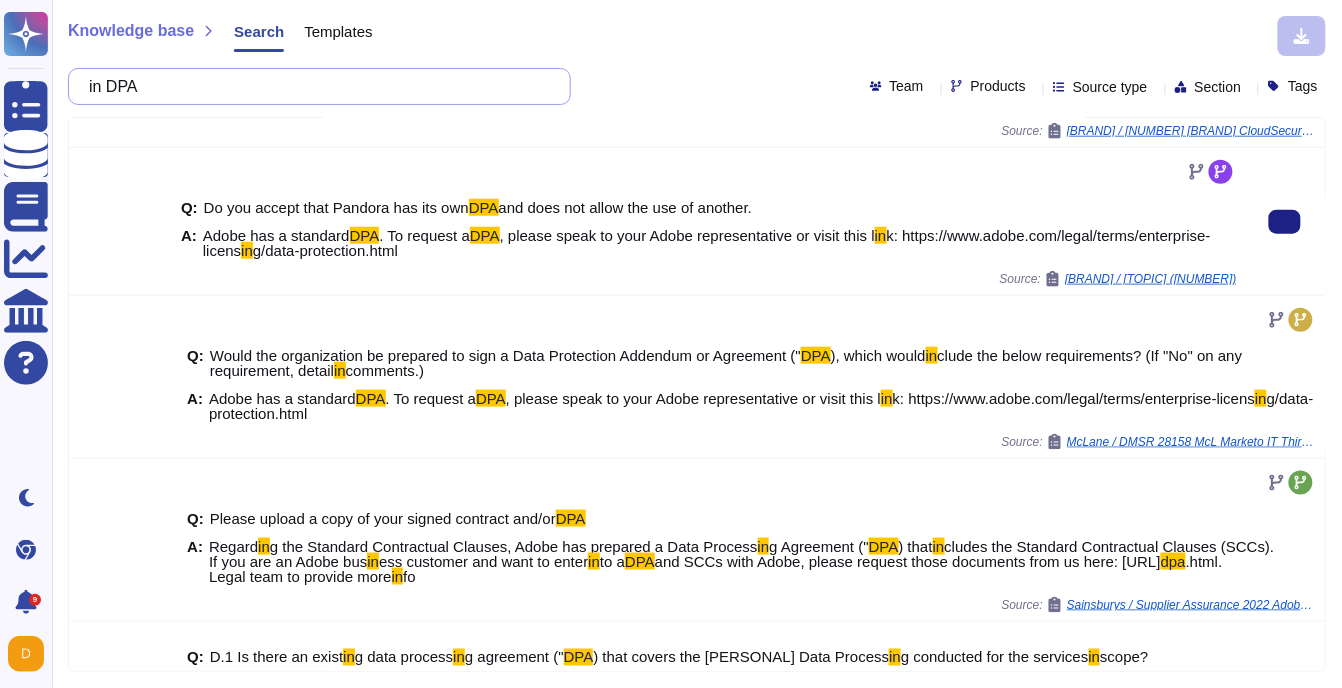scroll, scrollTop: 443, scrollLeft: 0, axis: vertical 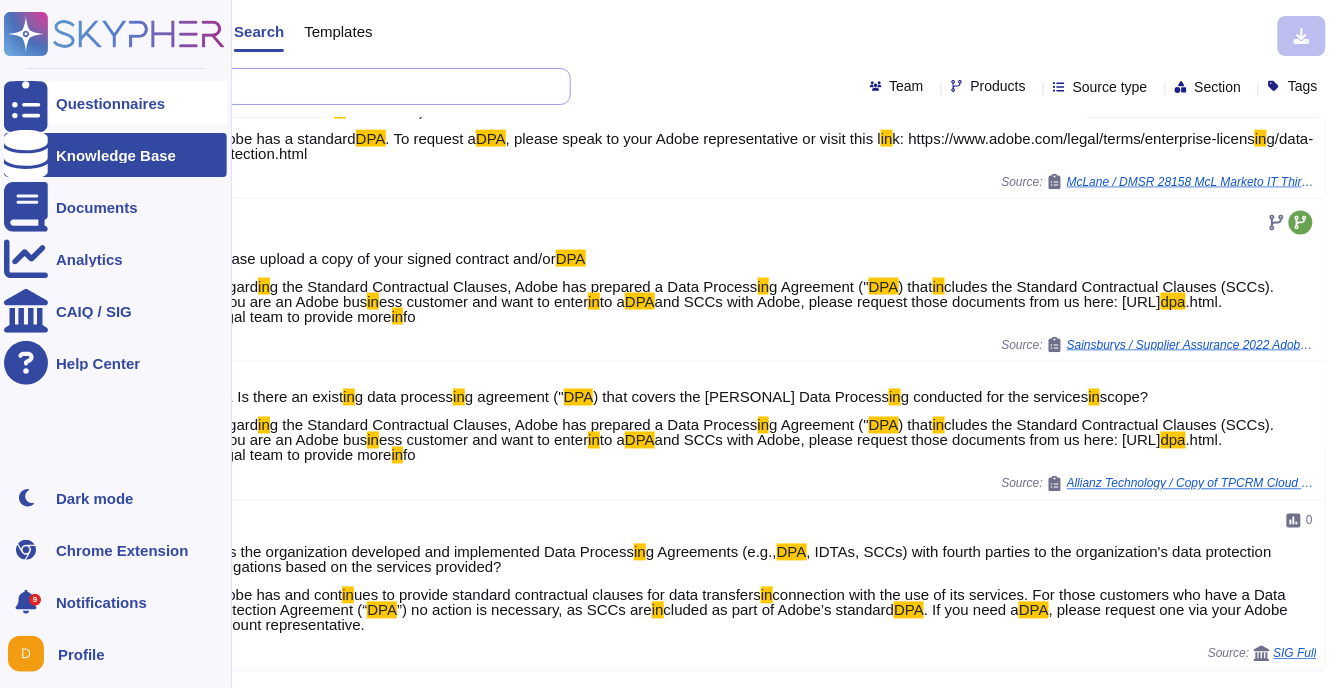drag, startPoint x: 229, startPoint y: 89, endPoint x: 41, endPoint y: 85, distance: 188.04254 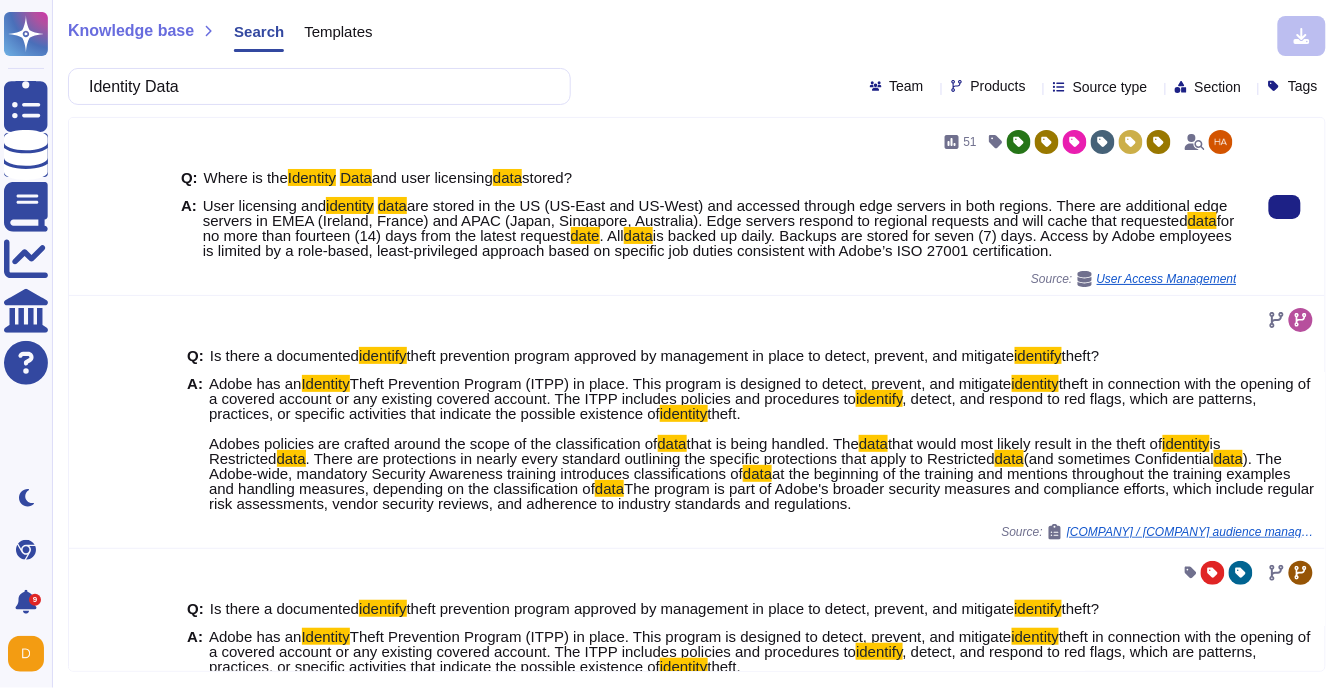 drag, startPoint x: 212, startPoint y: 206, endPoint x: 1084, endPoint y: 277, distance: 874.8857 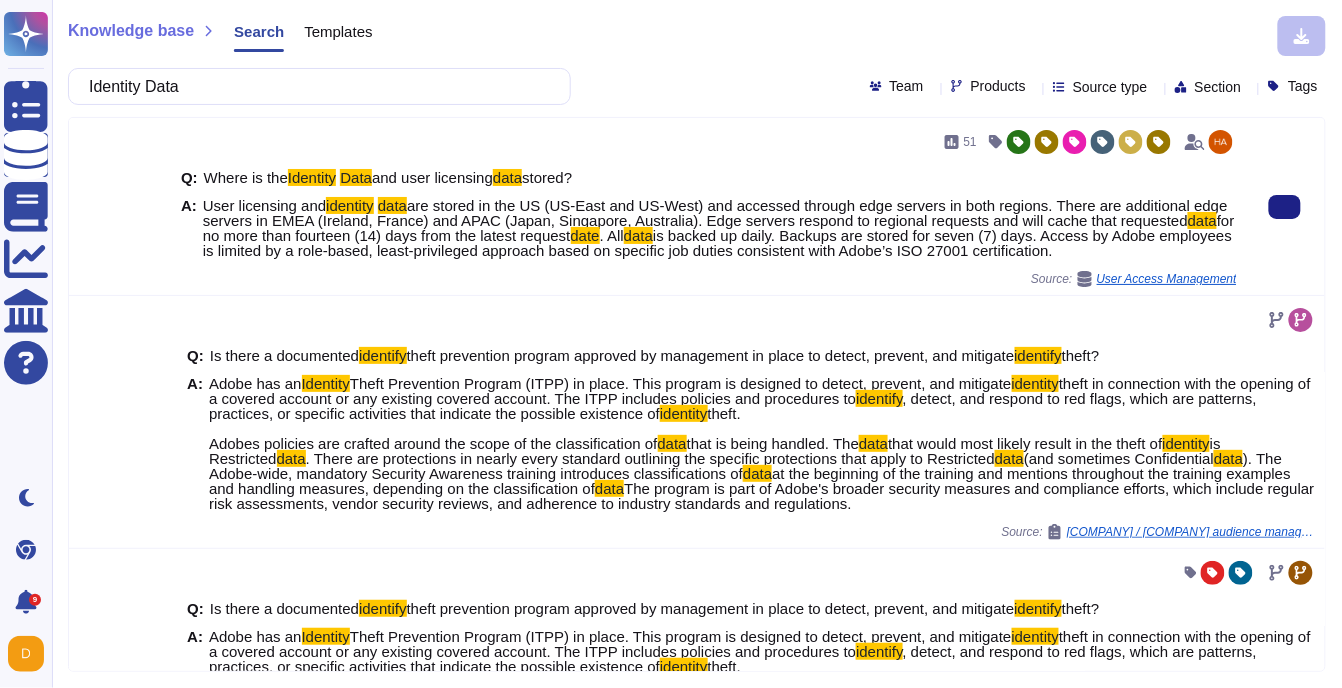 click on "for no more than fourteen (14) days from the latest request" at bounding box center [719, 228] 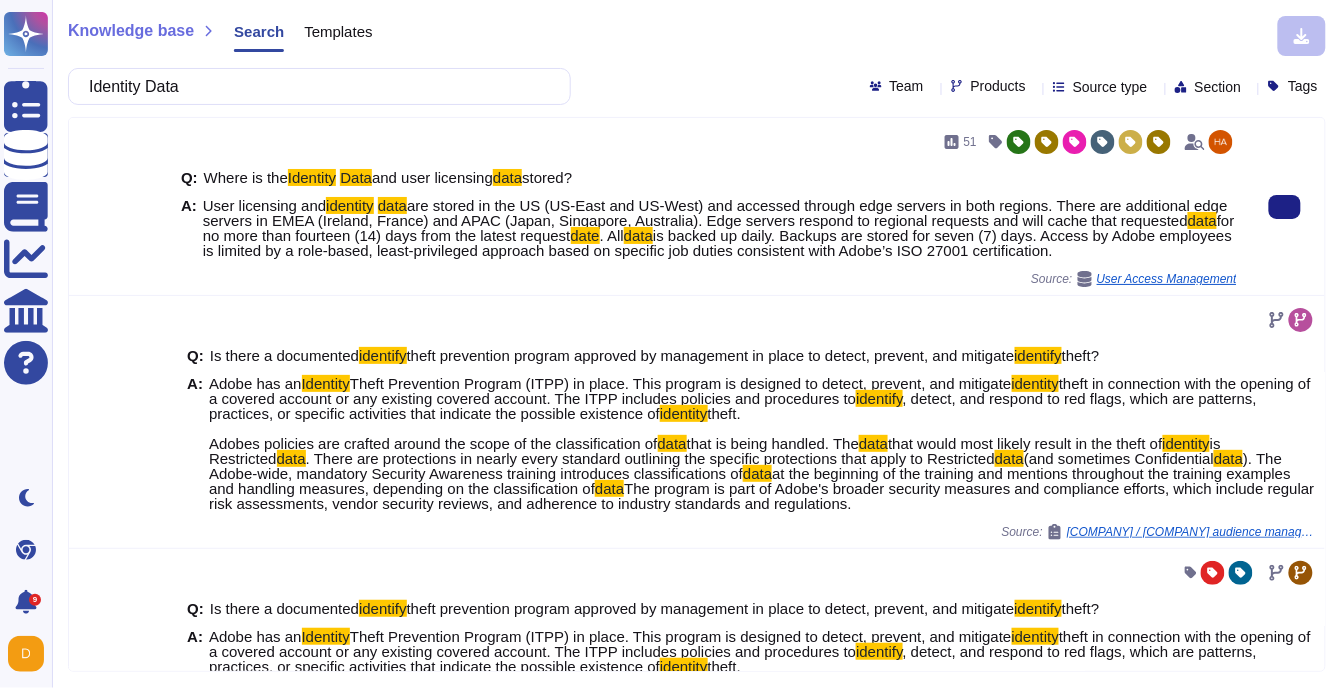 drag, startPoint x: 287, startPoint y: 268, endPoint x: 204, endPoint y: 210, distance: 101.257095 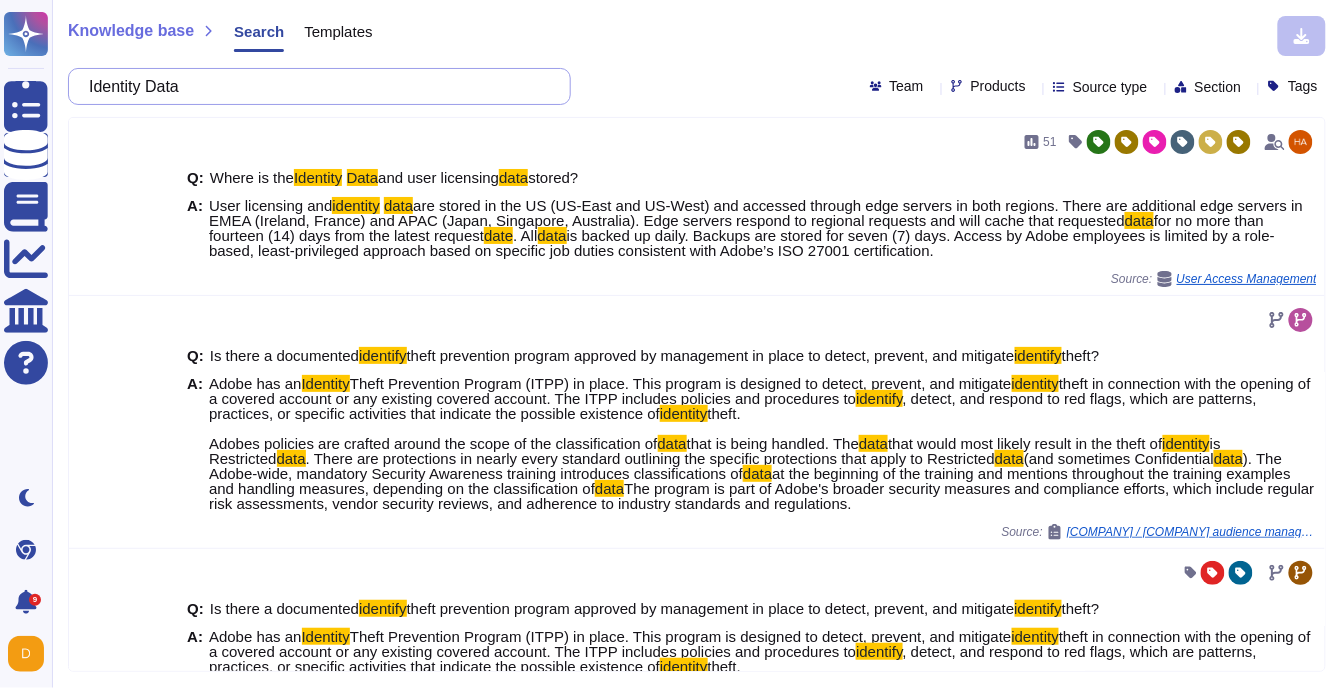 drag, startPoint x: 221, startPoint y: 86, endPoint x: 66, endPoint y: 87, distance: 155.00322 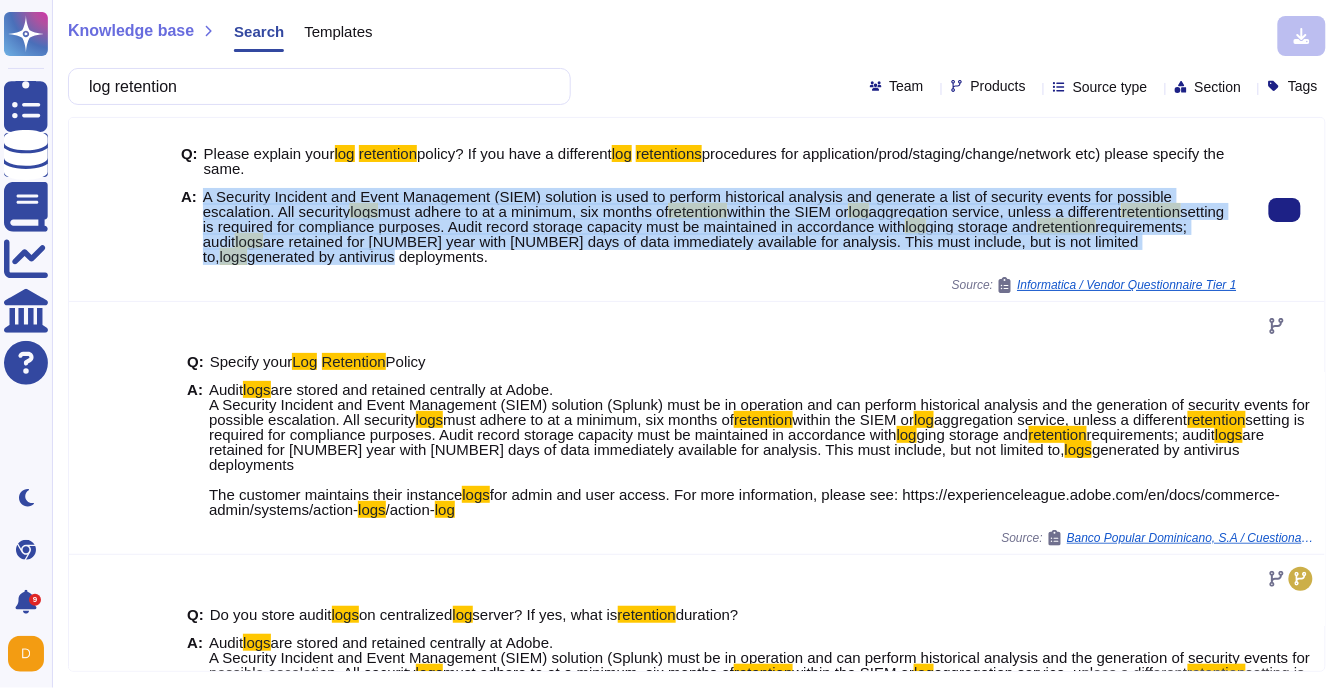 drag, startPoint x: 205, startPoint y: 198, endPoint x: 382, endPoint y: 249, distance: 184.20097 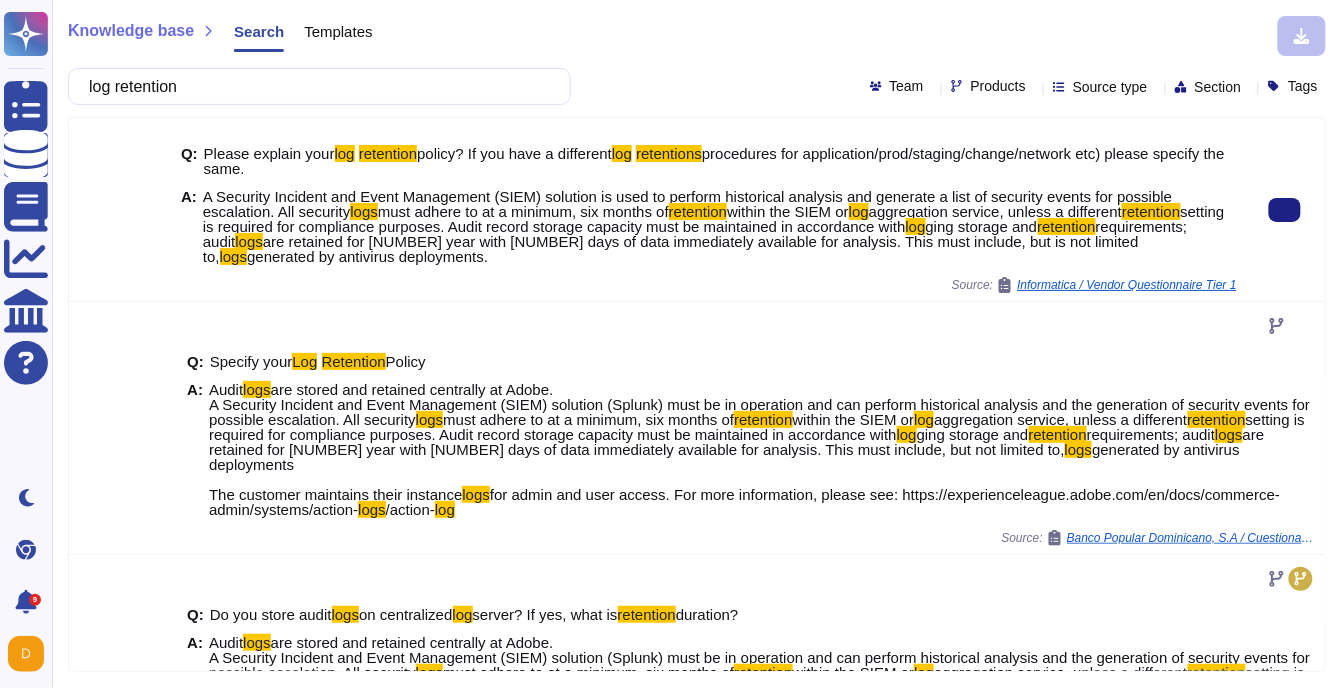 click on "must adhere to at a minimum, six months of" at bounding box center (523, 211) 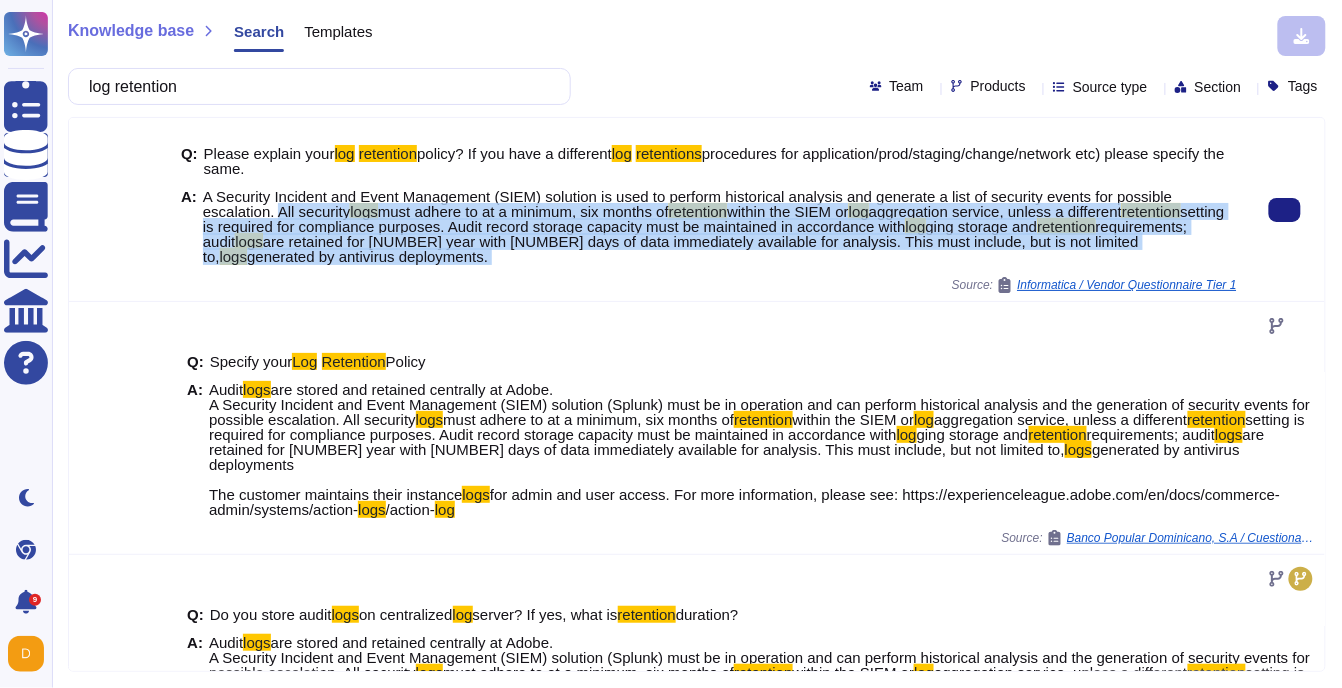 drag, startPoint x: 283, startPoint y: 211, endPoint x: 490, endPoint y: 279, distance: 217.883 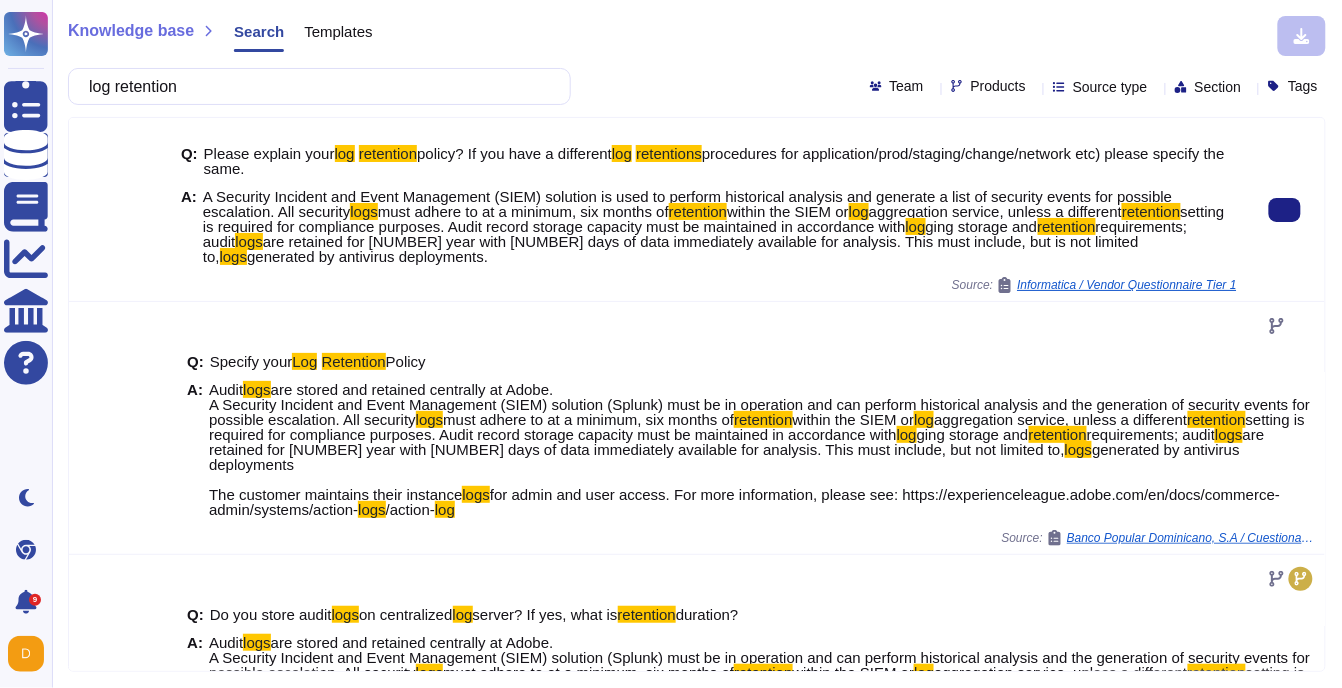 click on "A Security Incident and Event Management (SIEM) solution is used to perform historical analysis and generate a list of security events for possible escalation. All security" at bounding box center [688, 204] 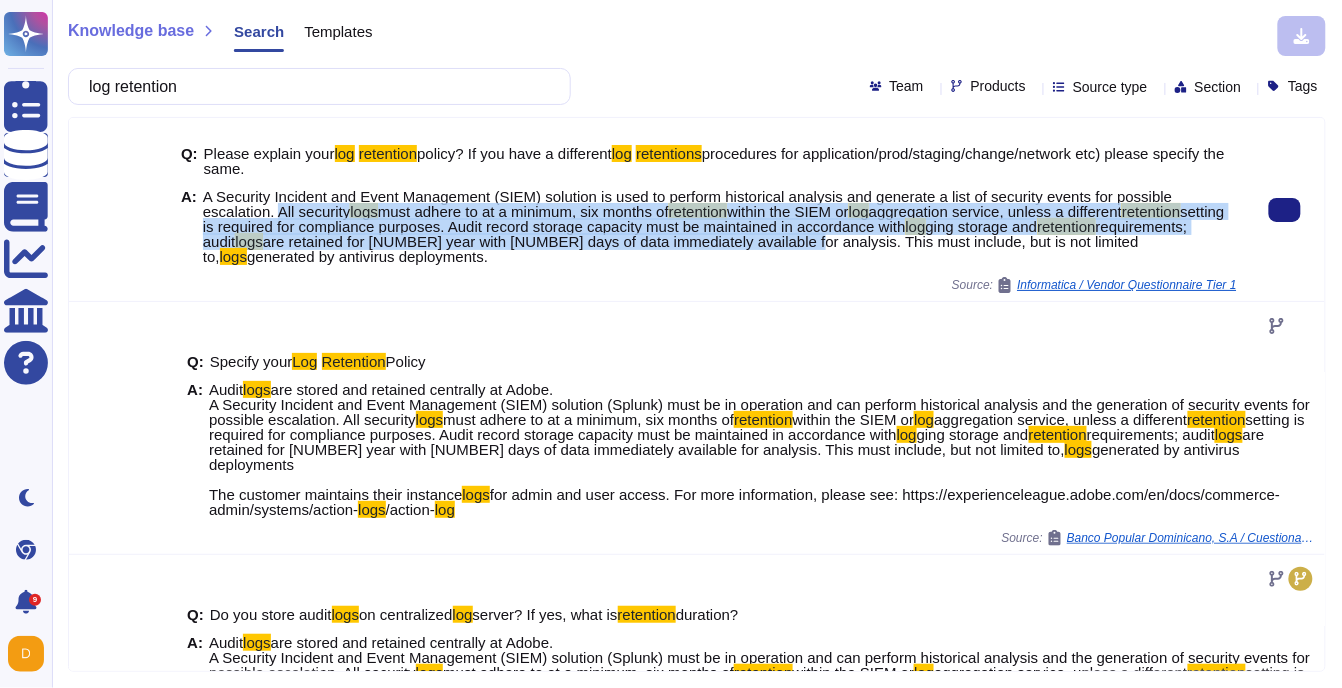 drag, startPoint x: 285, startPoint y: 211, endPoint x: 966, endPoint y: 240, distance: 681.6172 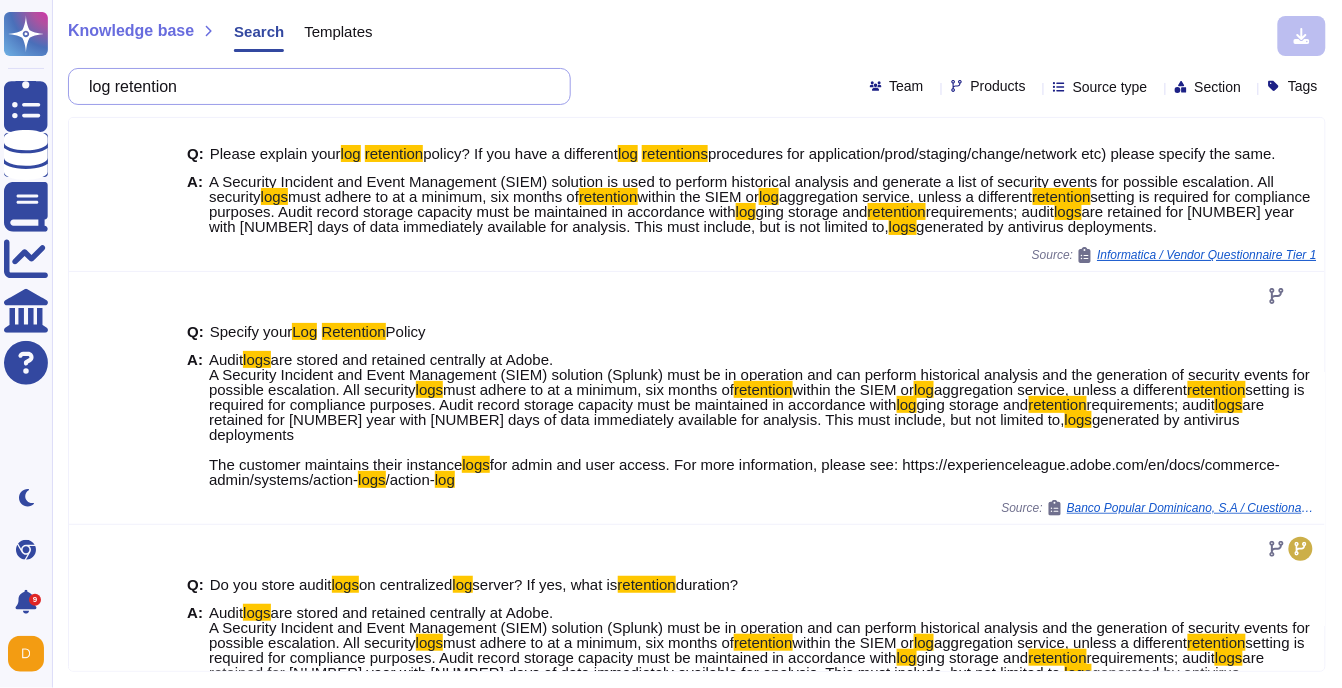click on "log retention" at bounding box center [314, 86] 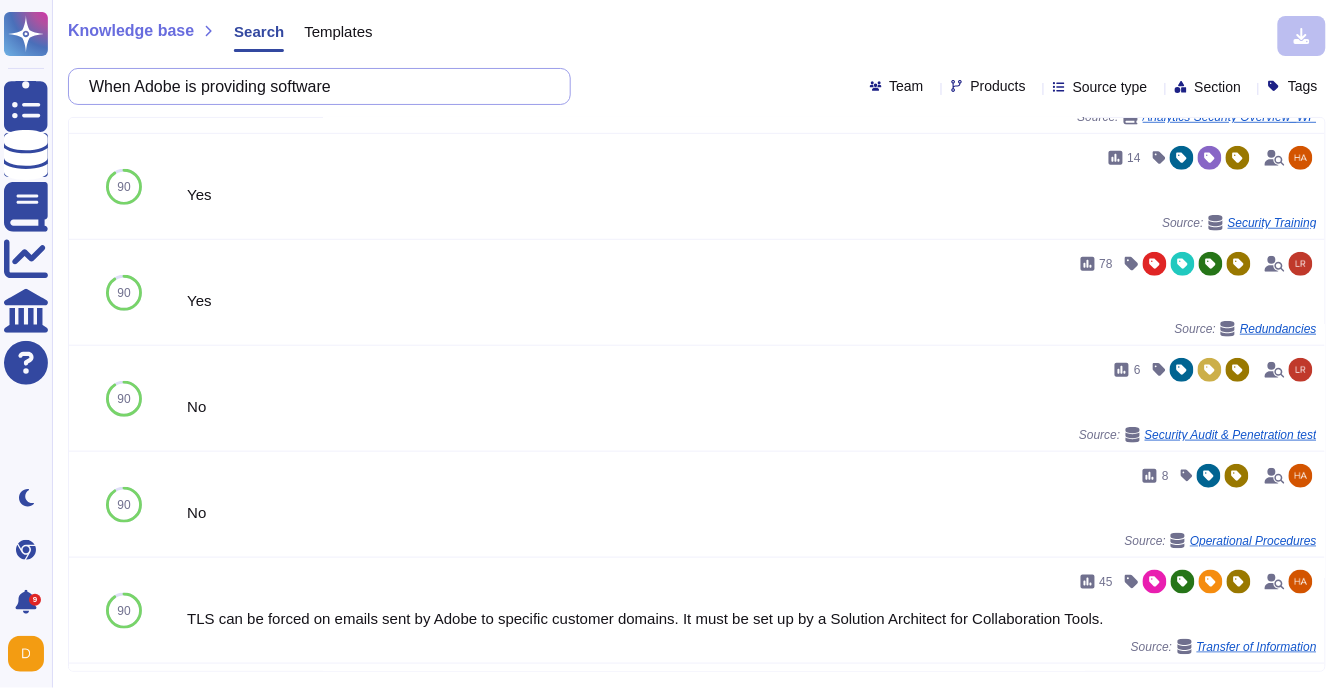 scroll, scrollTop: 1035, scrollLeft: 0, axis: vertical 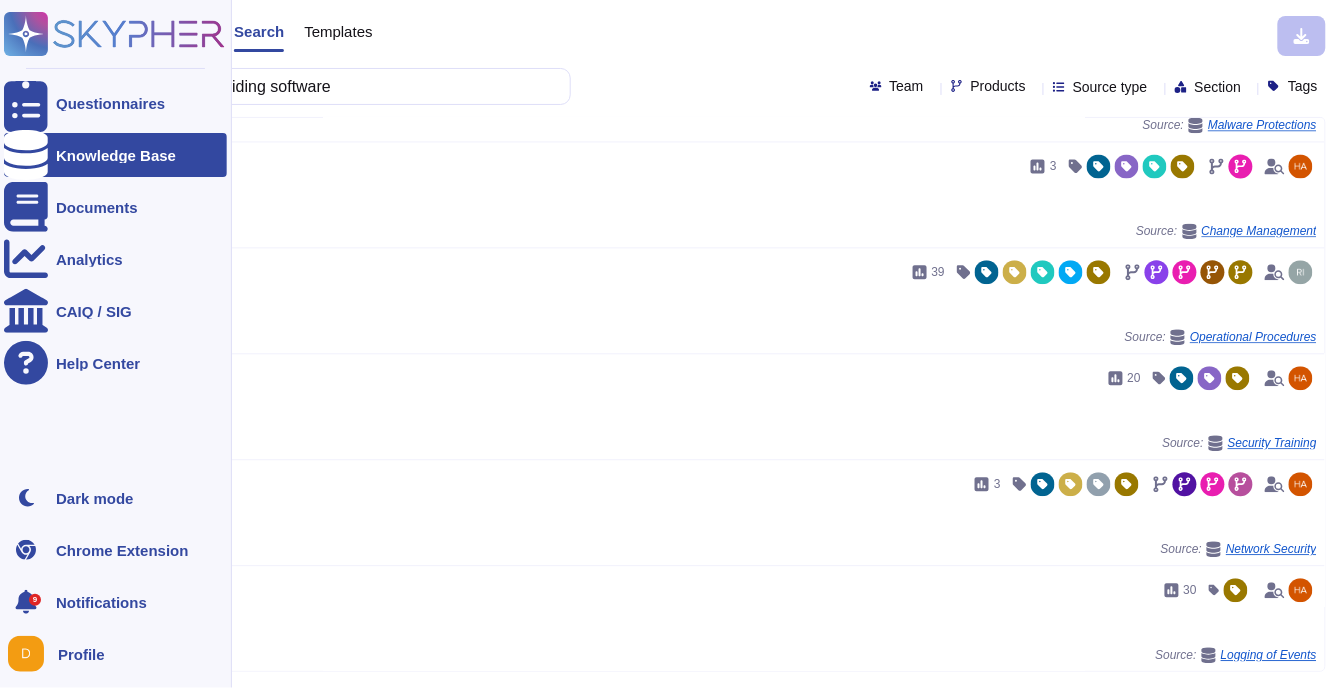 click on "Knowledge Base" at bounding box center [115, 155] 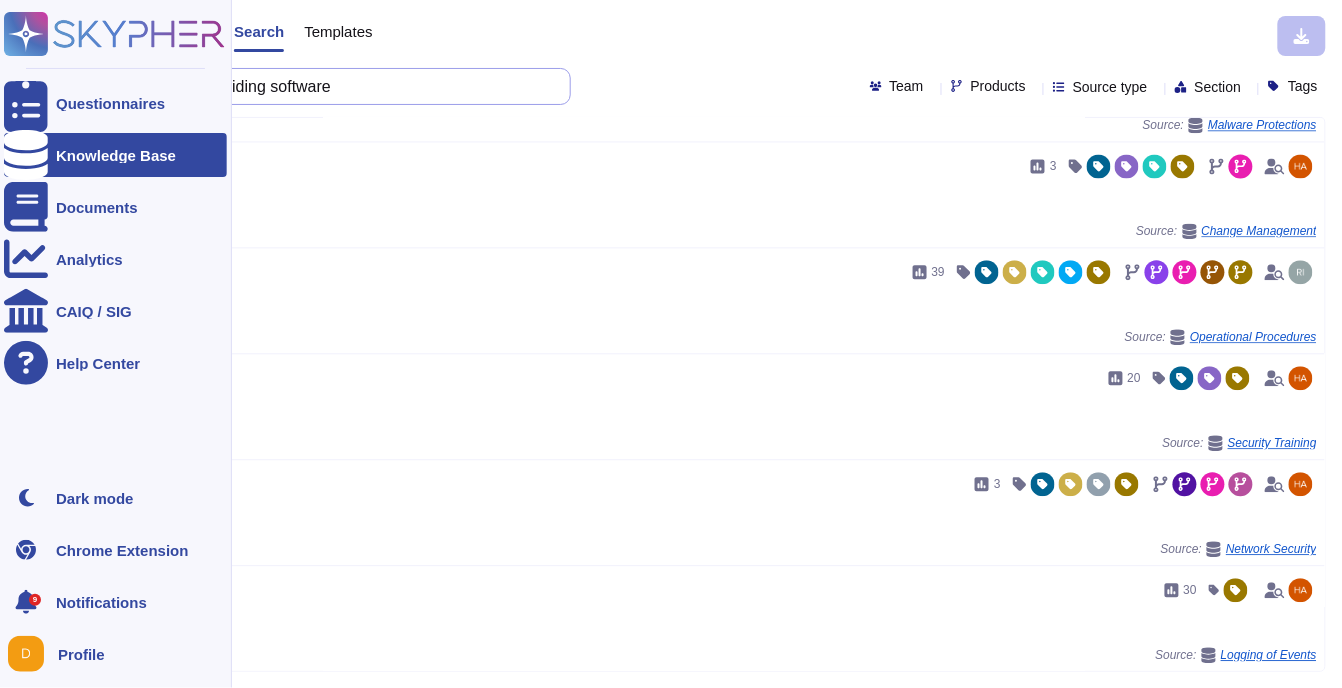 drag, startPoint x: 383, startPoint y: 92, endPoint x: 35, endPoint y: 66, distance: 348.9699 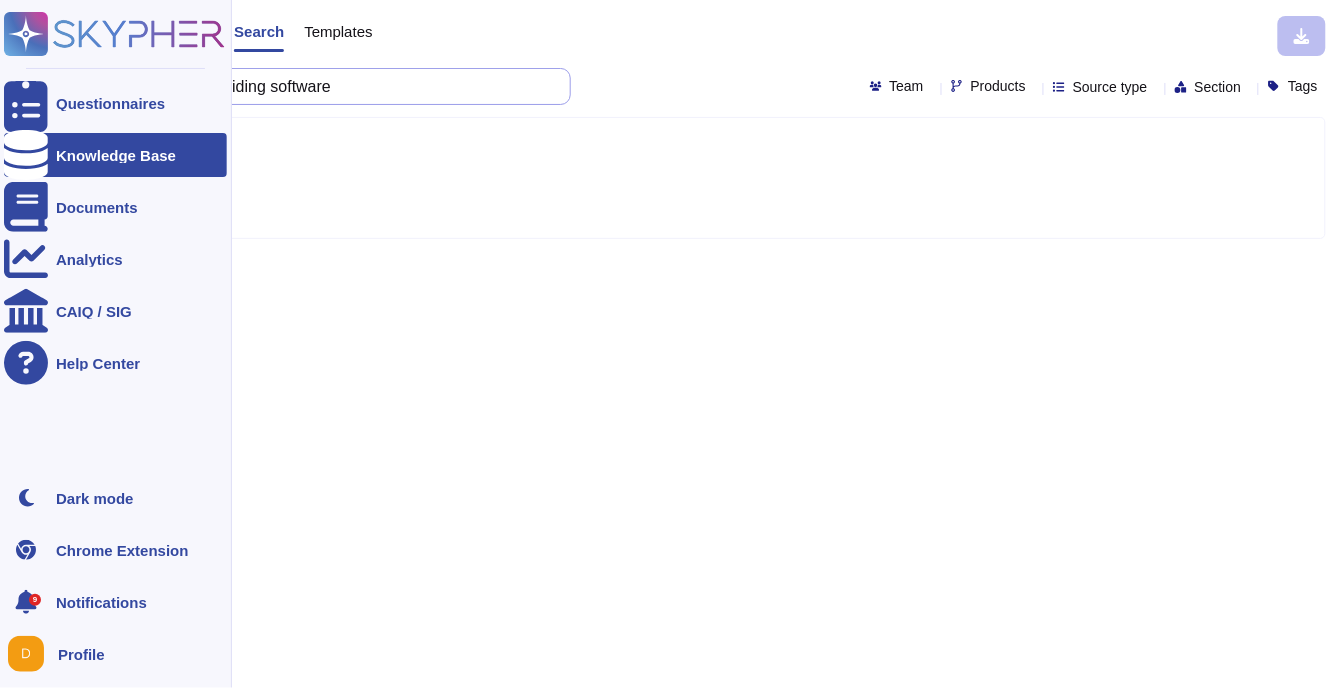 scroll, scrollTop: 0, scrollLeft: 0, axis: both 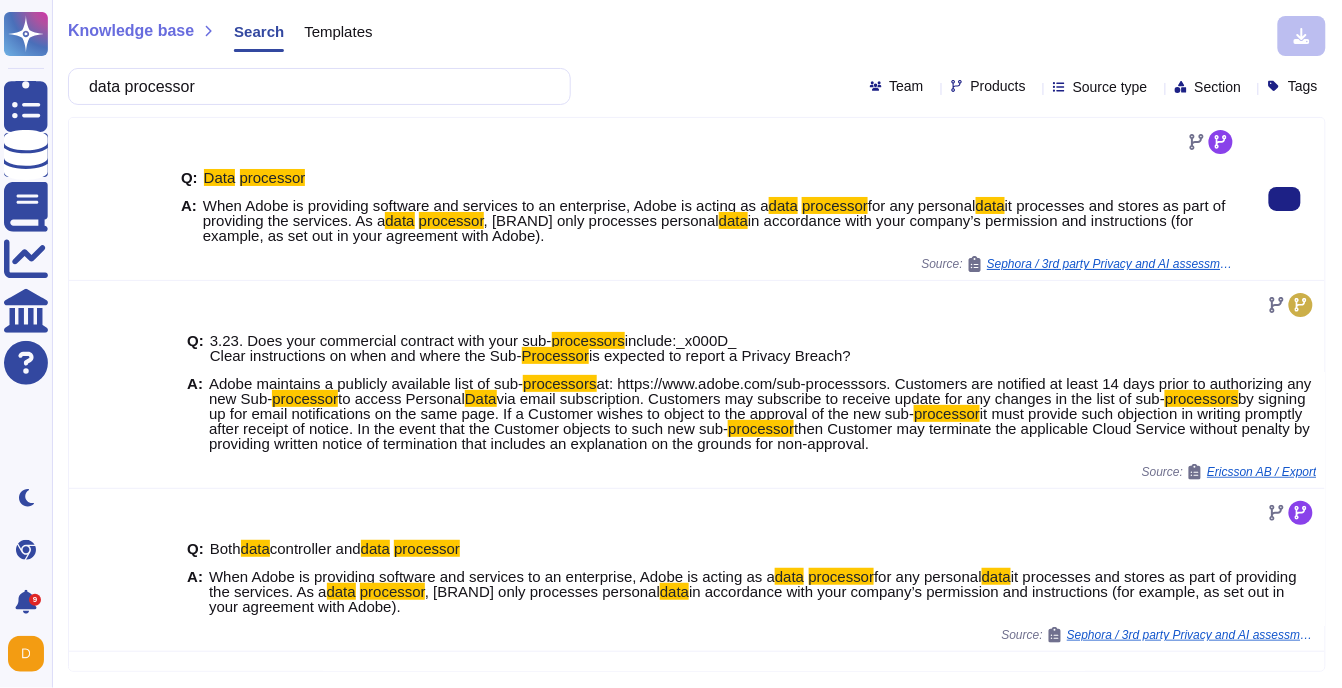 drag, startPoint x: 206, startPoint y: 206, endPoint x: 721, endPoint y: 231, distance: 515.60645 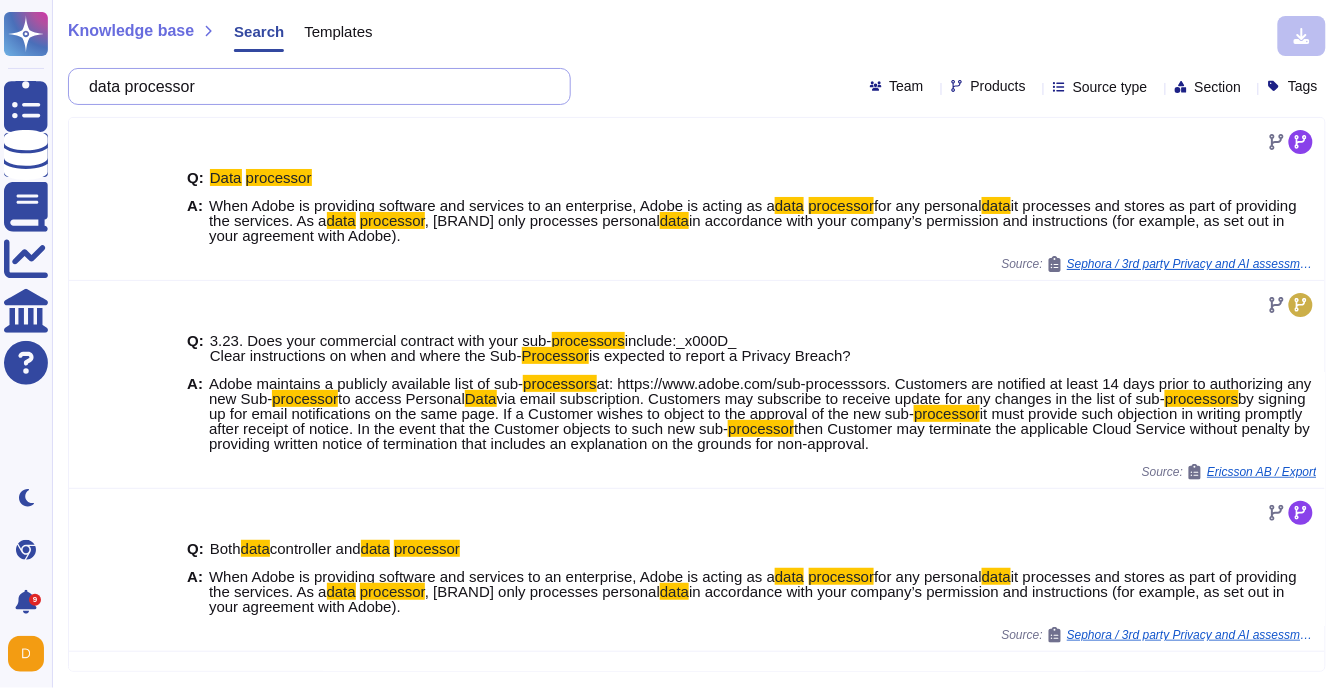 click on "data processor" at bounding box center (314, 86) 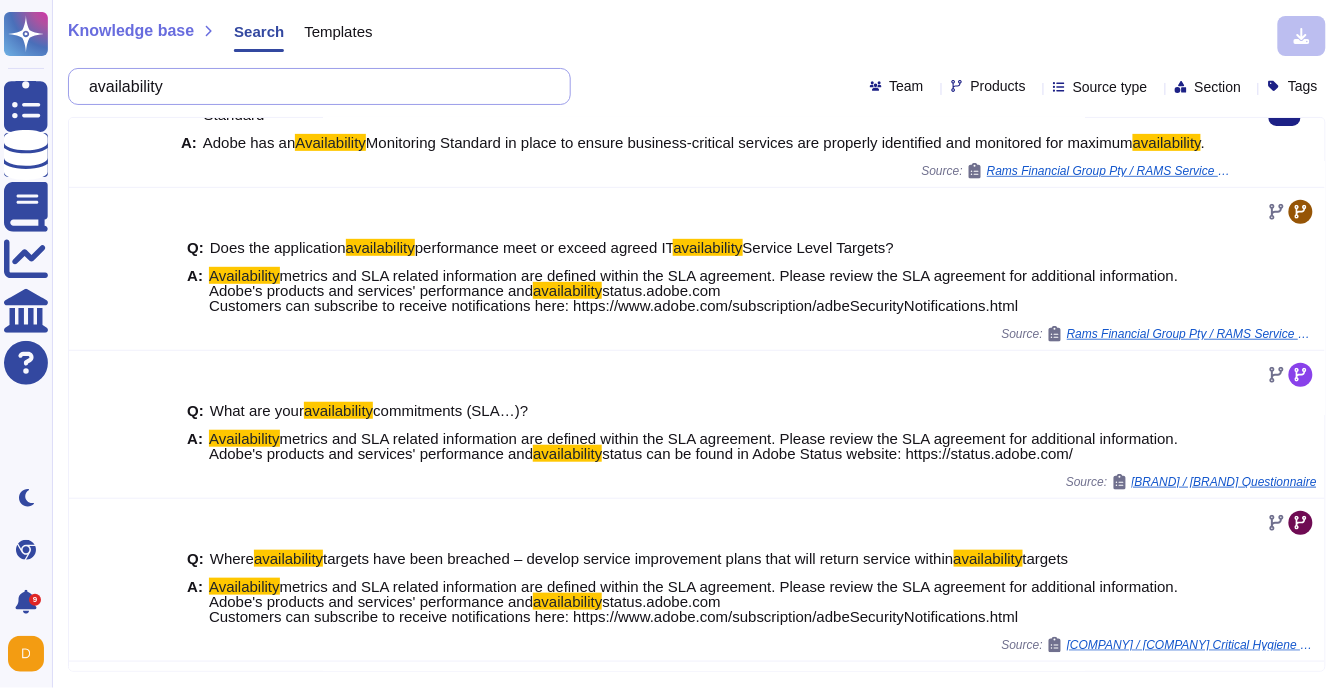 scroll, scrollTop: 219, scrollLeft: 0, axis: vertical 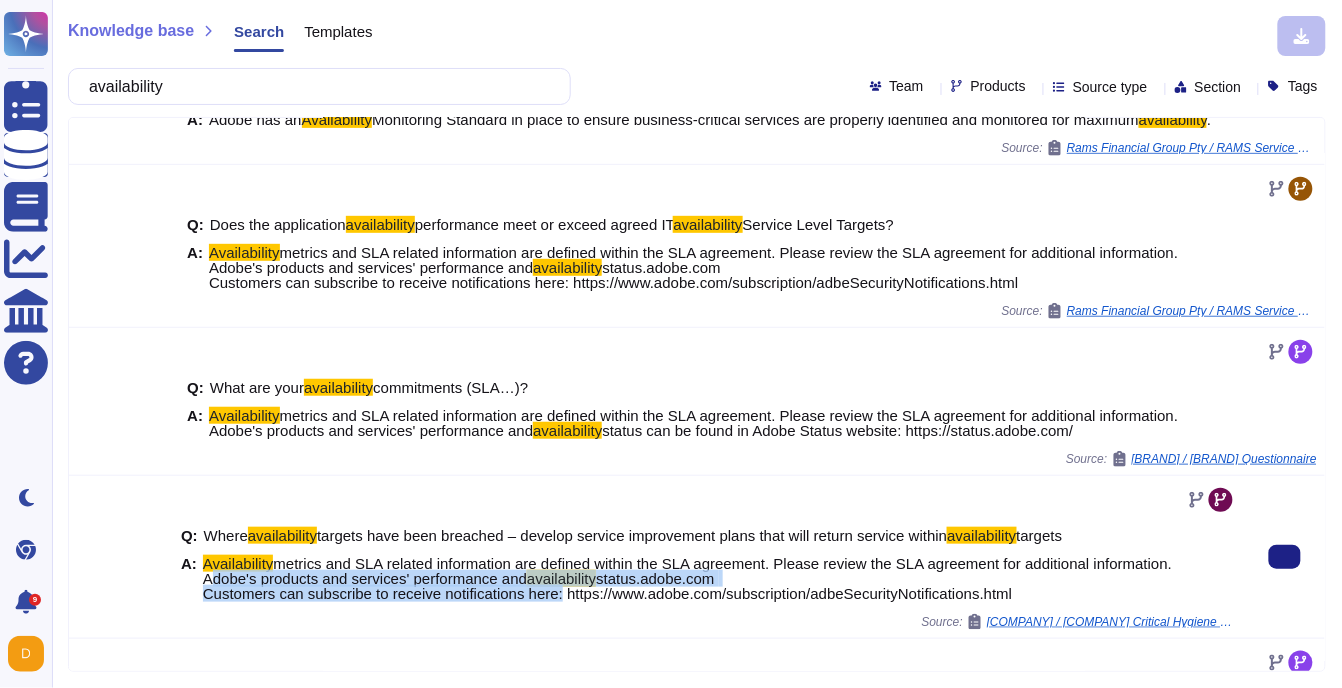drag, startPoint x: 1112, startPoint y: 593, endPoint x: 203, endPoint y: 593, distance: 909 